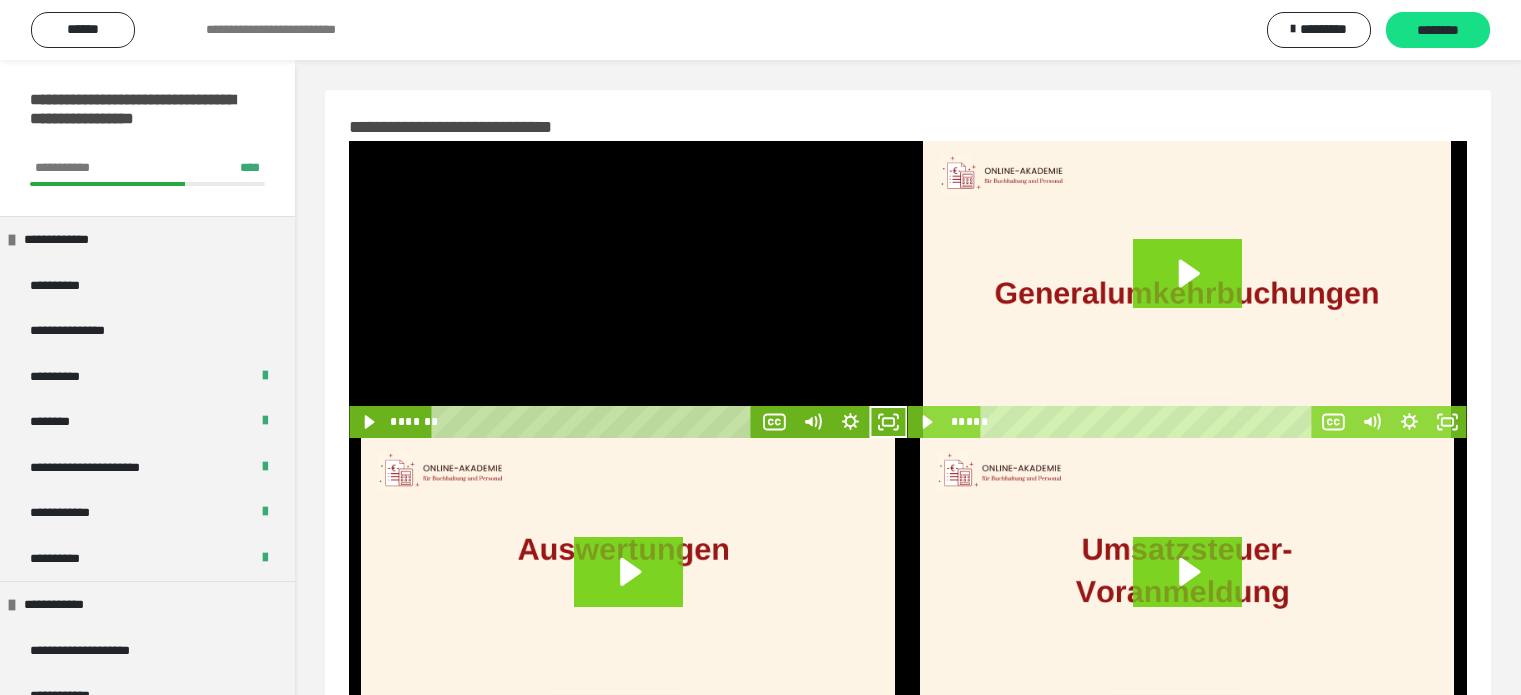 scroll, scrollTop: 0, scrollLeft: 0, axis: both 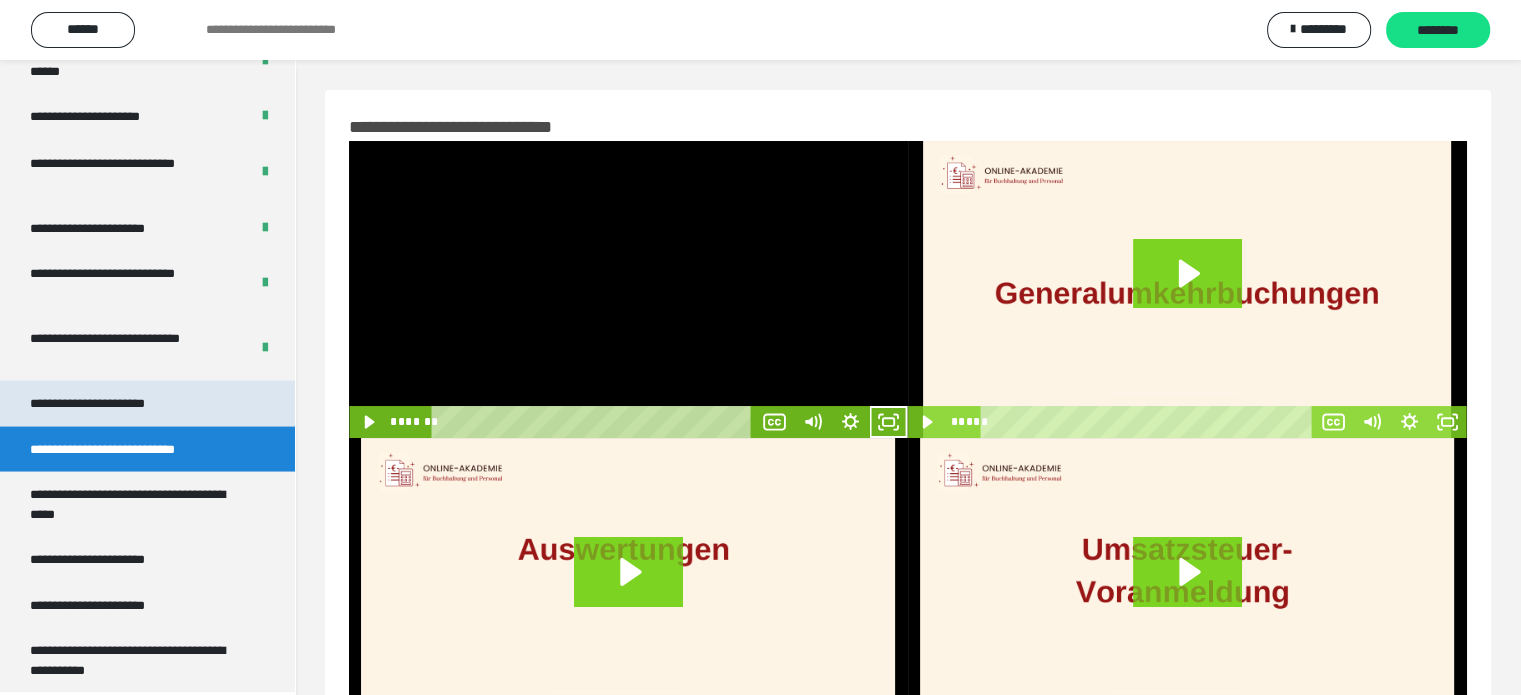 click on "**********" at bounding box center (109, 403) 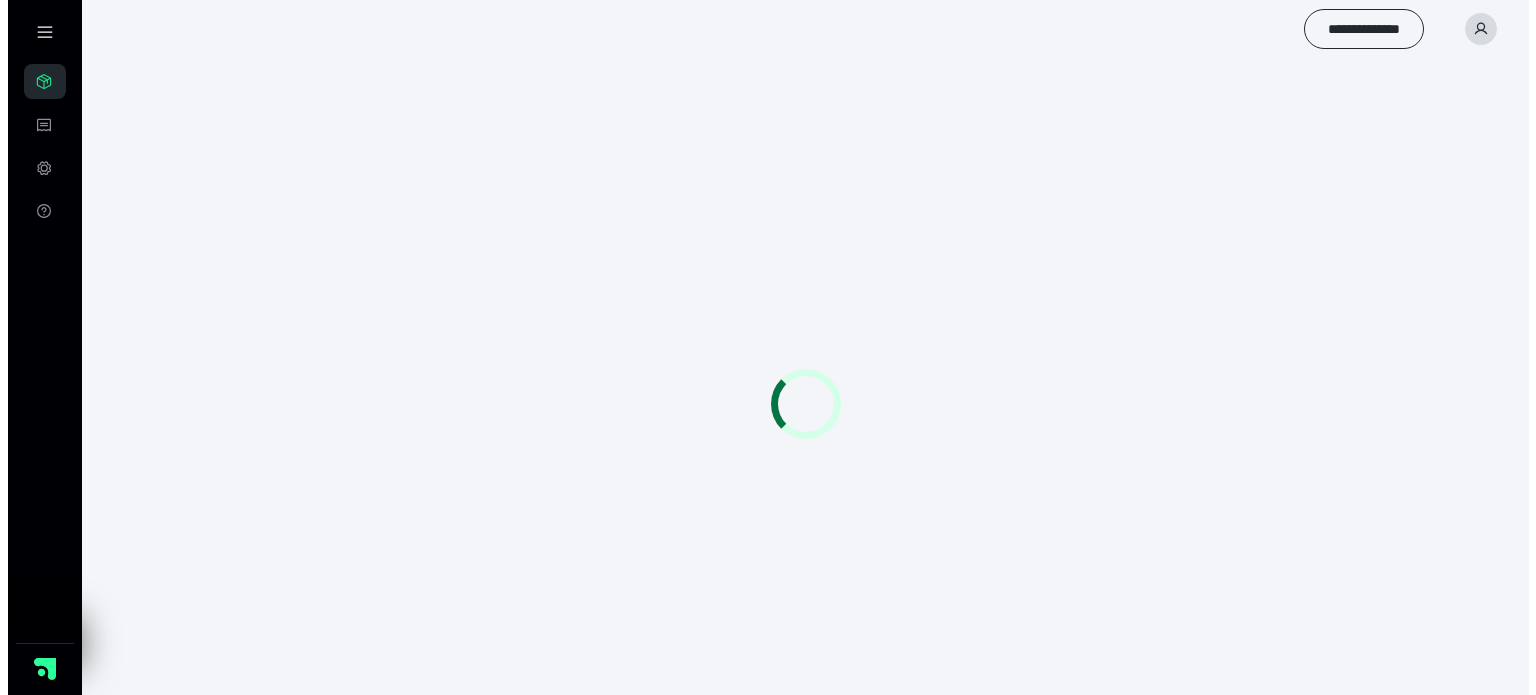 scroll, scrollTop: 0, scrollLeft: 0, axis: both 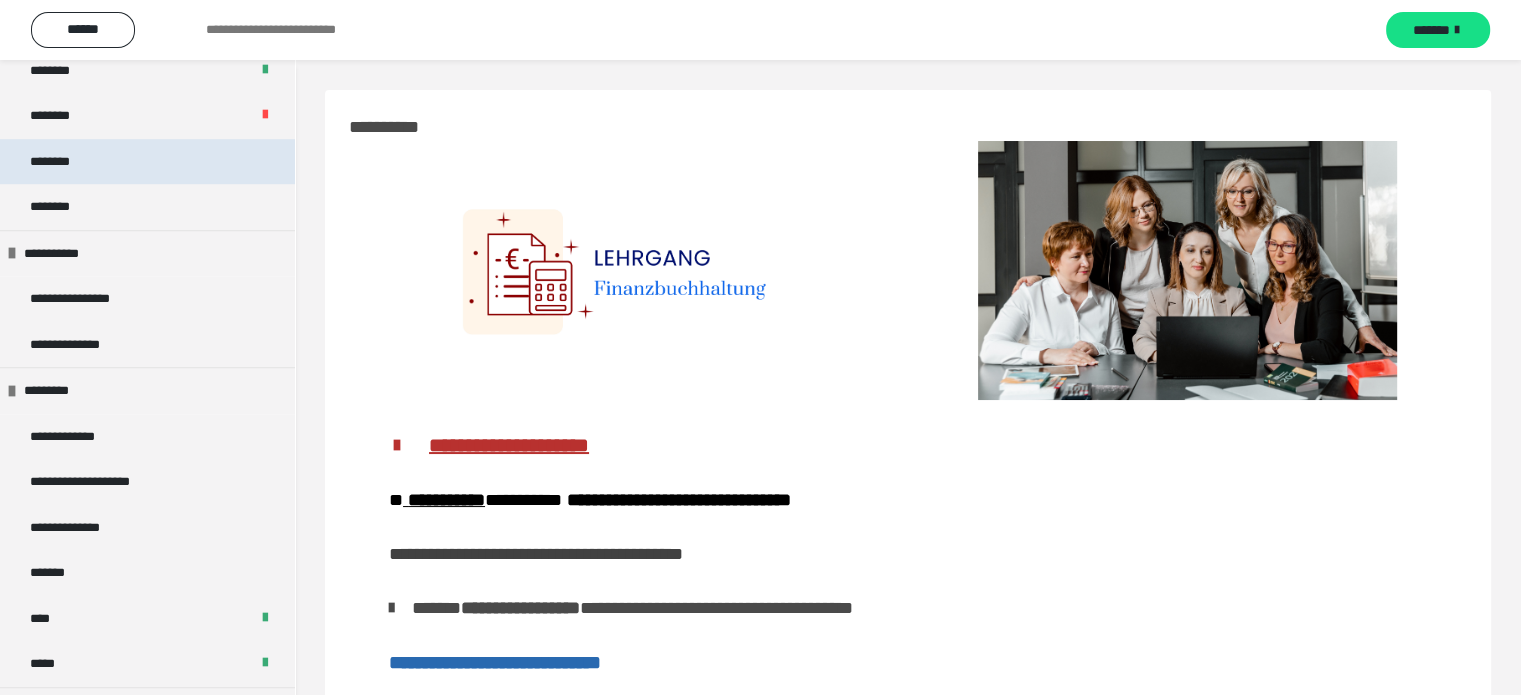 click on "********" at bounding box center [147, 162] 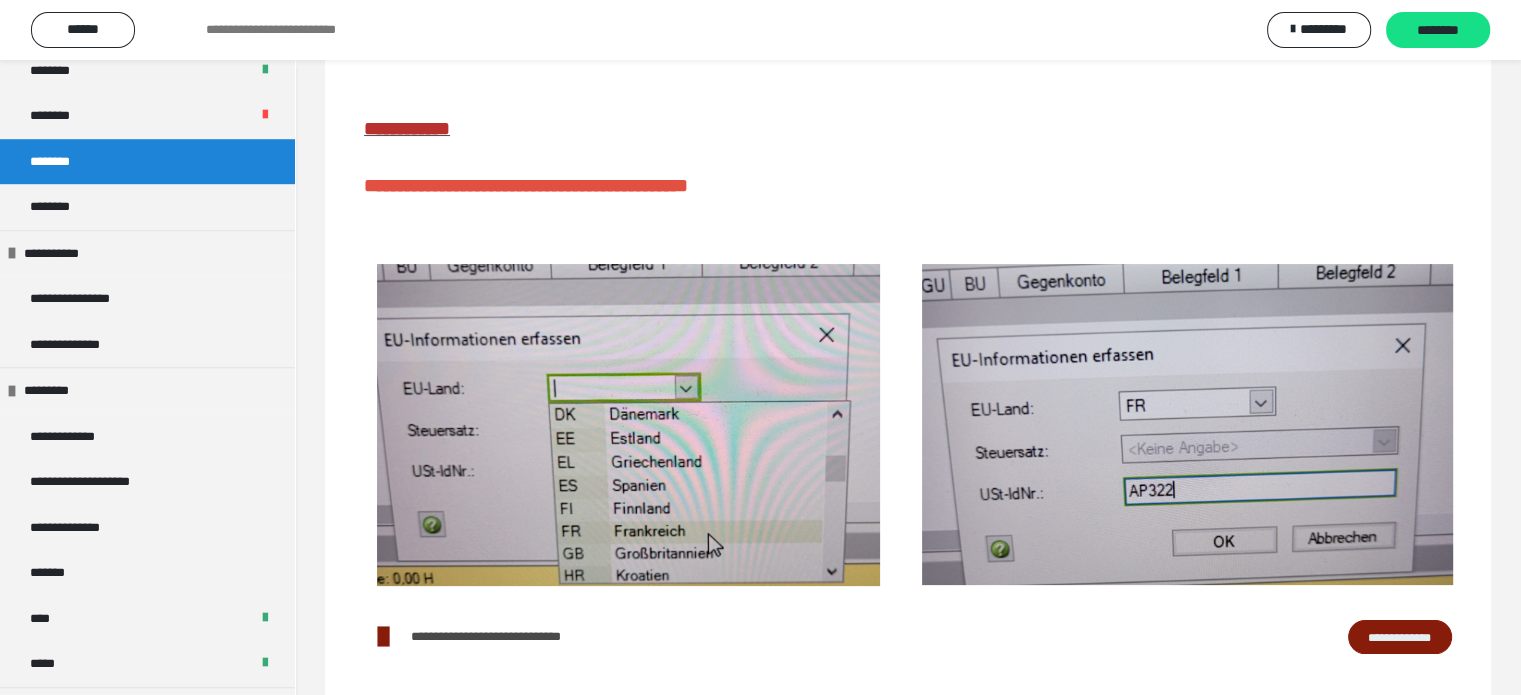 scroll, scrollTop: 245, scrollLeft: 0, axis: vertical 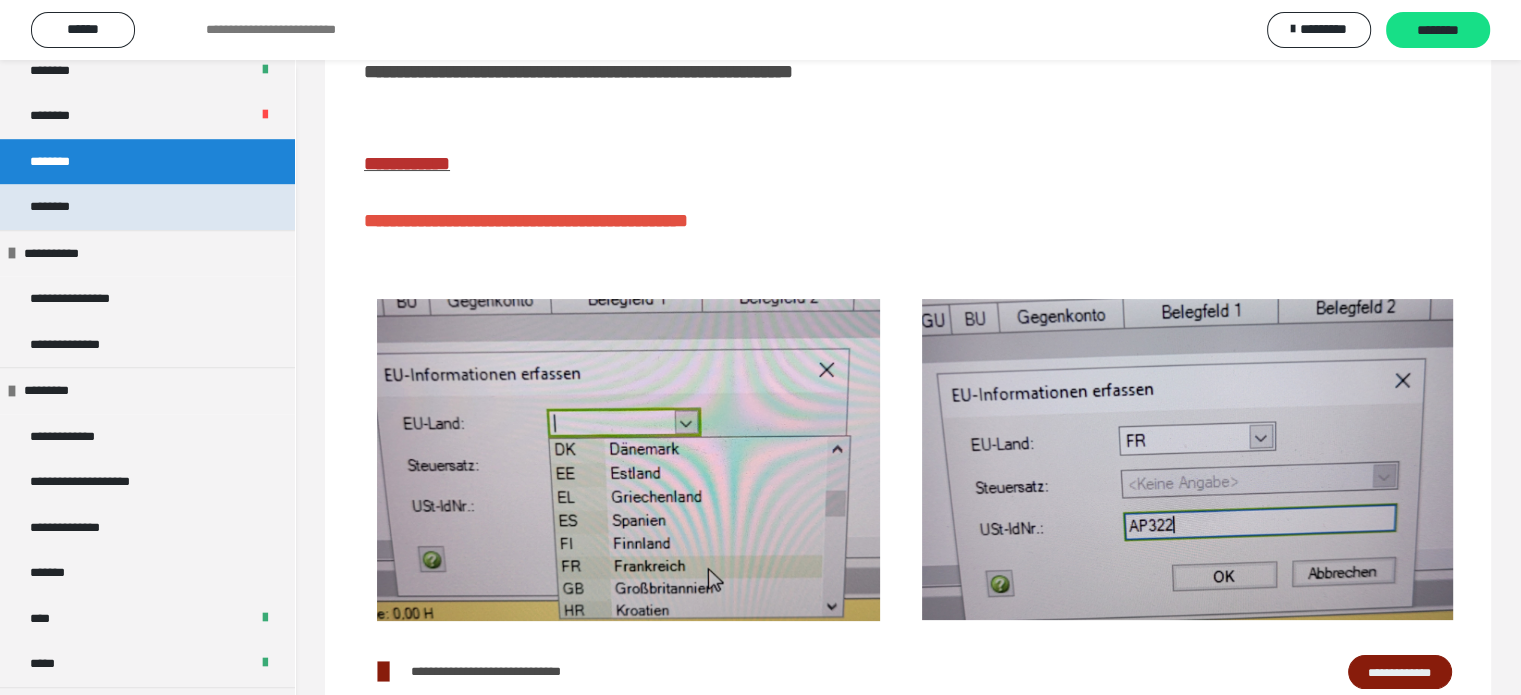 click on "********" at bounding box center (147, 207) 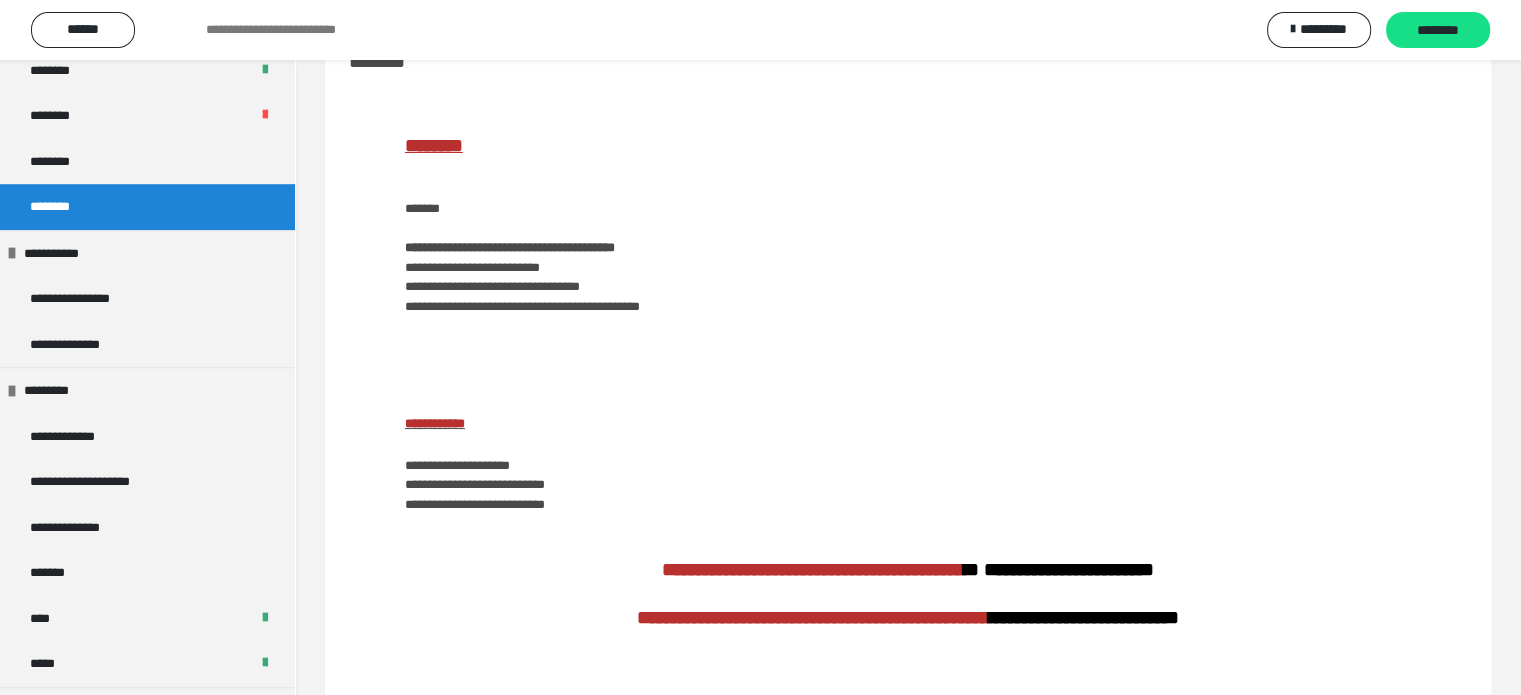 scroll, scrollTop: 0, scrollLeft: 0, axis: both 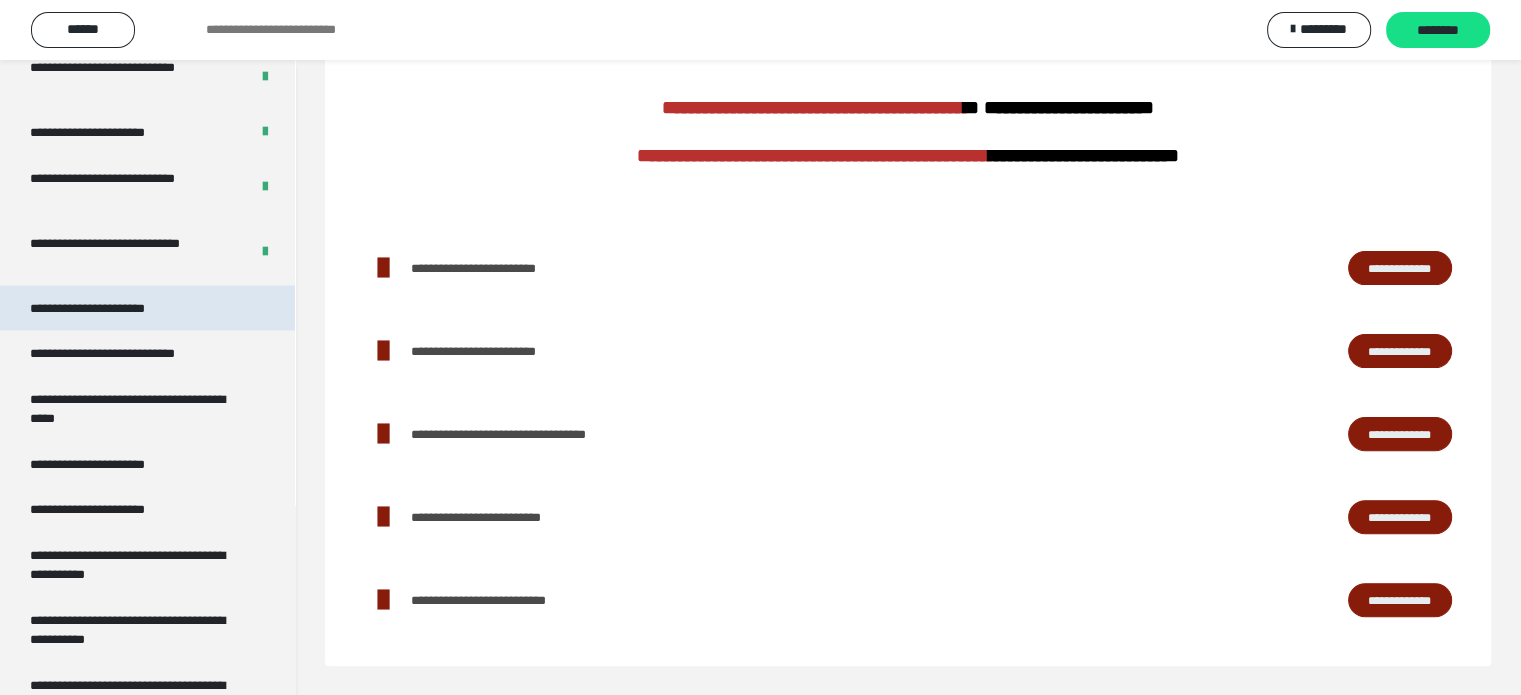 click on "**********" at bounding box center [109, 309] 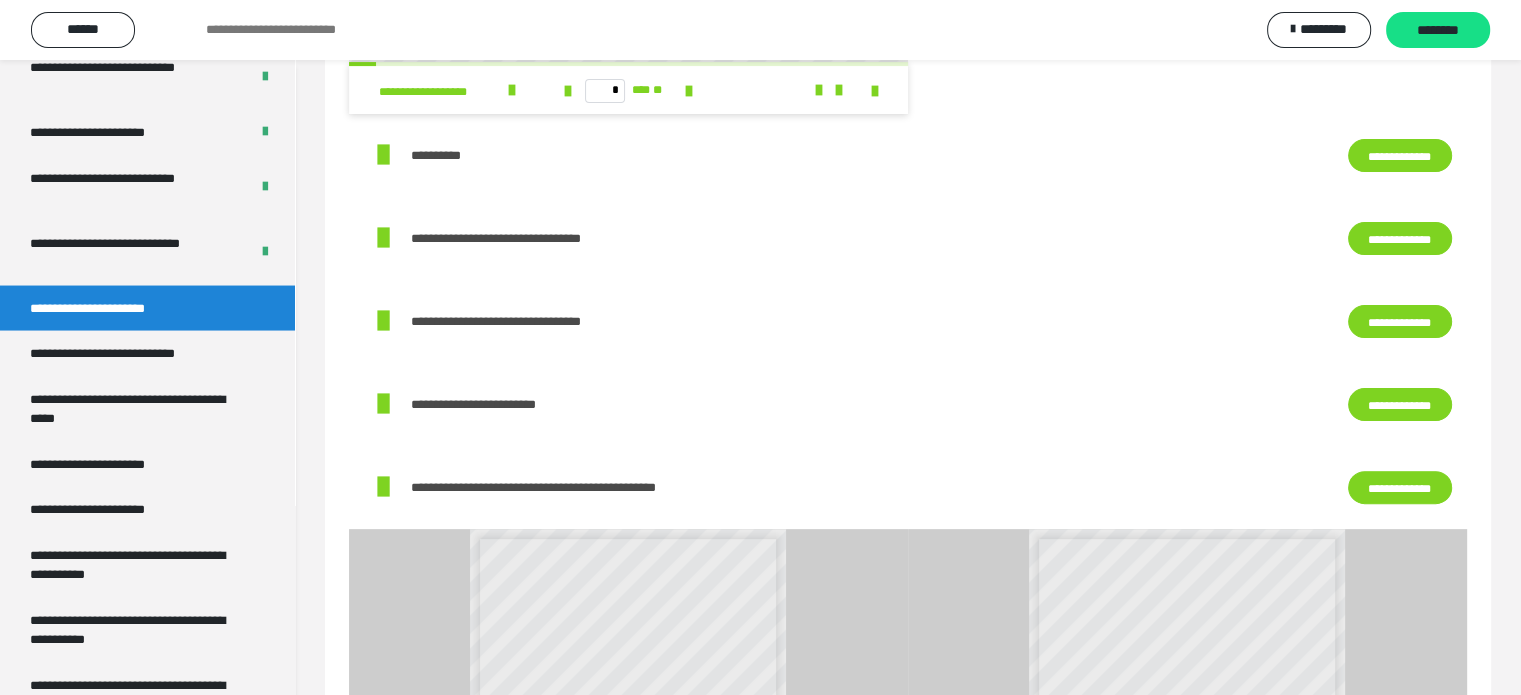 scroll, scrollTop: 0, scrollLeft: 0, axis: both 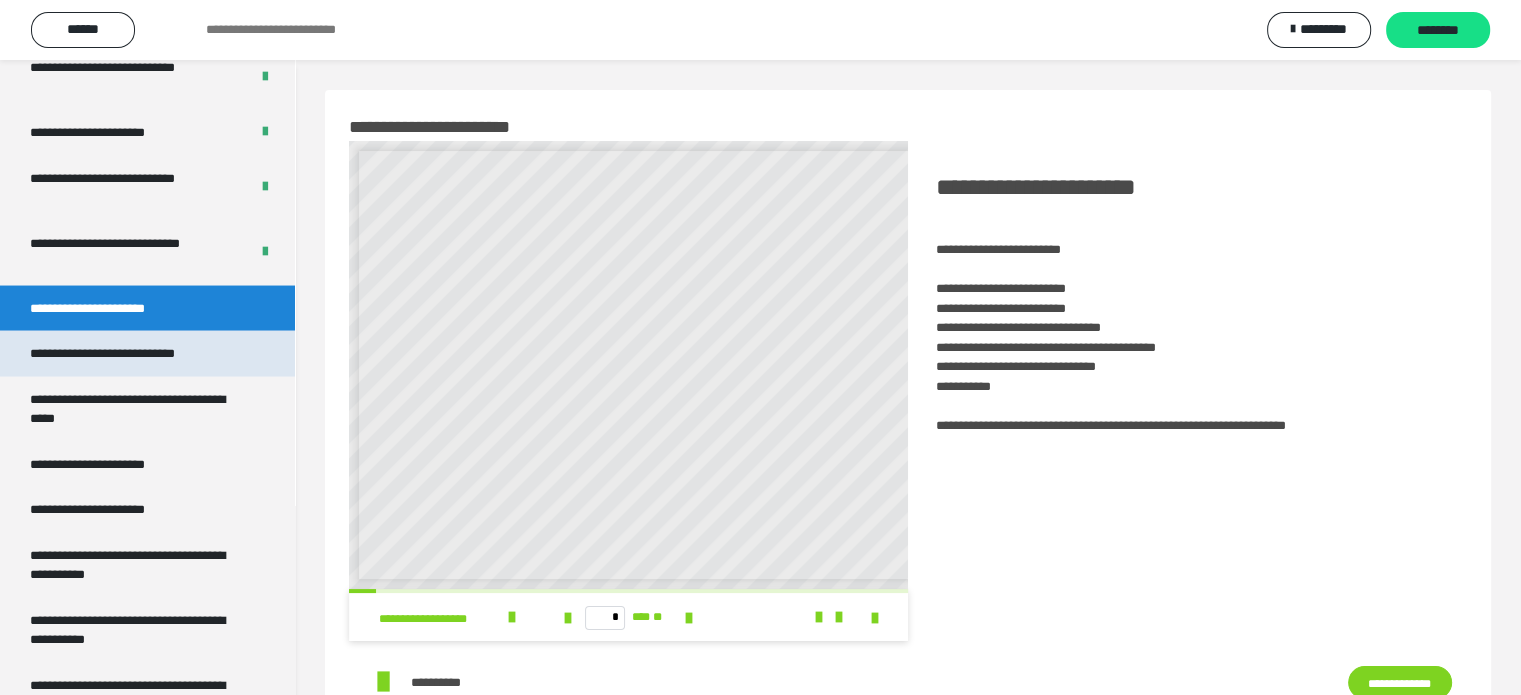 click on "**********" at bounding box center (129, 354) 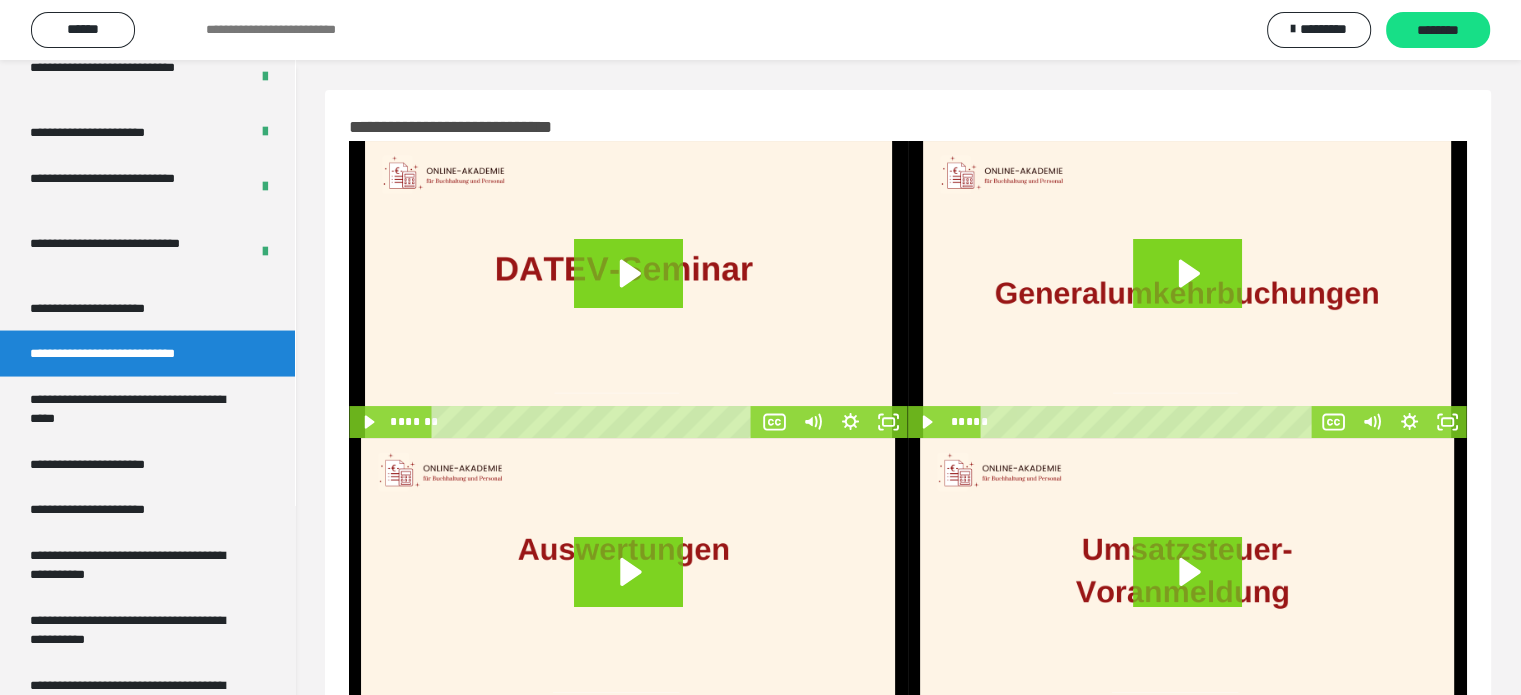 scroll, scrollTop: 96, scrollLeft: 0, axis: vertical 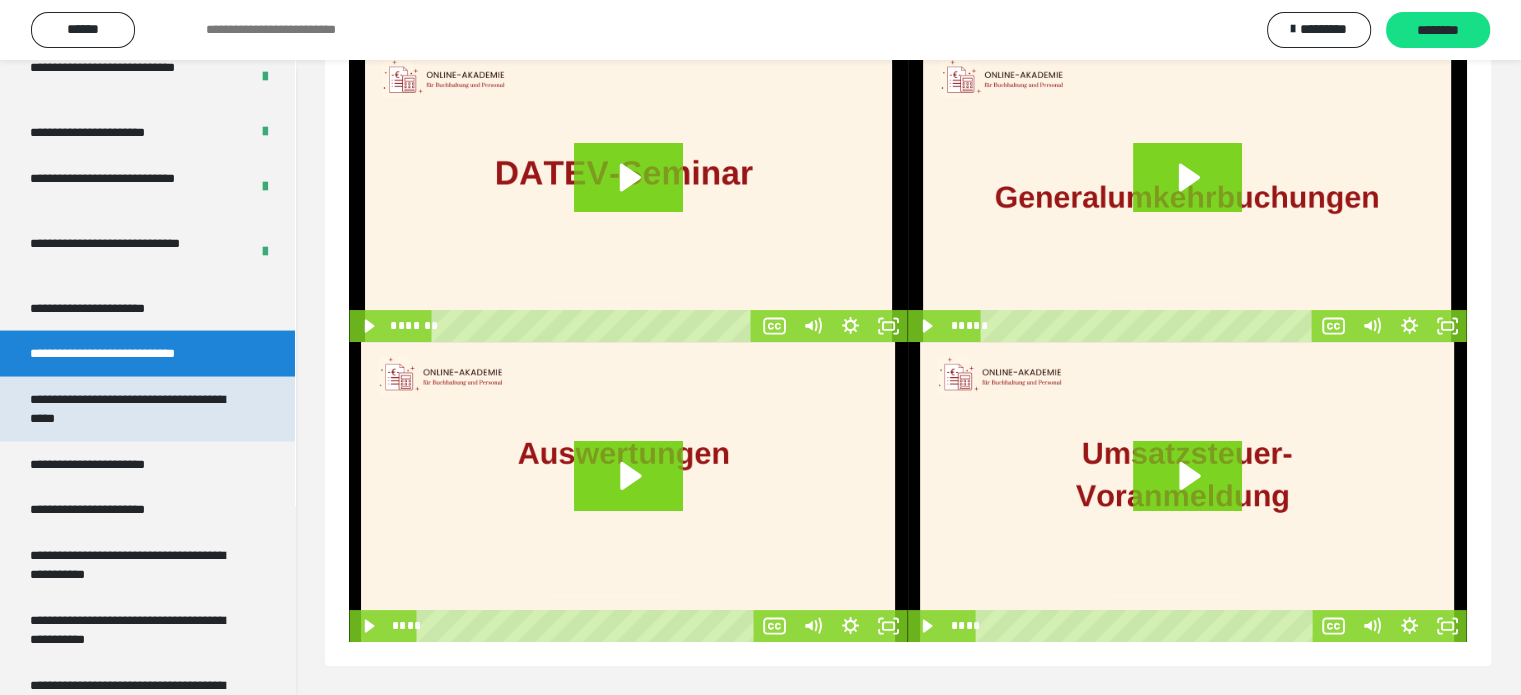 click on "**********" at bounding box center [132, 409] 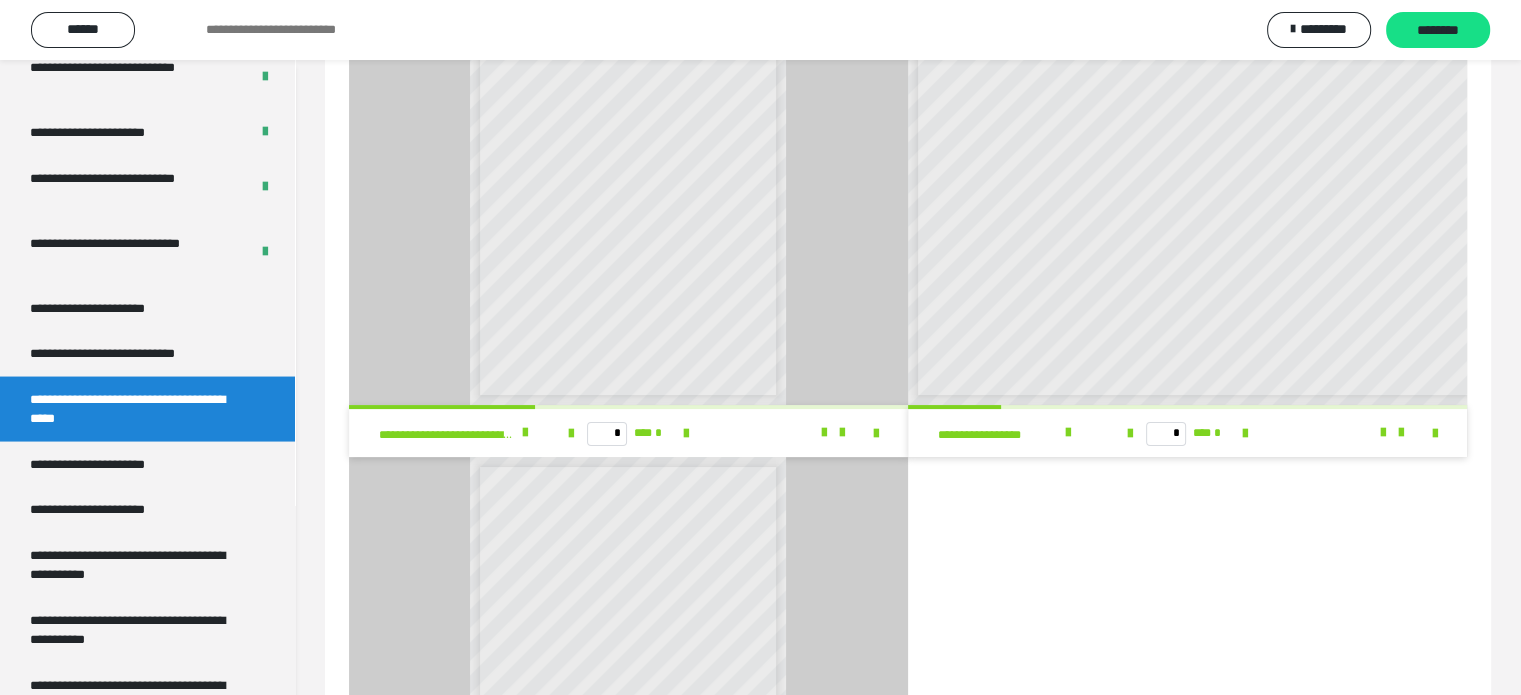 scroll, scrollTop: 100, scrollLeft: 0, axis: vertical 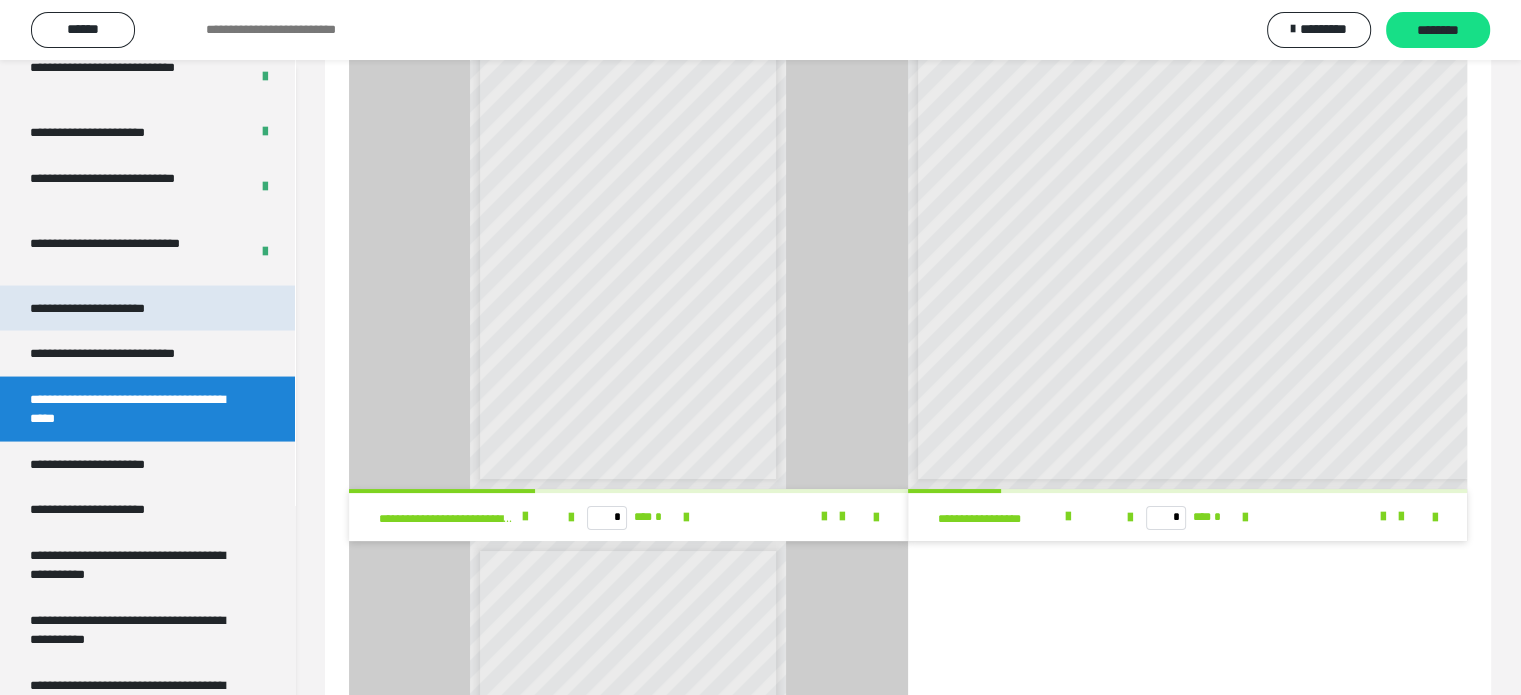 click on "**********" at bounding box center (109, 309) 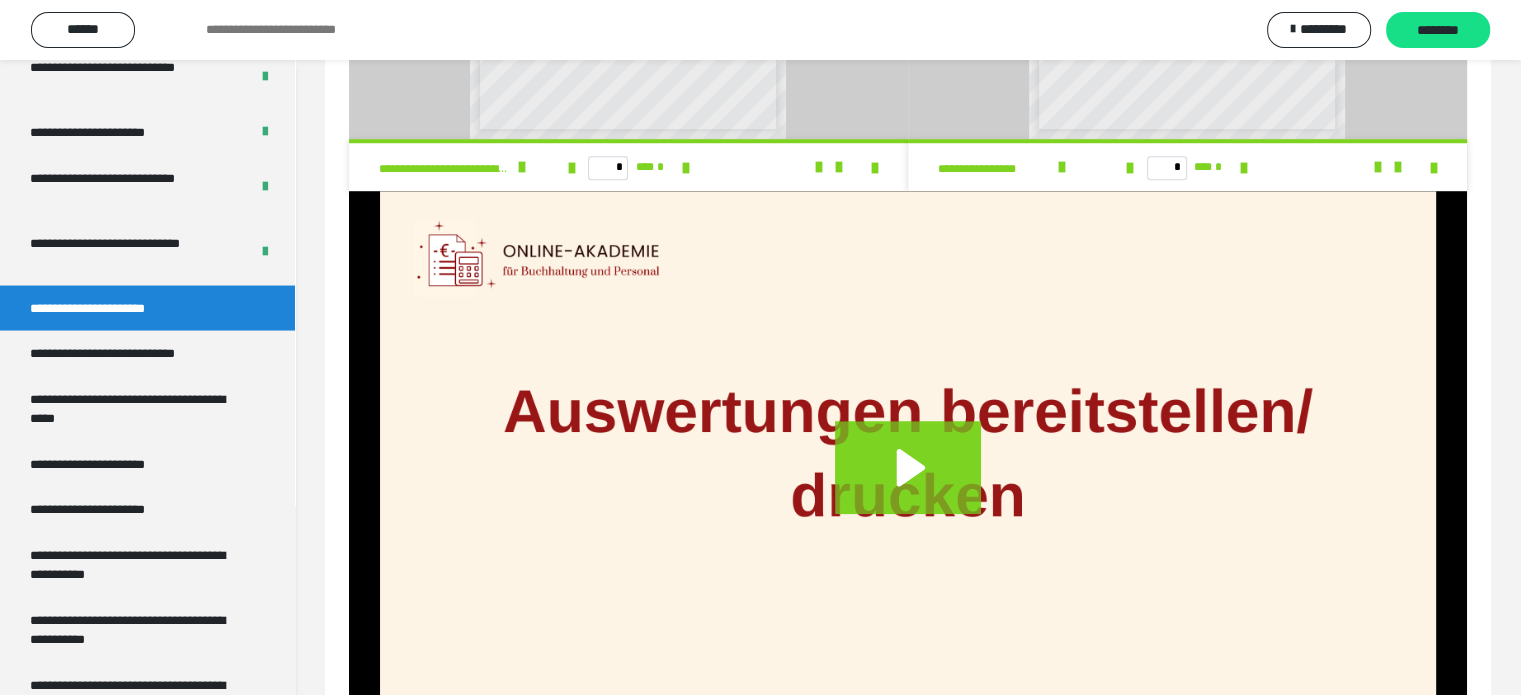 scroll, scrollTop: 1508, scrollLeft: 0, axis: vertical 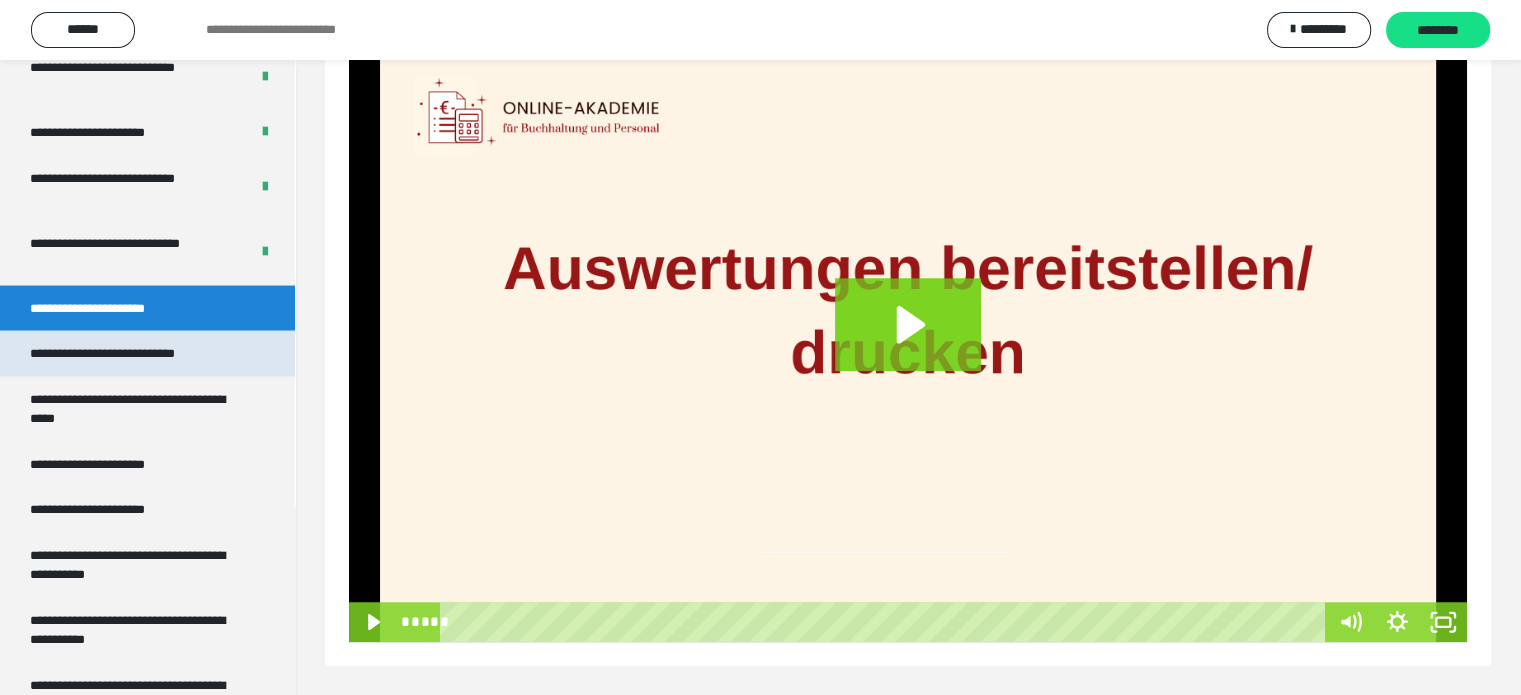 click on "**********" at bounding box center [129, 354] 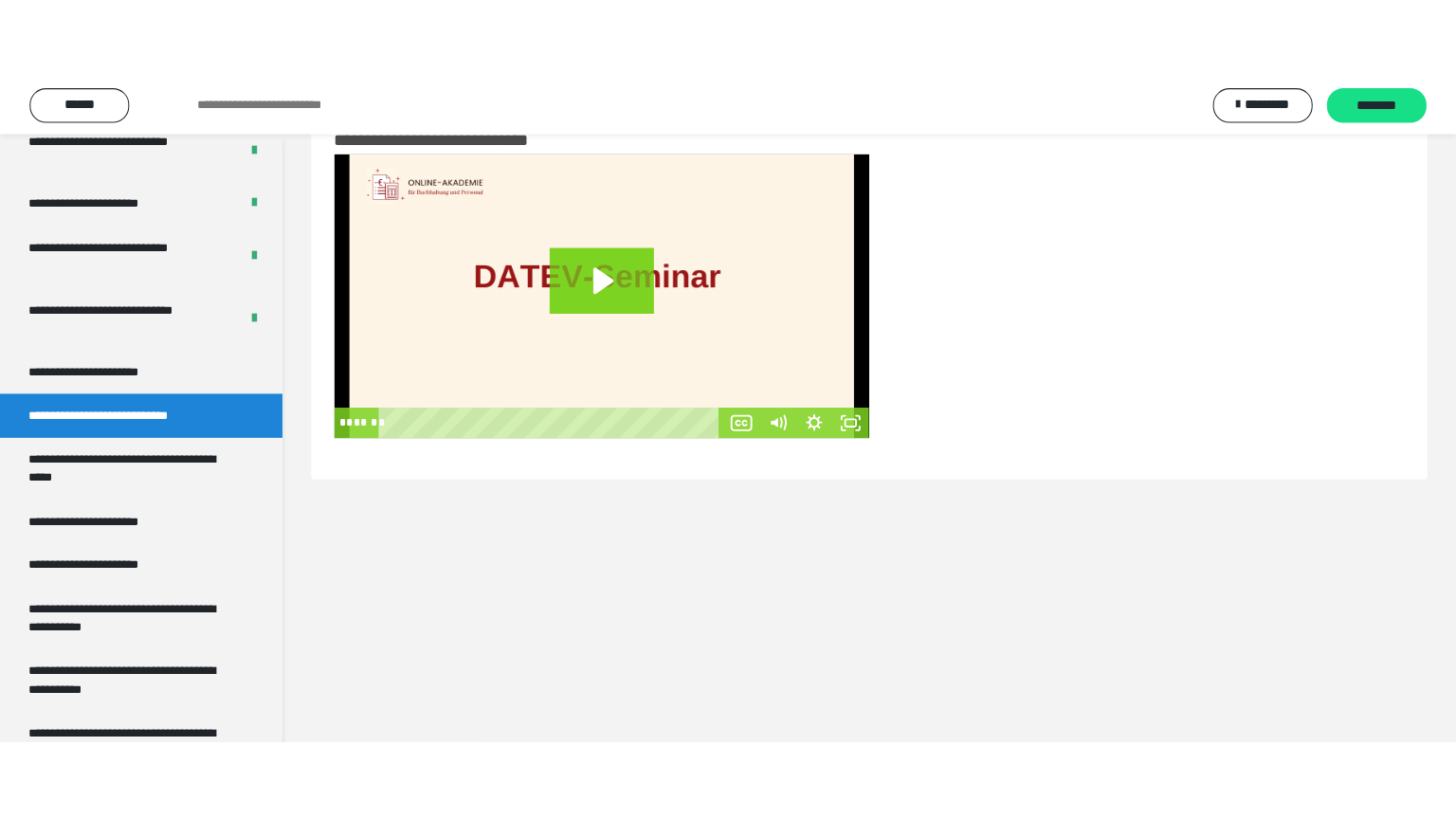 scroll, scrollTop: 57, scrollLeft: 0, axis: vertical 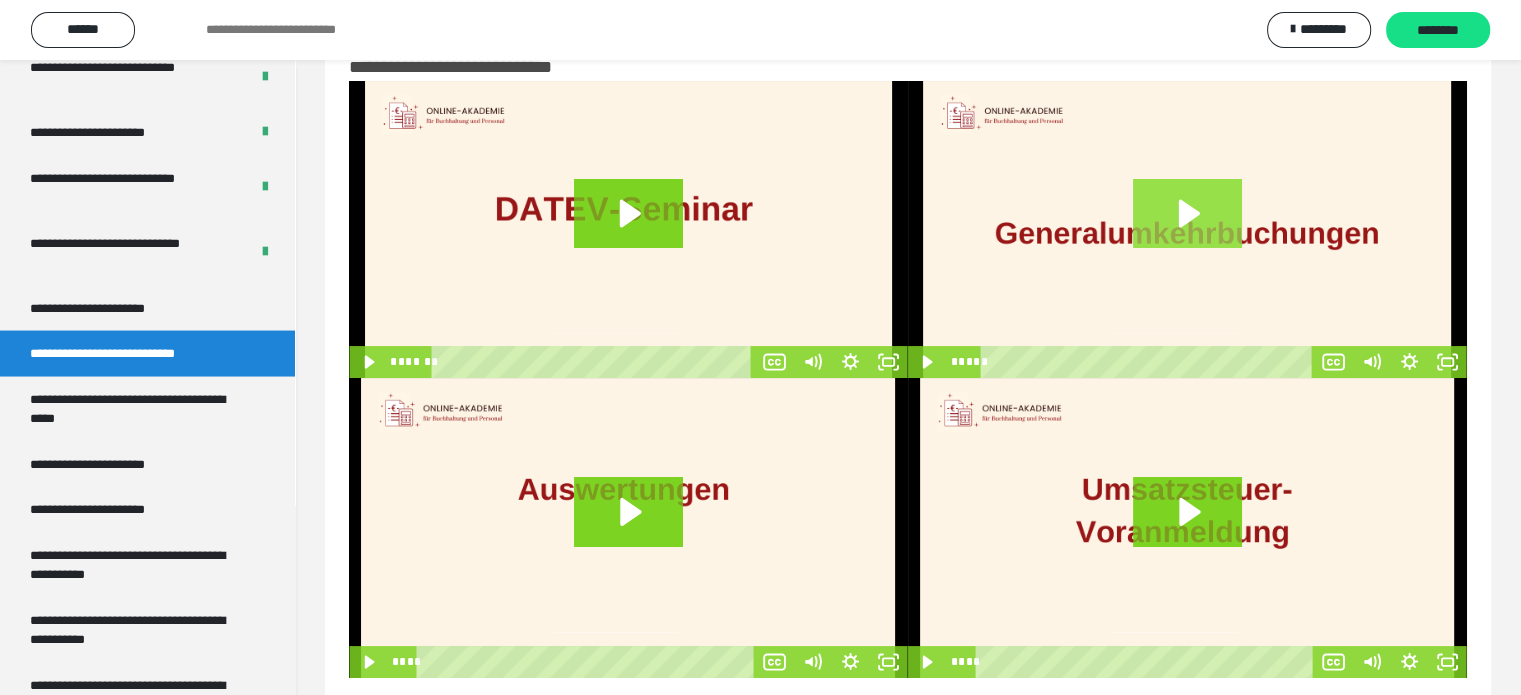 click 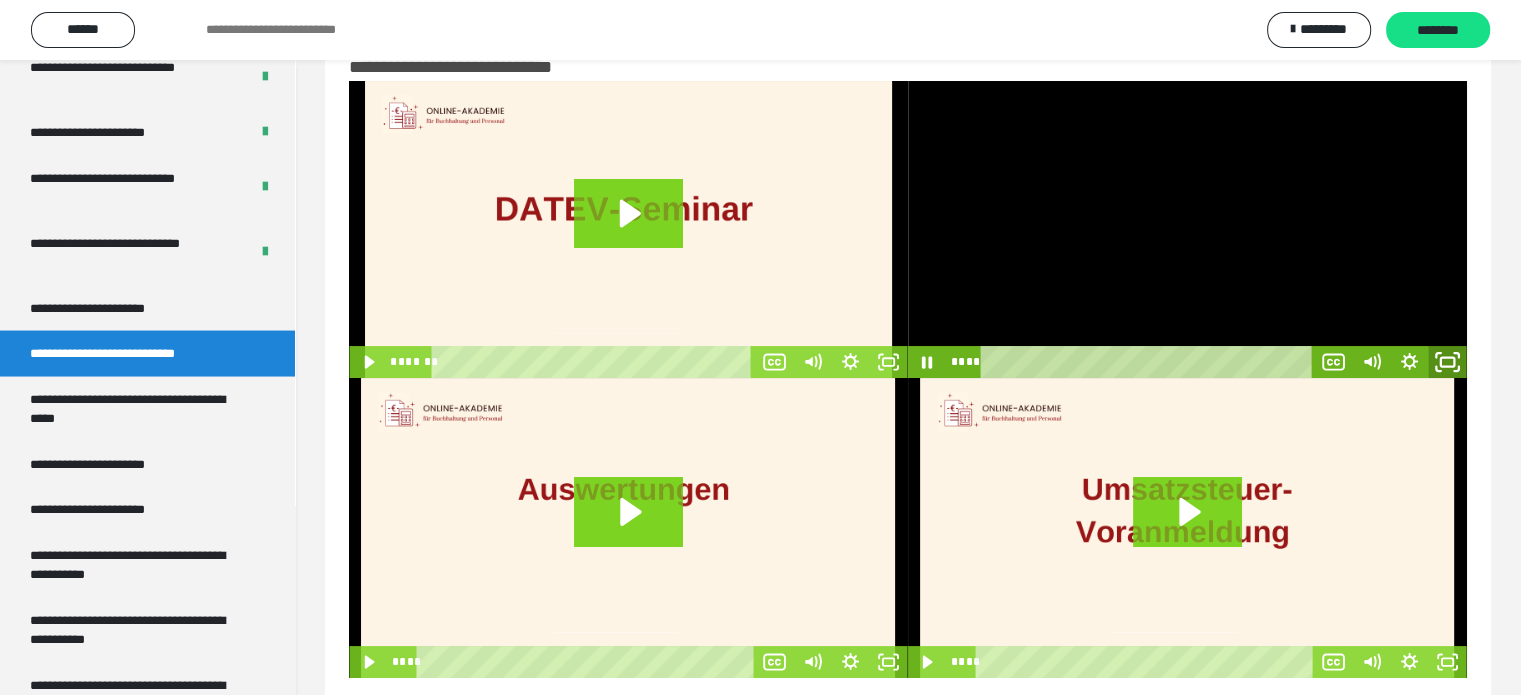 click 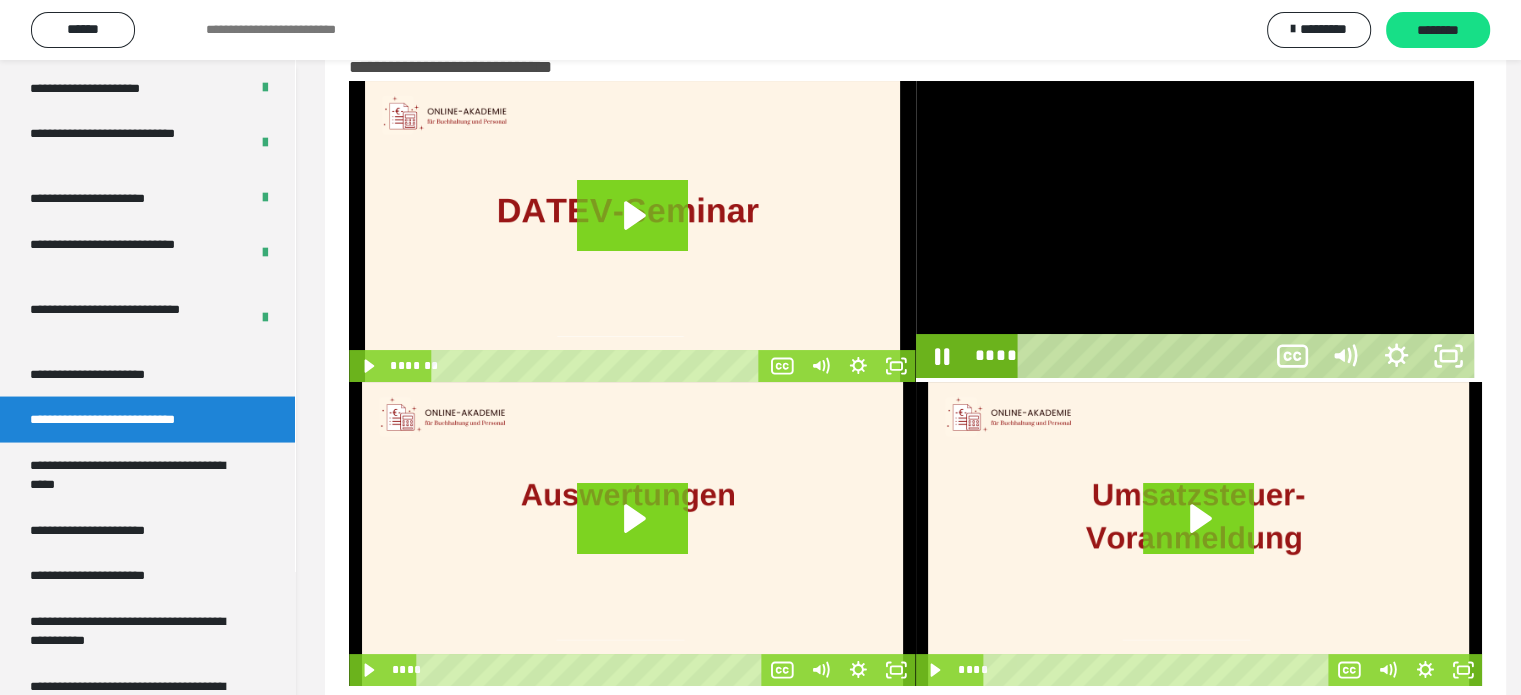 scroll, scrollTop: 3804, scrollLeft: 0, axis: vertical 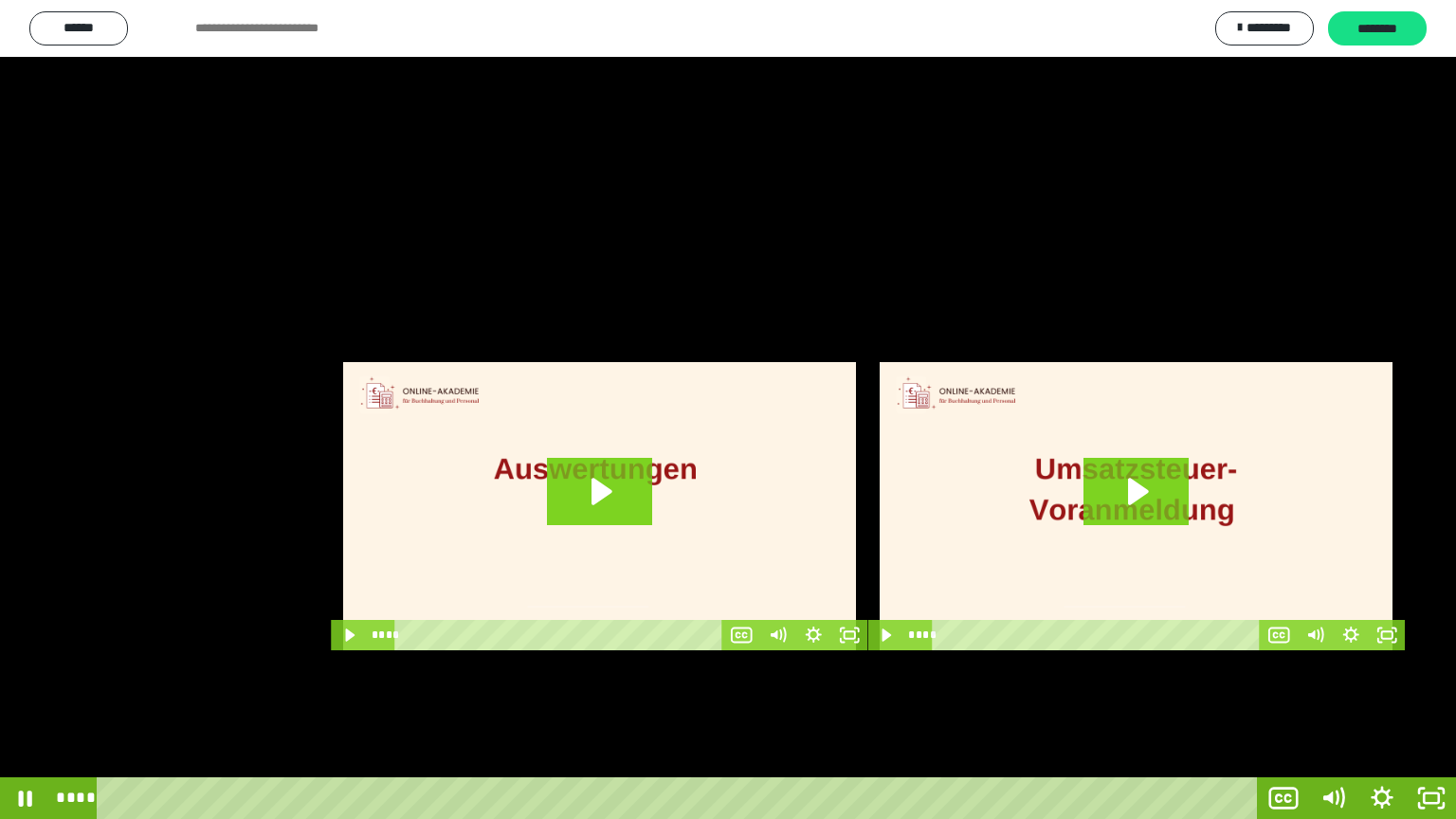 type 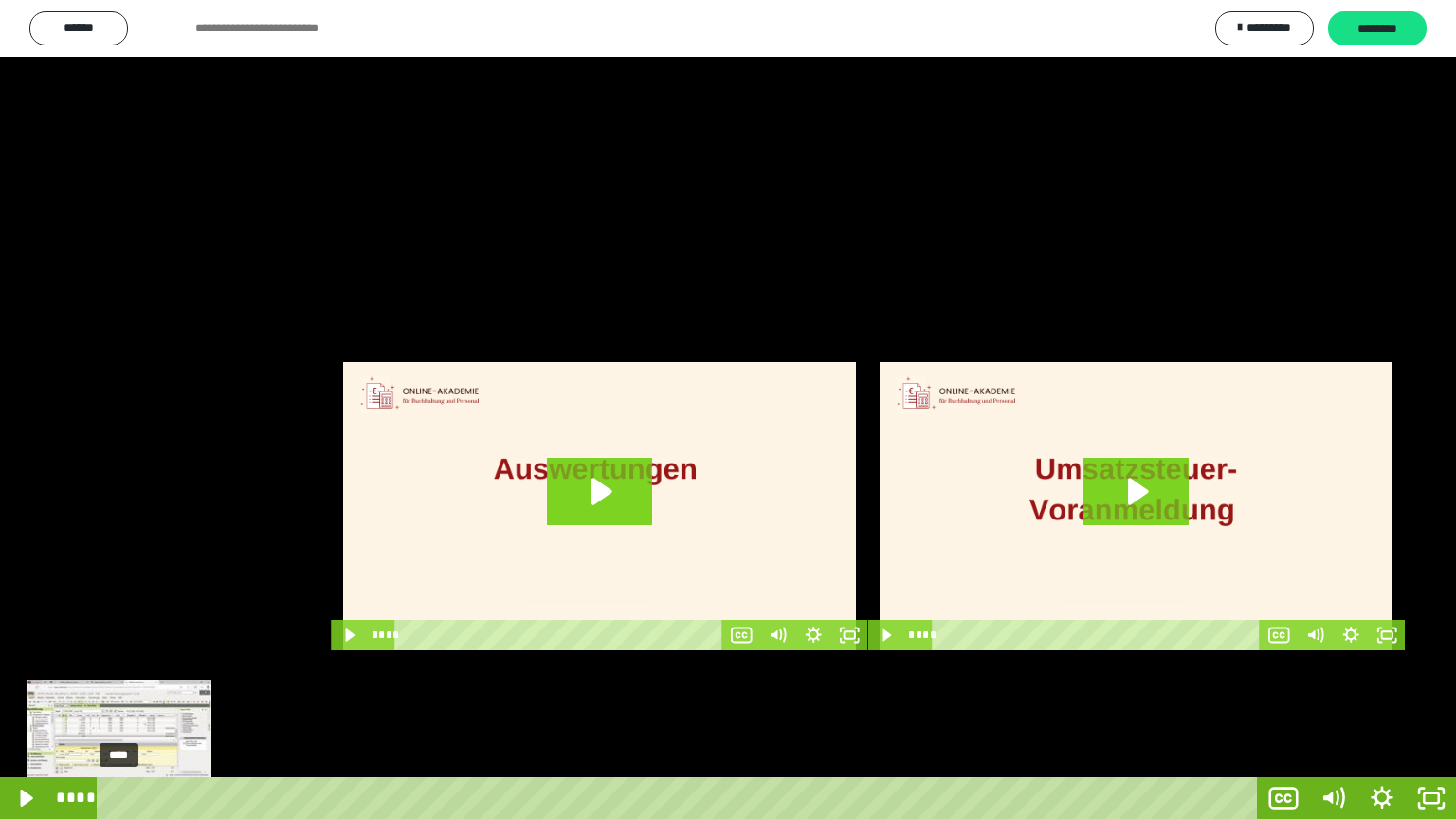 click on "****" at bounding box center (681, 798) 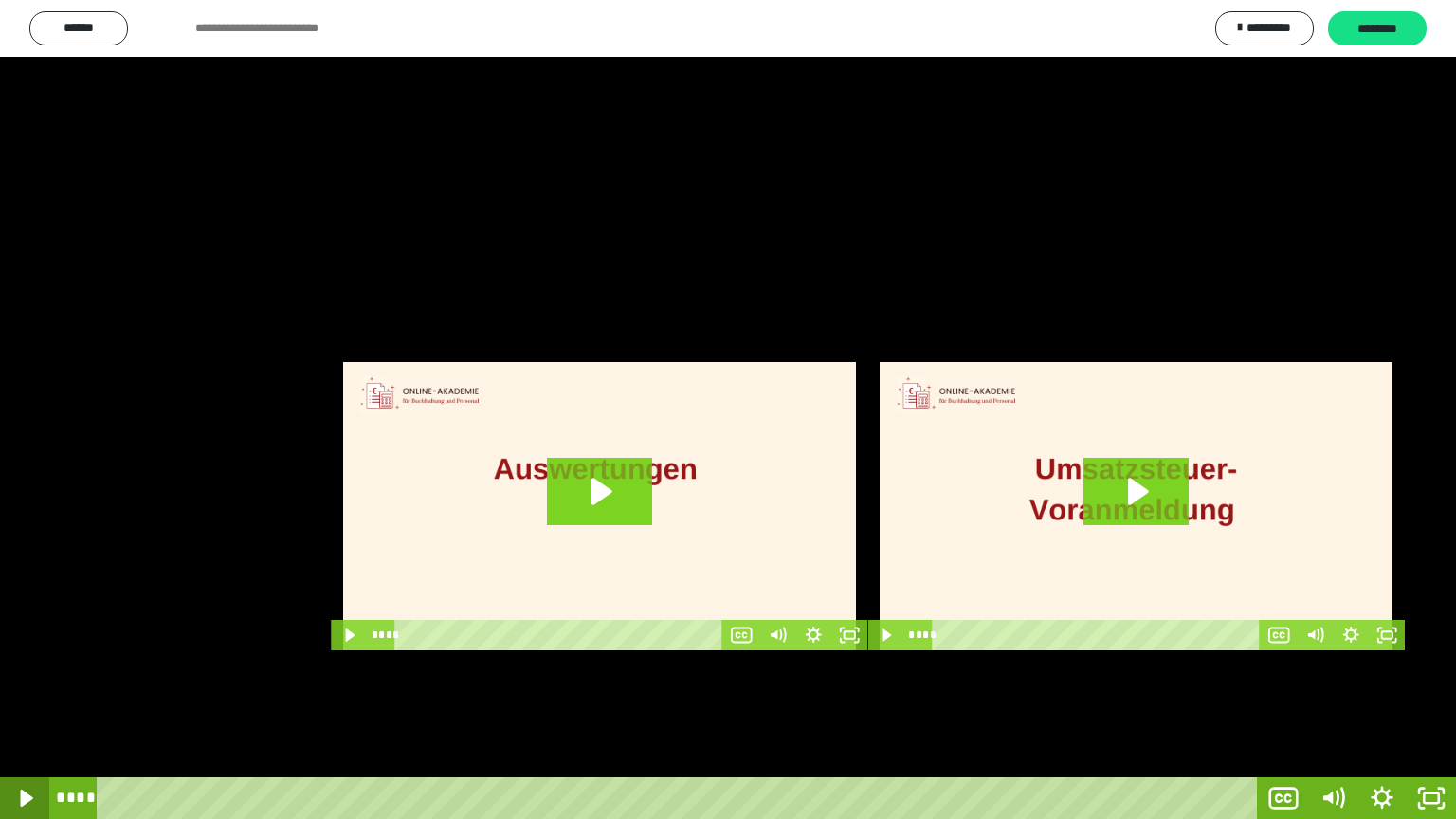 click 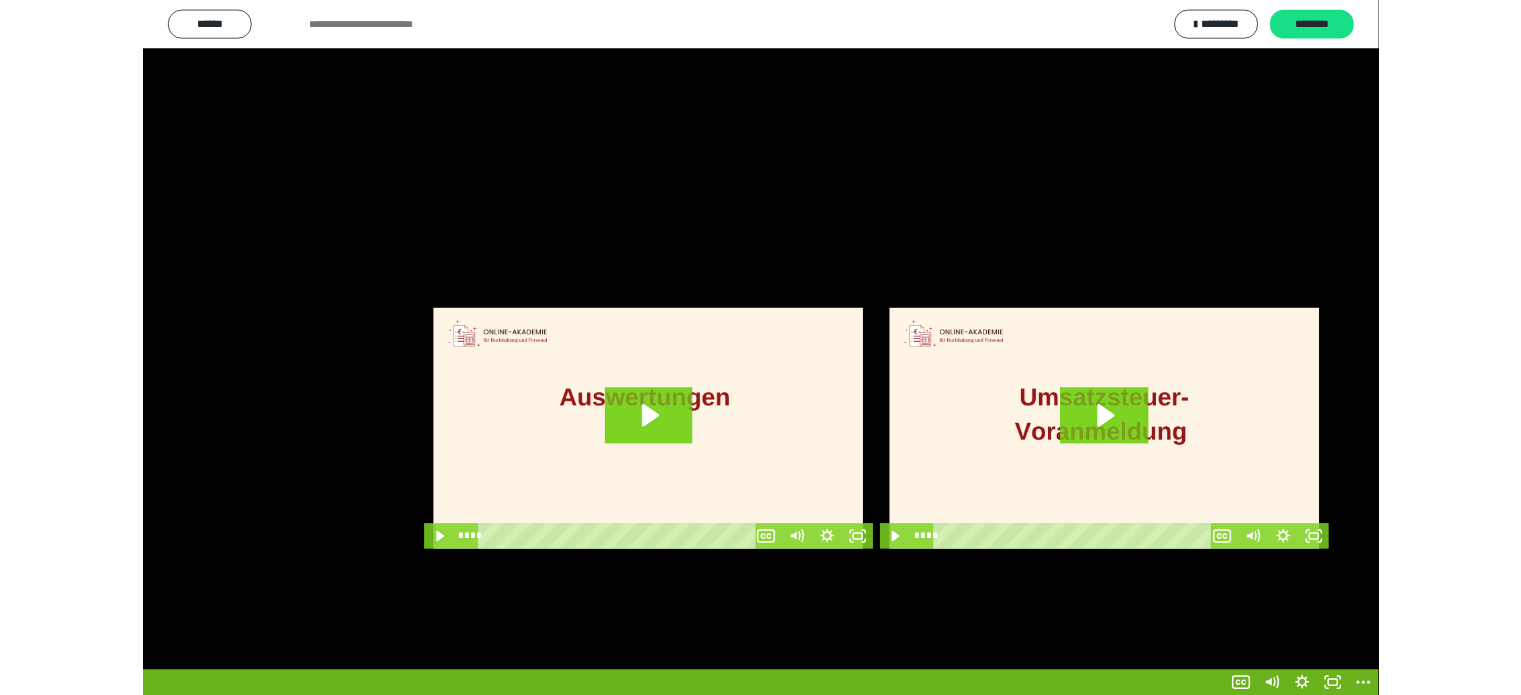 scroll, scrollTop: 3872, scrollLeft: 0, axis: vertical 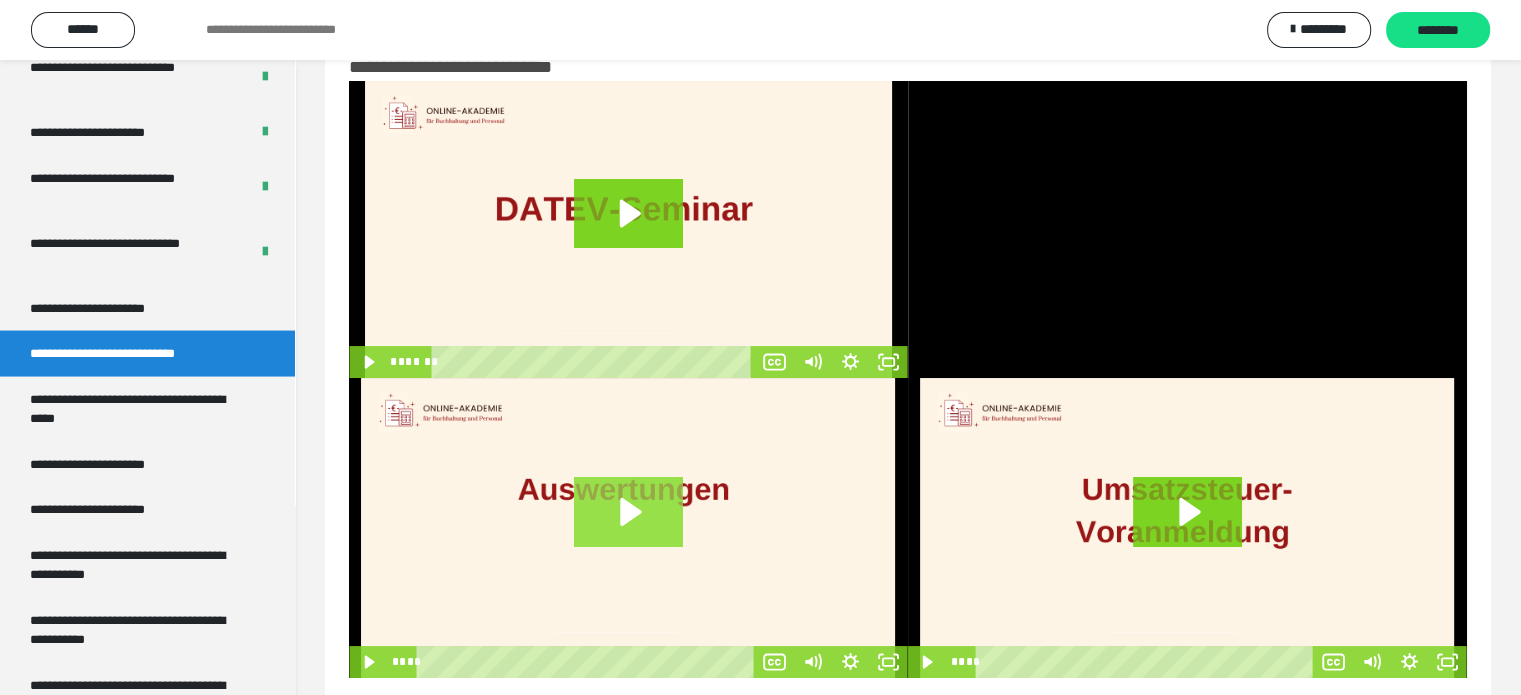 click 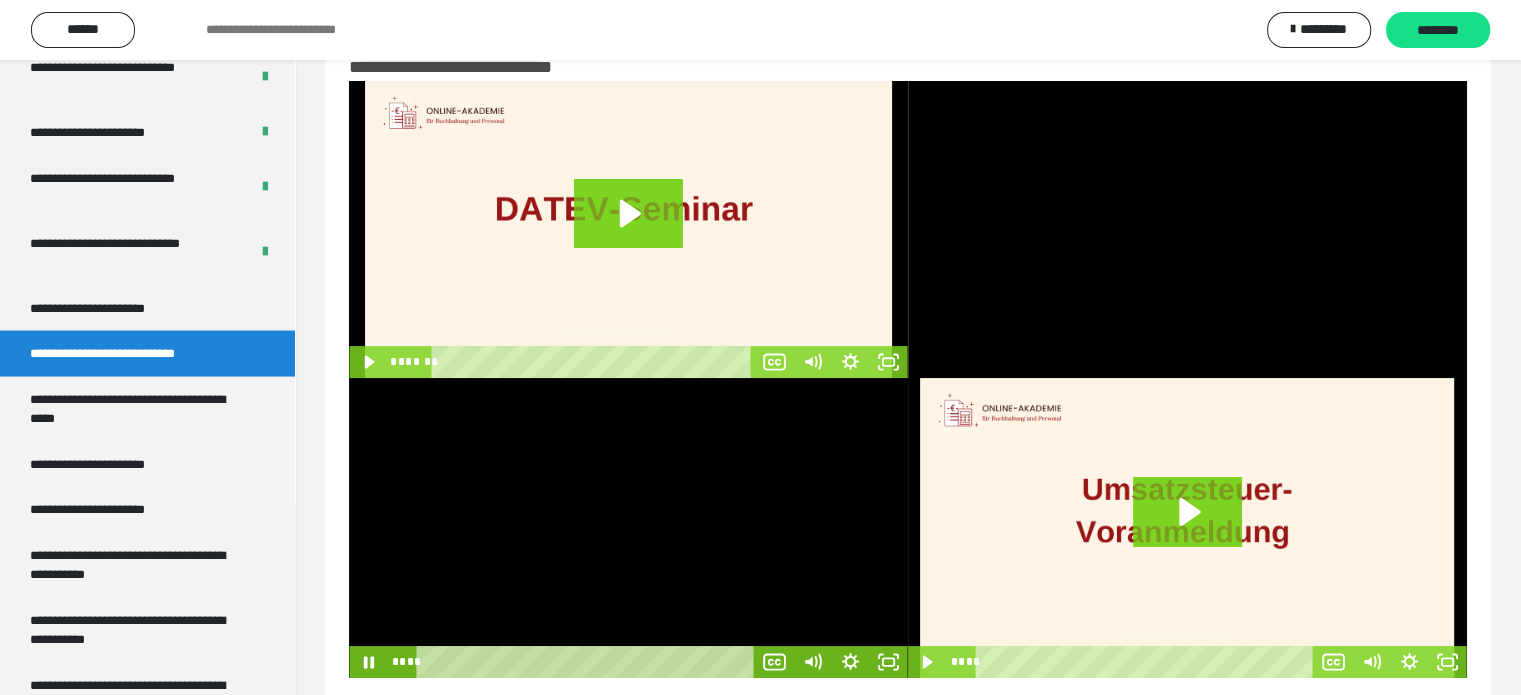 scroll, scrollTop: 96, scrollLeft: 0, axis: vertical 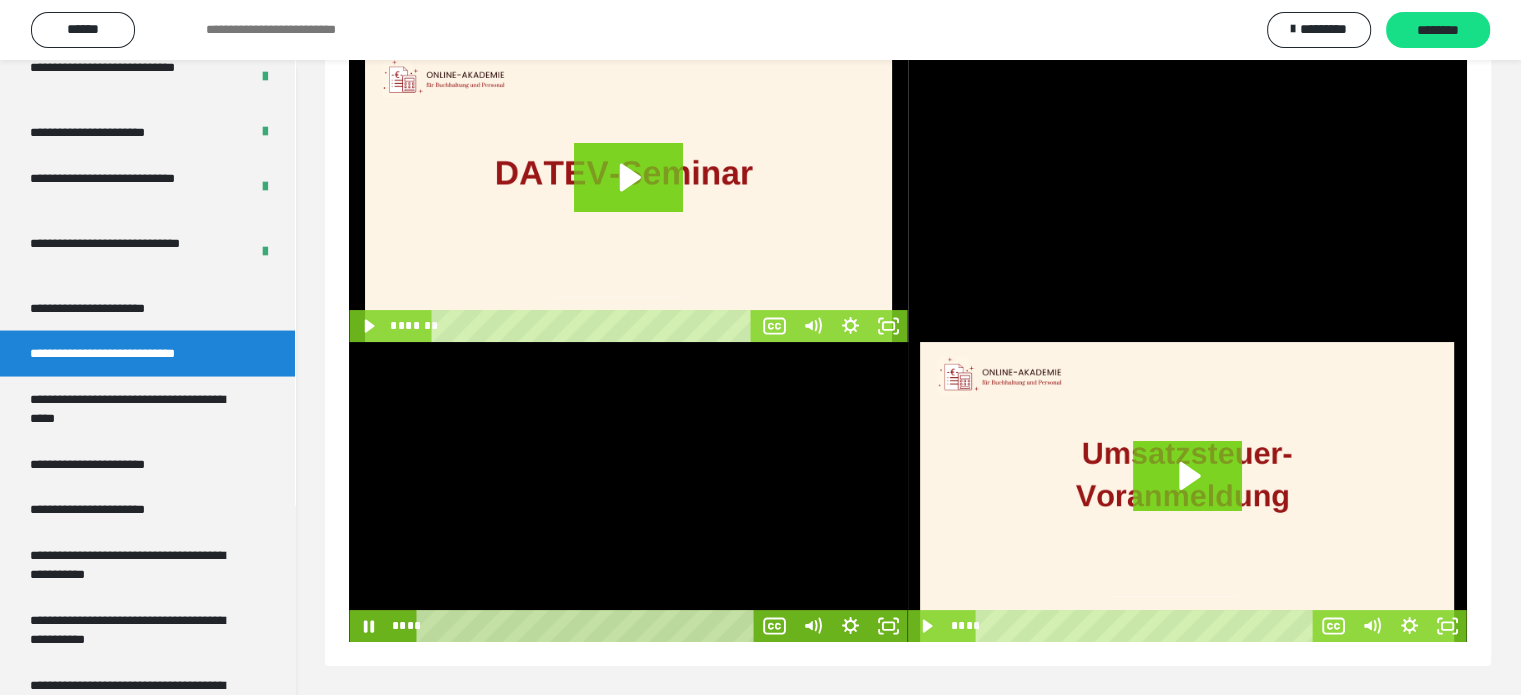 click at bounding box center (628, 492) 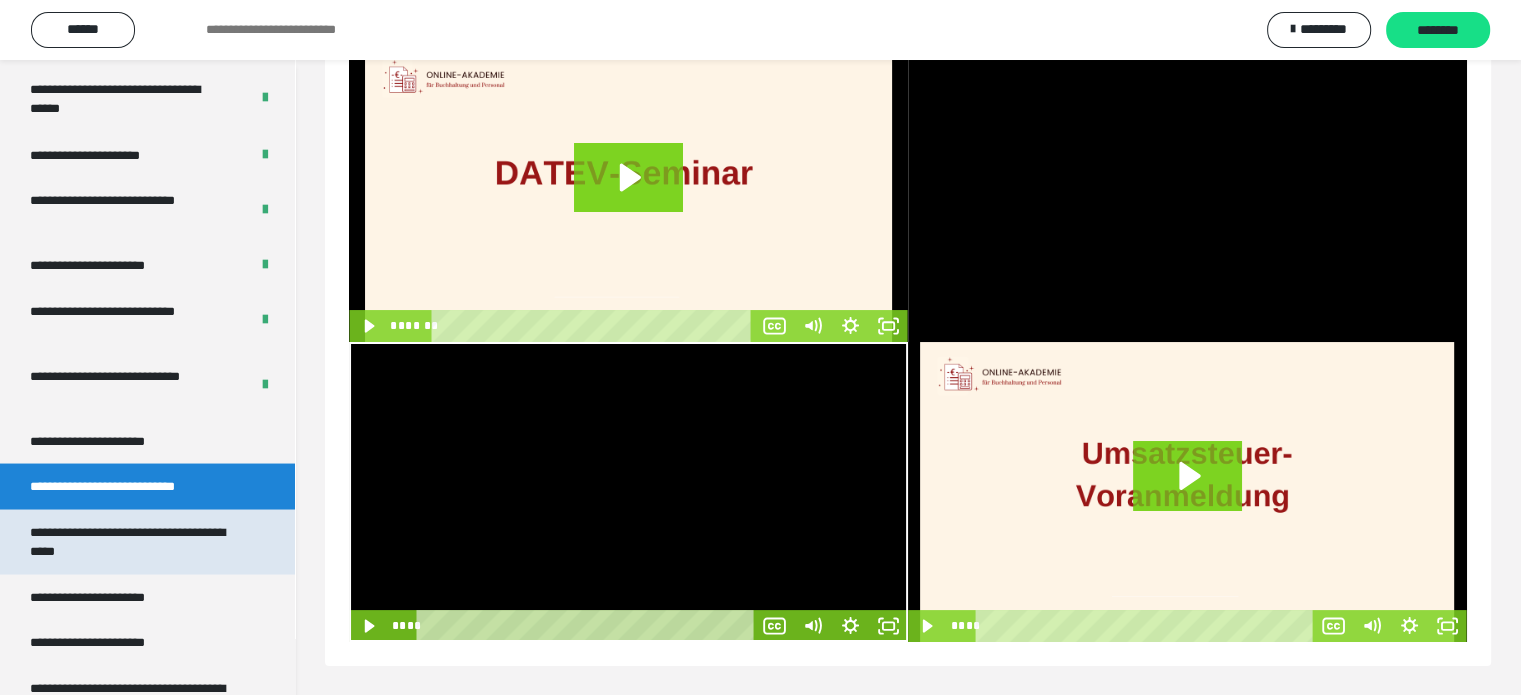 scroll, scrollTop: 3672, scrollLeft: 0, axis: vertical 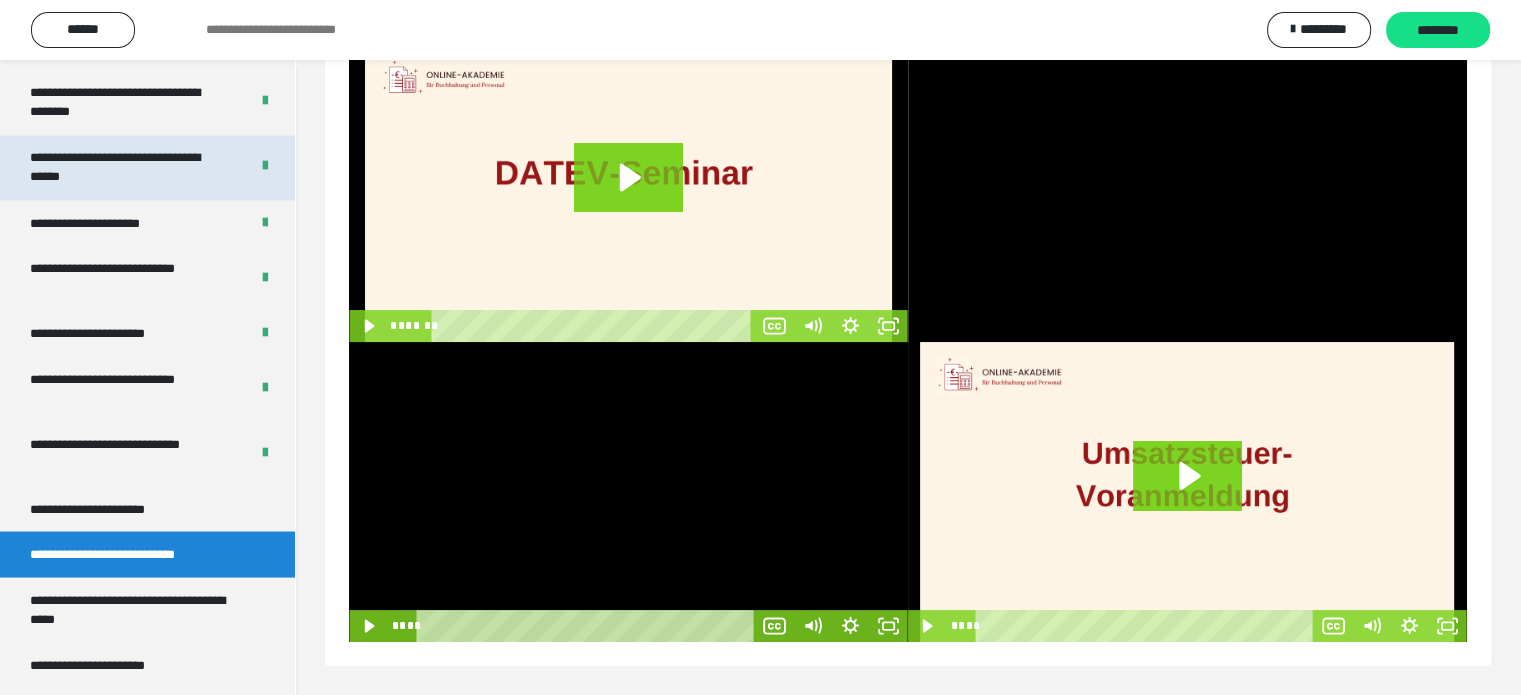 click on "**********" at bounding box center (124, 167) 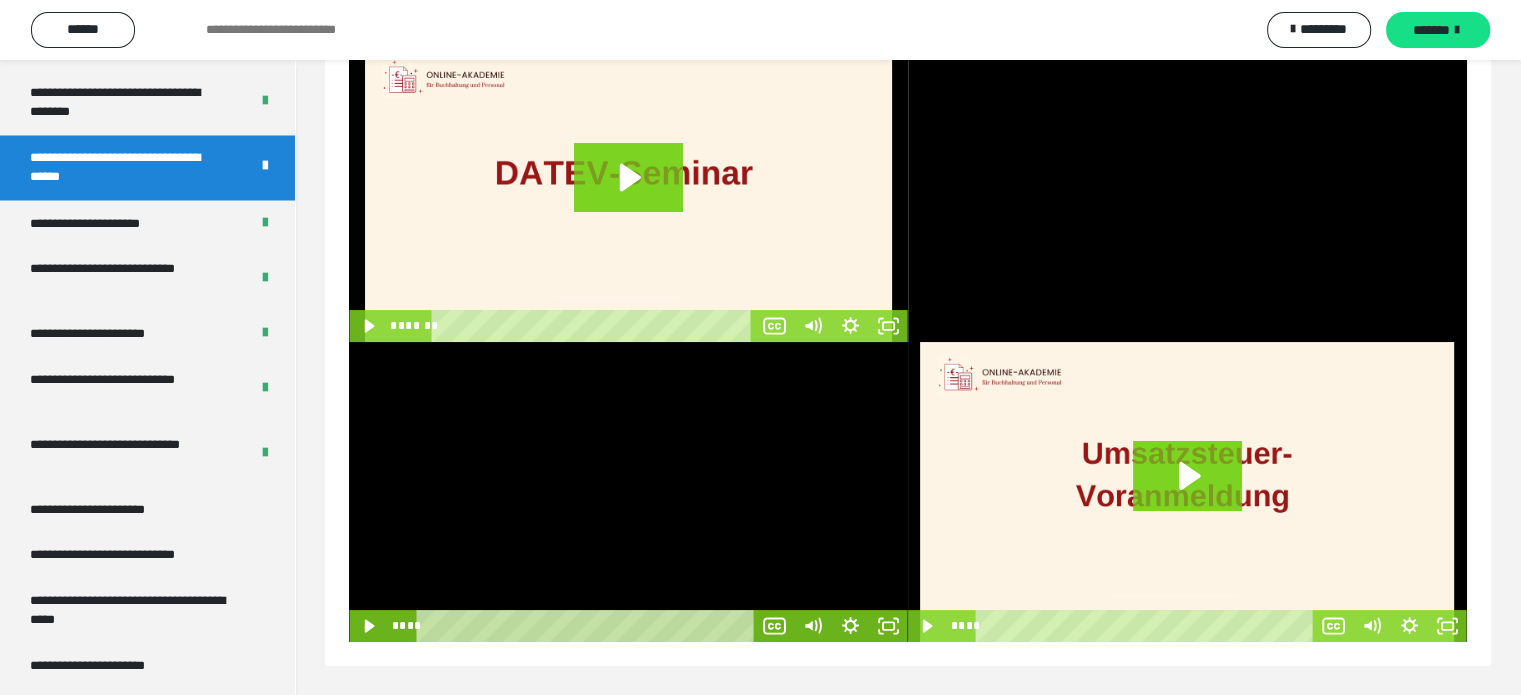 scroll, scrollTop: 60, scrollLeft: 0, axis: vertical 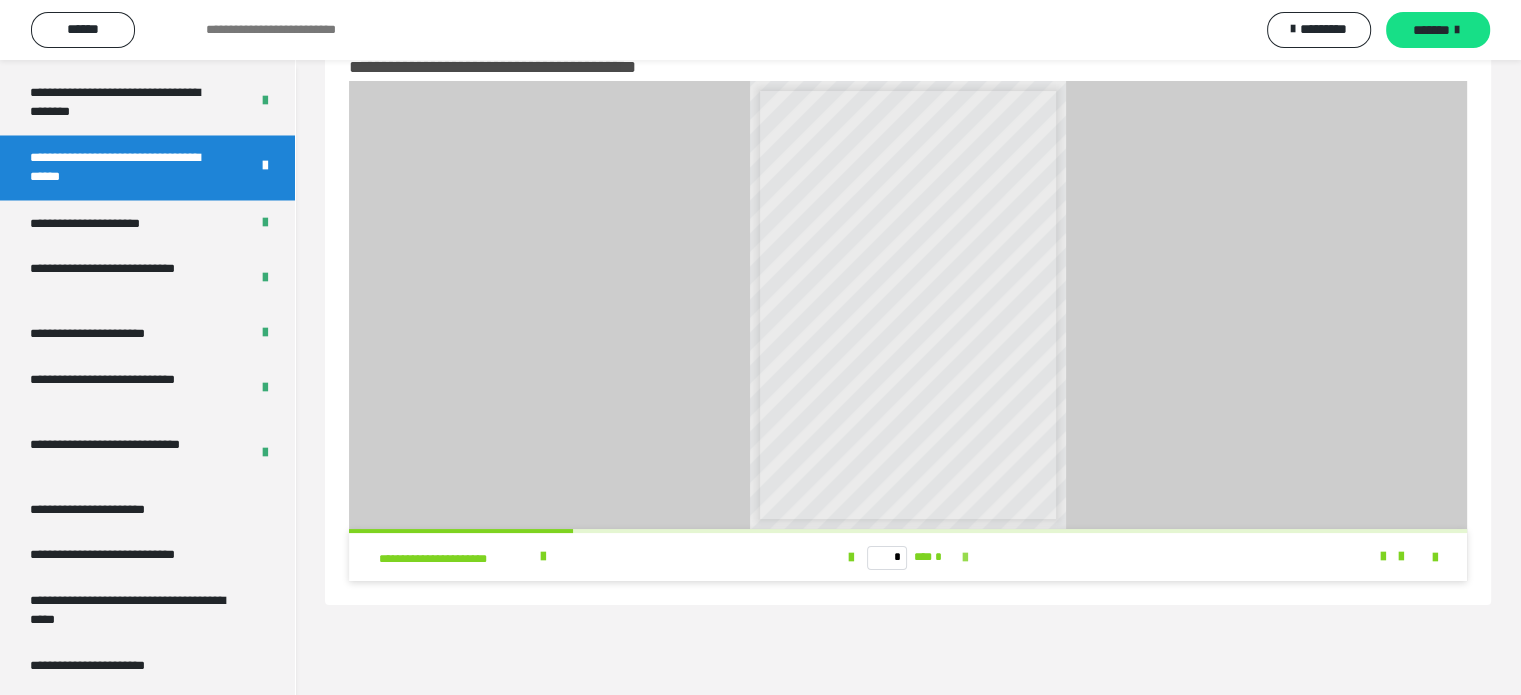 click at bounding box center [965, 558] 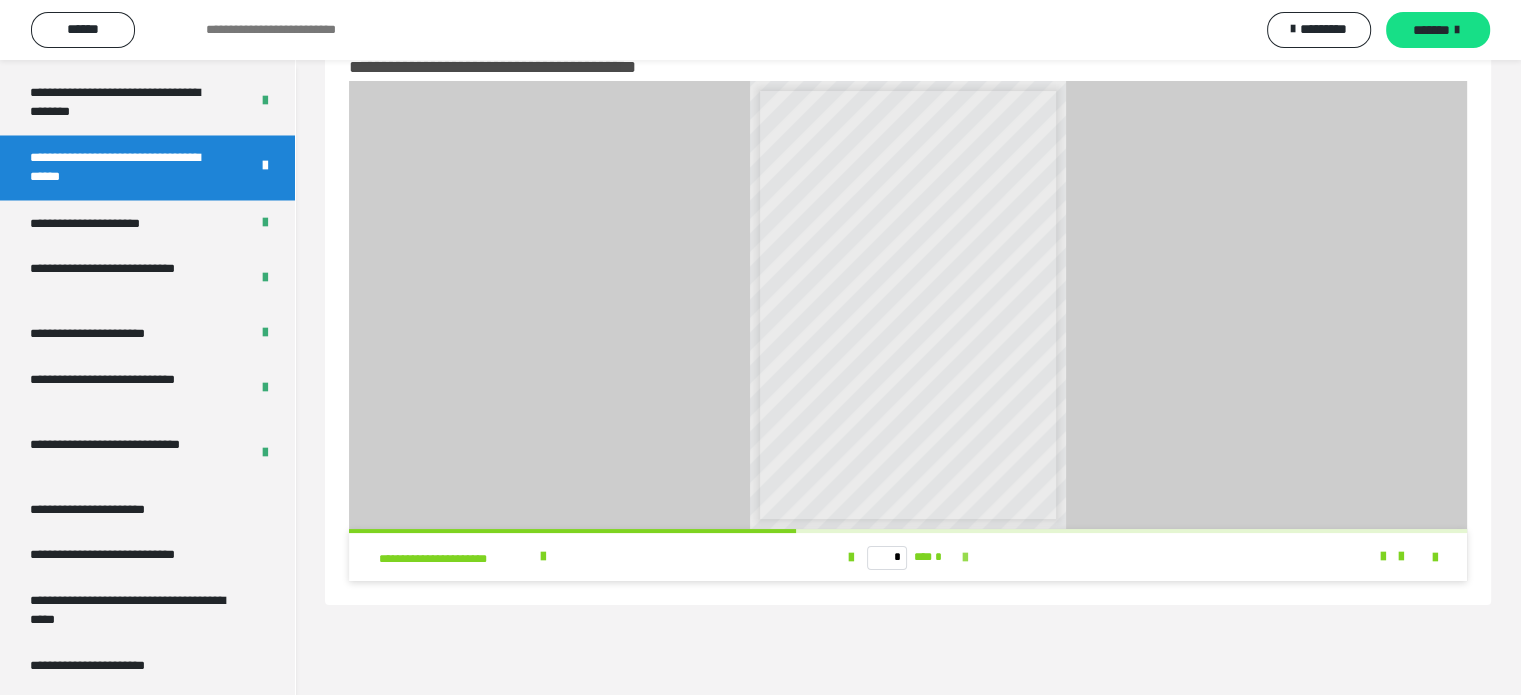 click at bounding box center (965, 558) 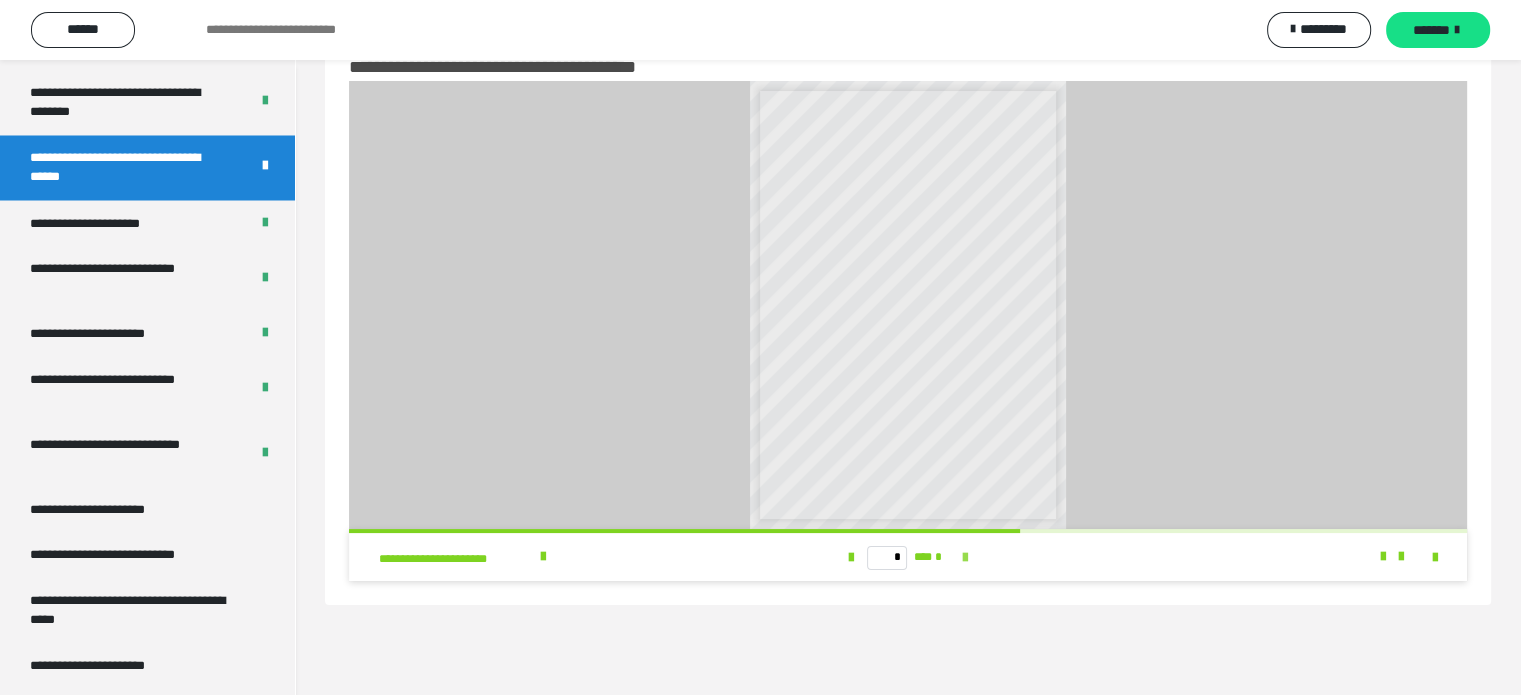 click at bounding box center (965, 558) 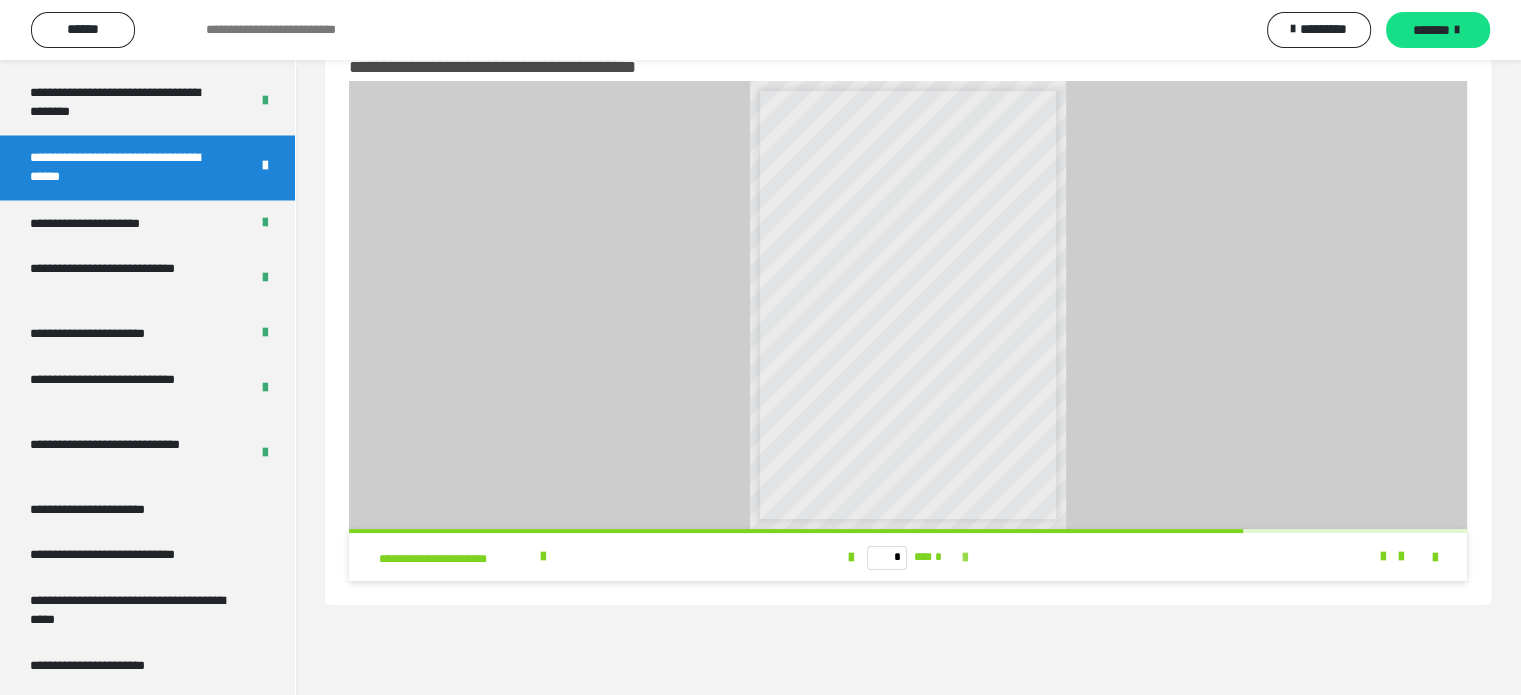 click at bounding box center [965, 558] 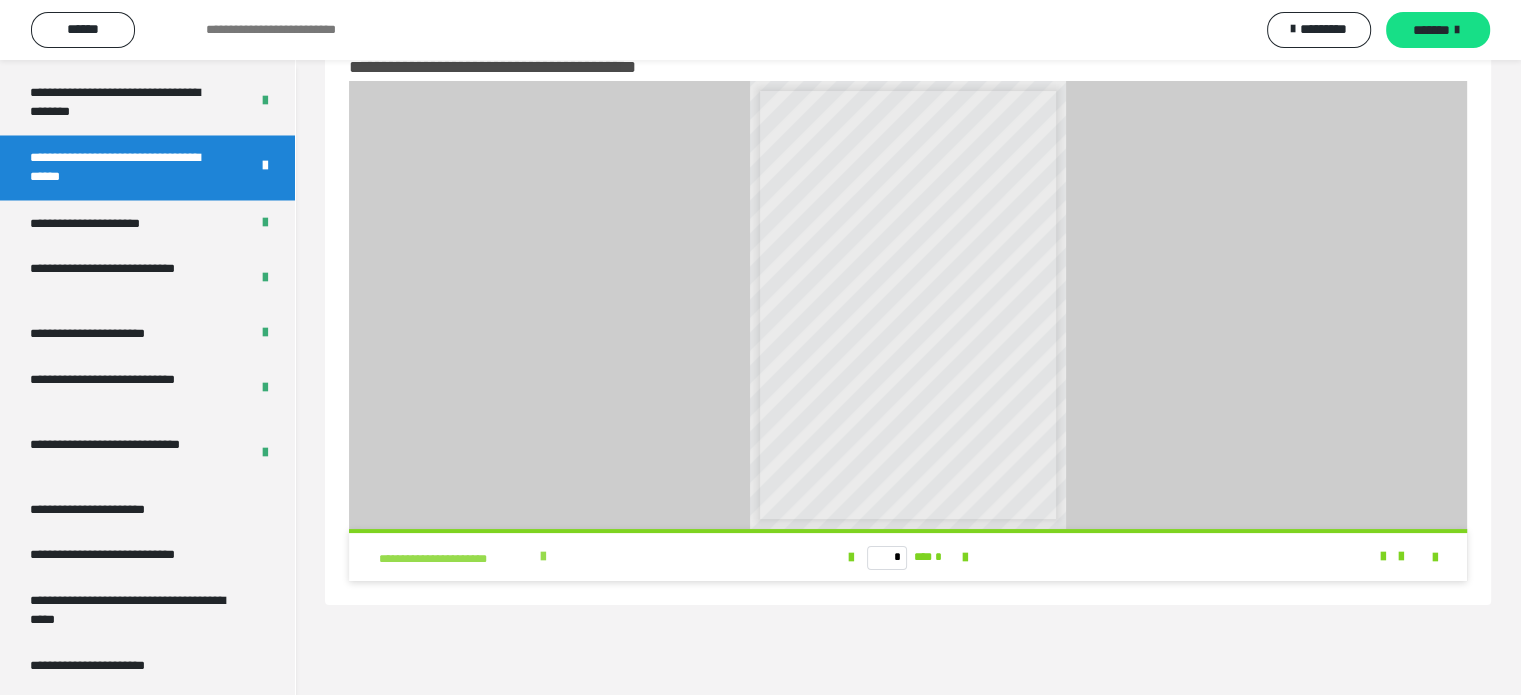 click on "**********" at bounding box center (456, 559) 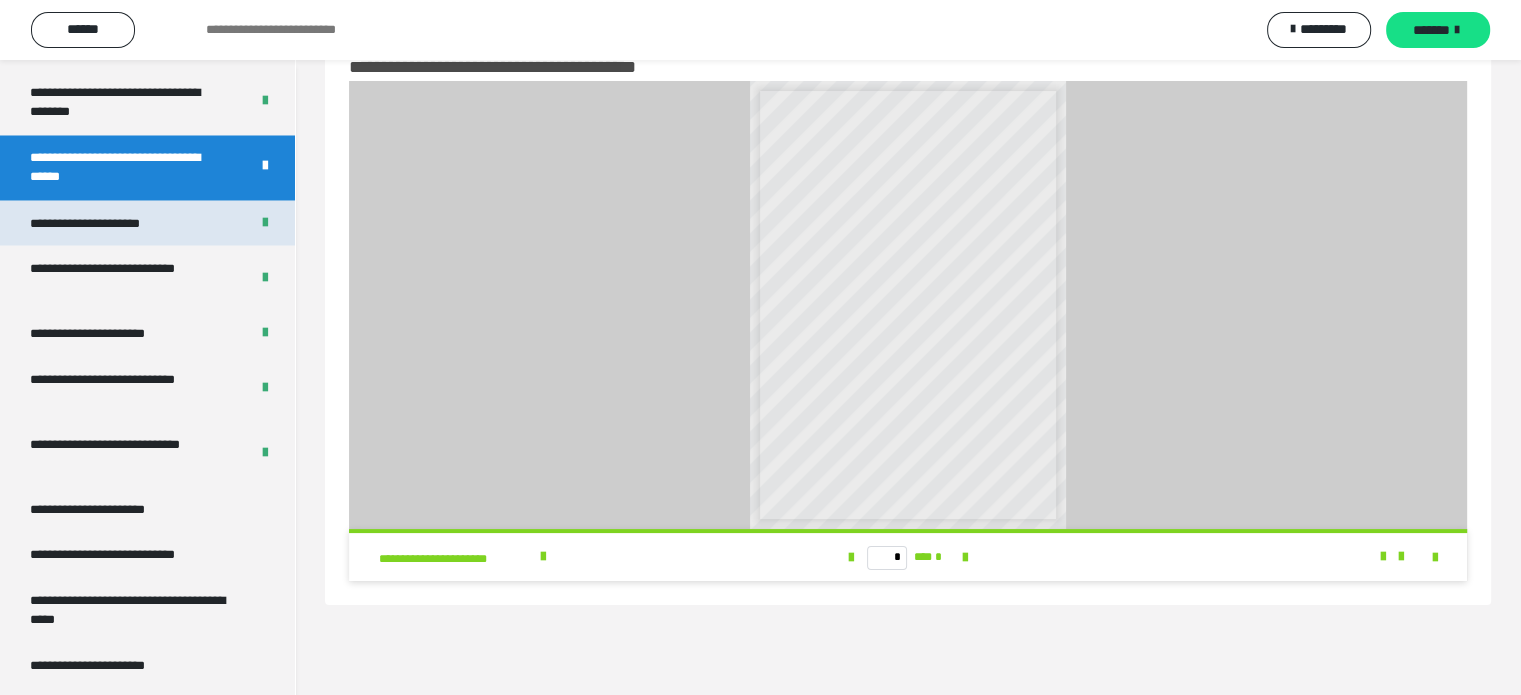 click on "**********" at bounding box center (147, 223) 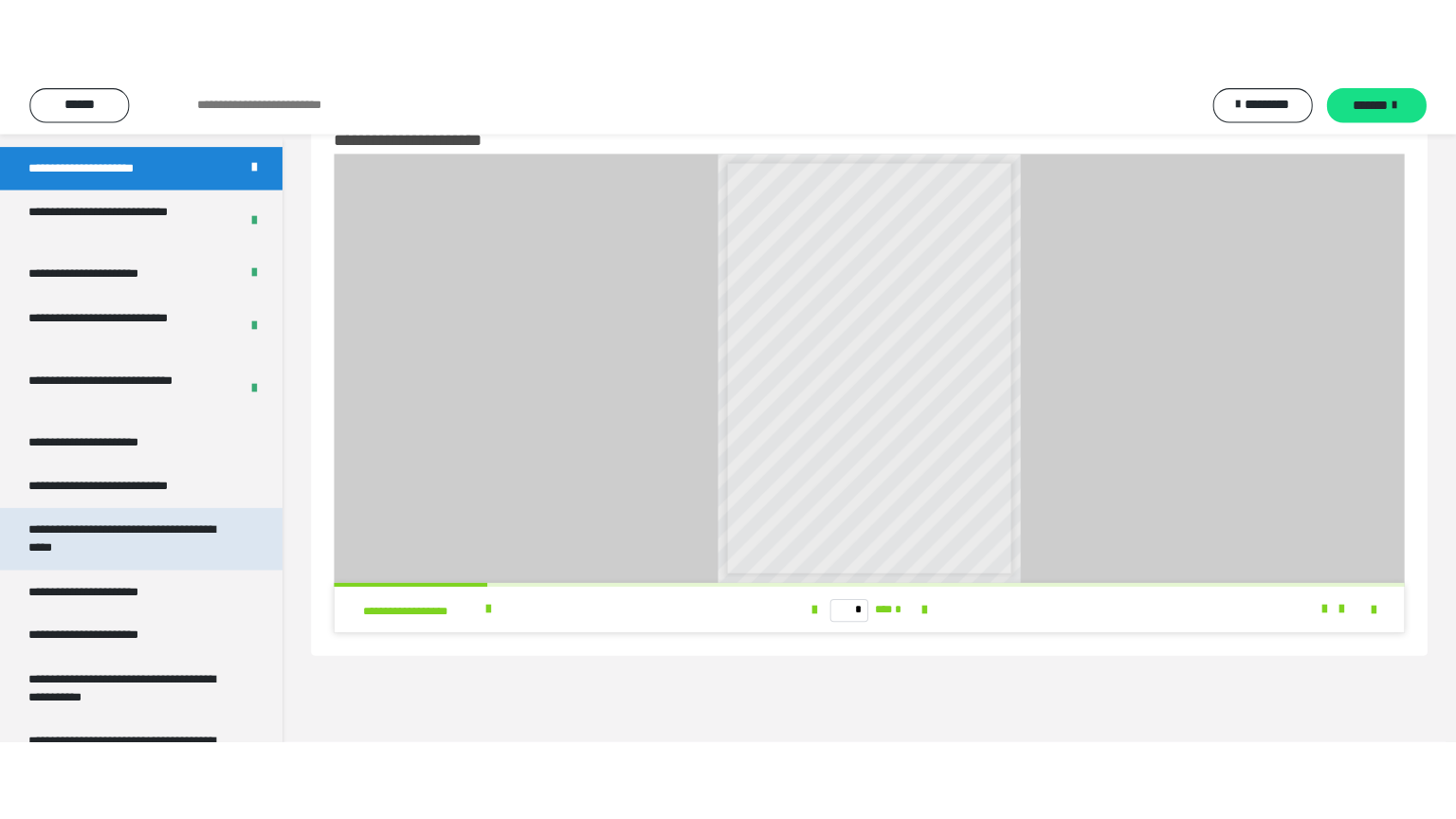 scroll, scrollTop: 3670, scrollLeft: 0, axis: vertical 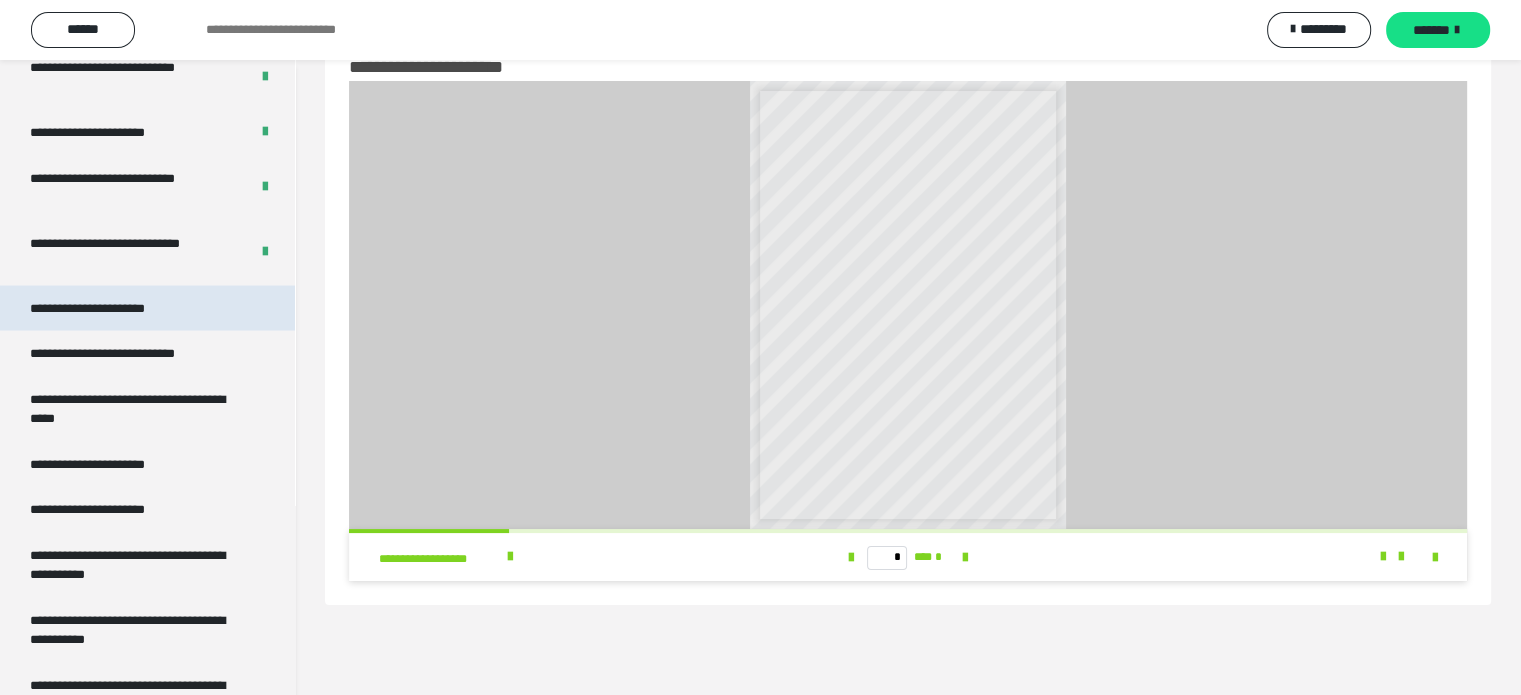 click on "**********" at bounding box center (109, 309) 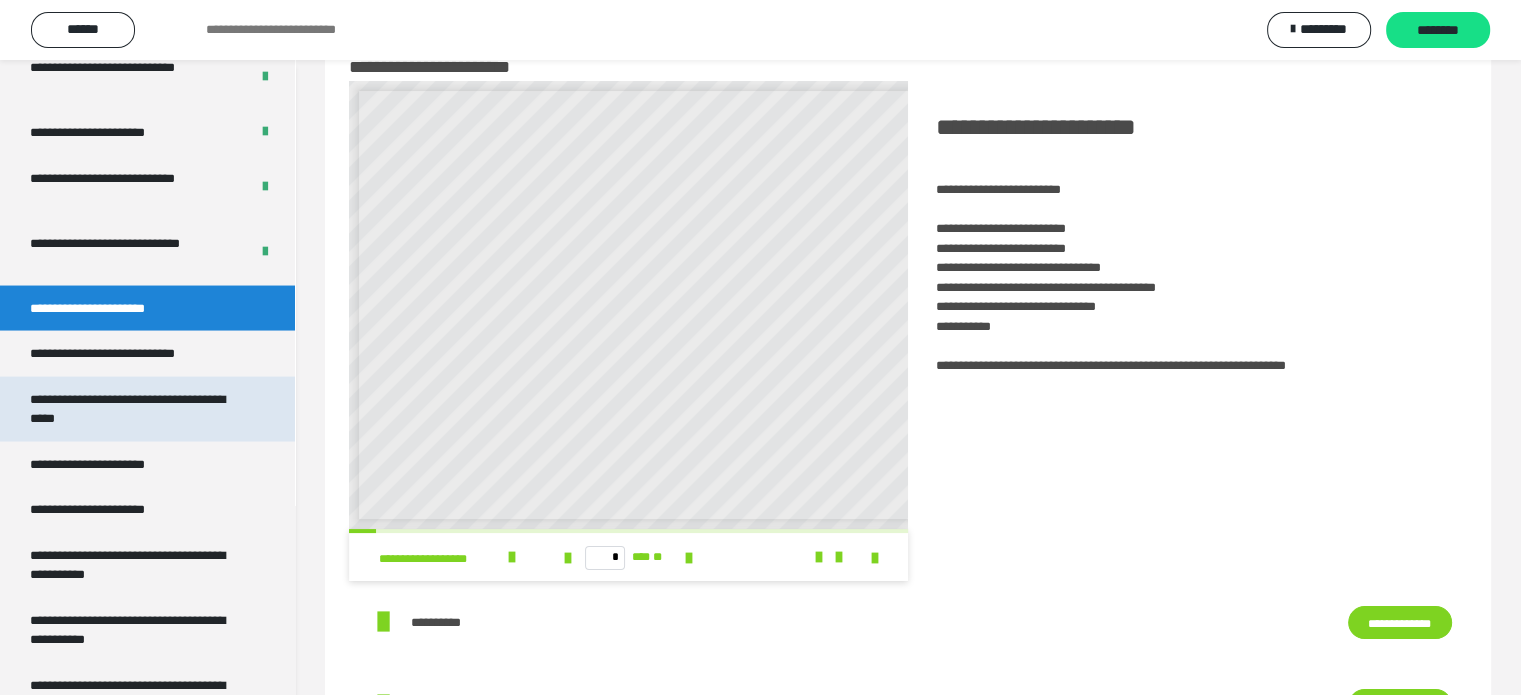 click on "**********" at bounding box center [132, 409] 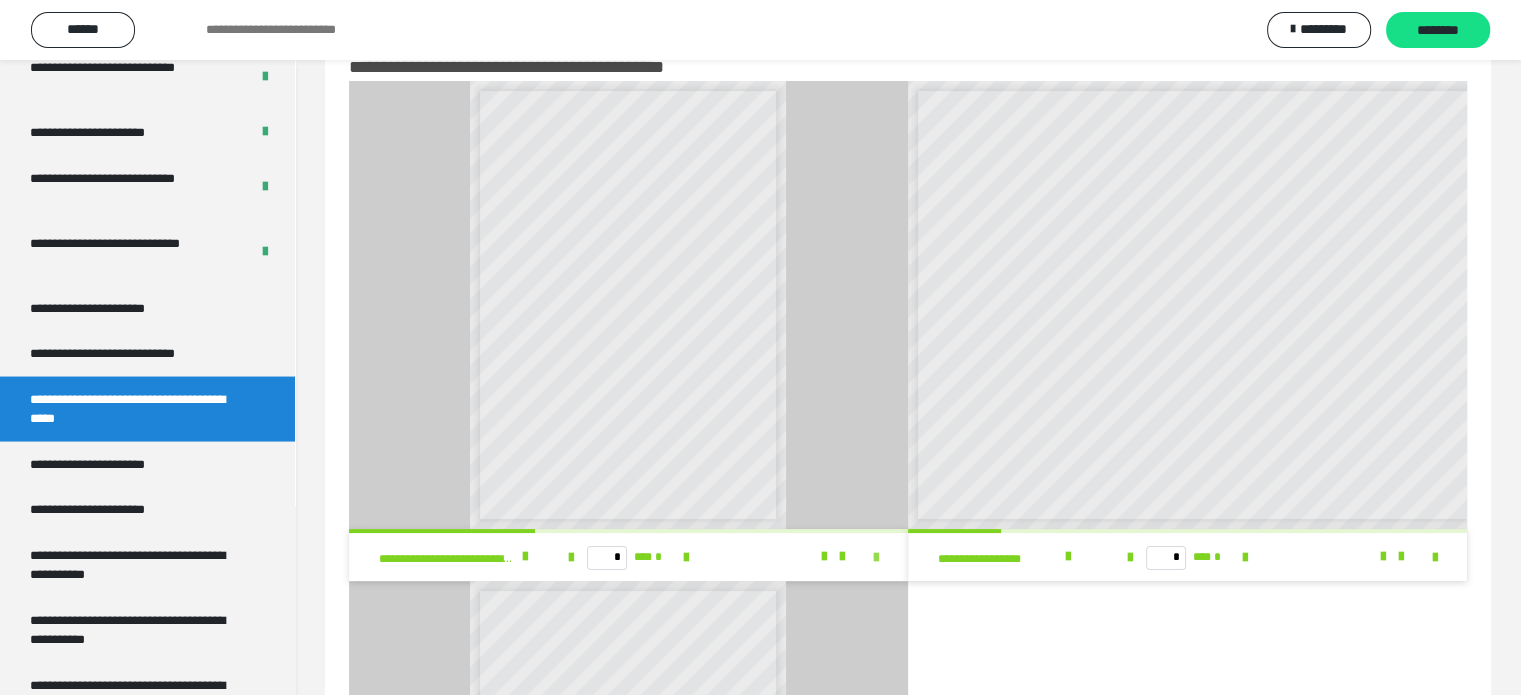 click at bounding box center (876, 558) 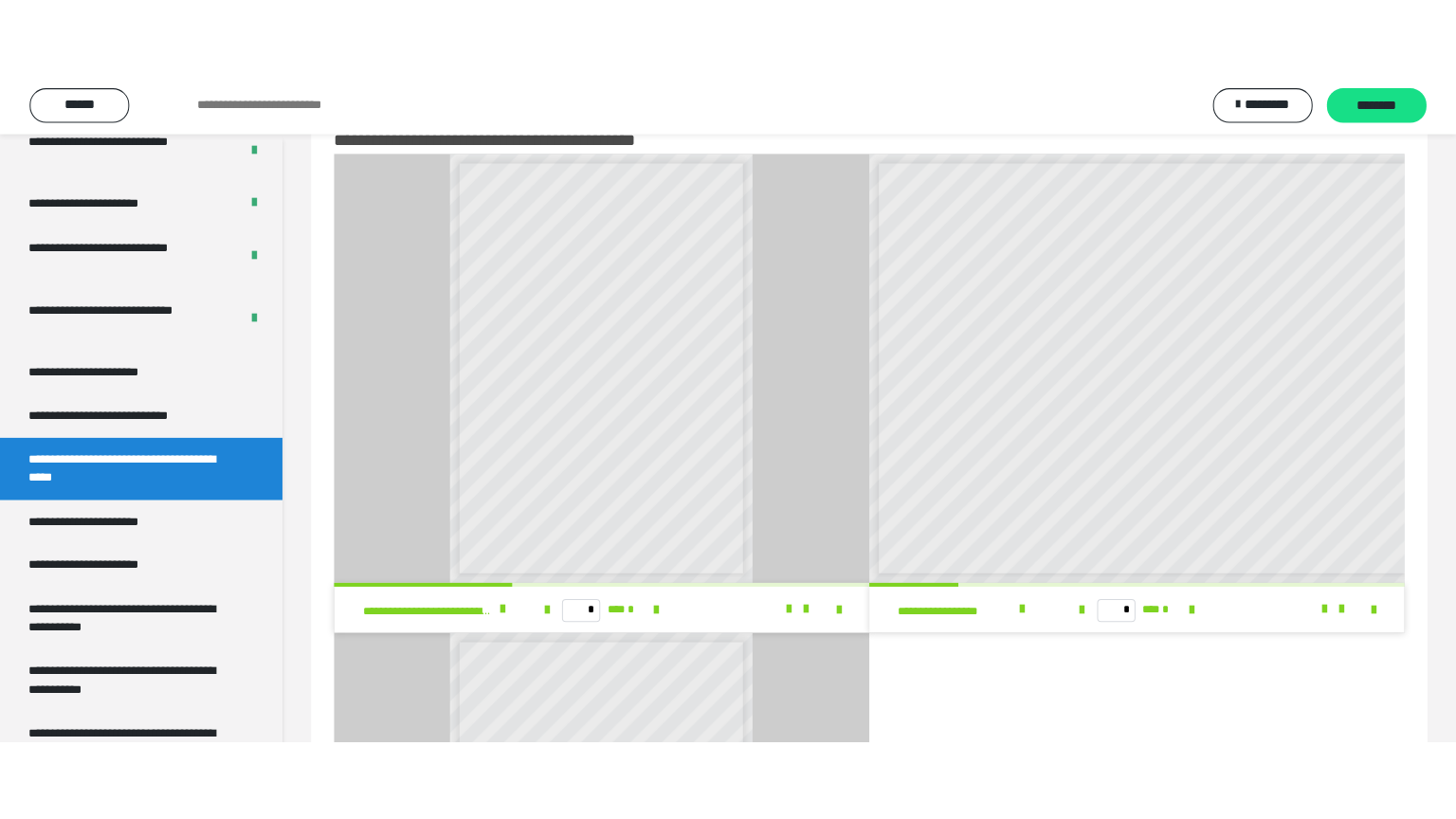 scroll, scrollTop: 3606, scrollLeft: 0, axis: vertical 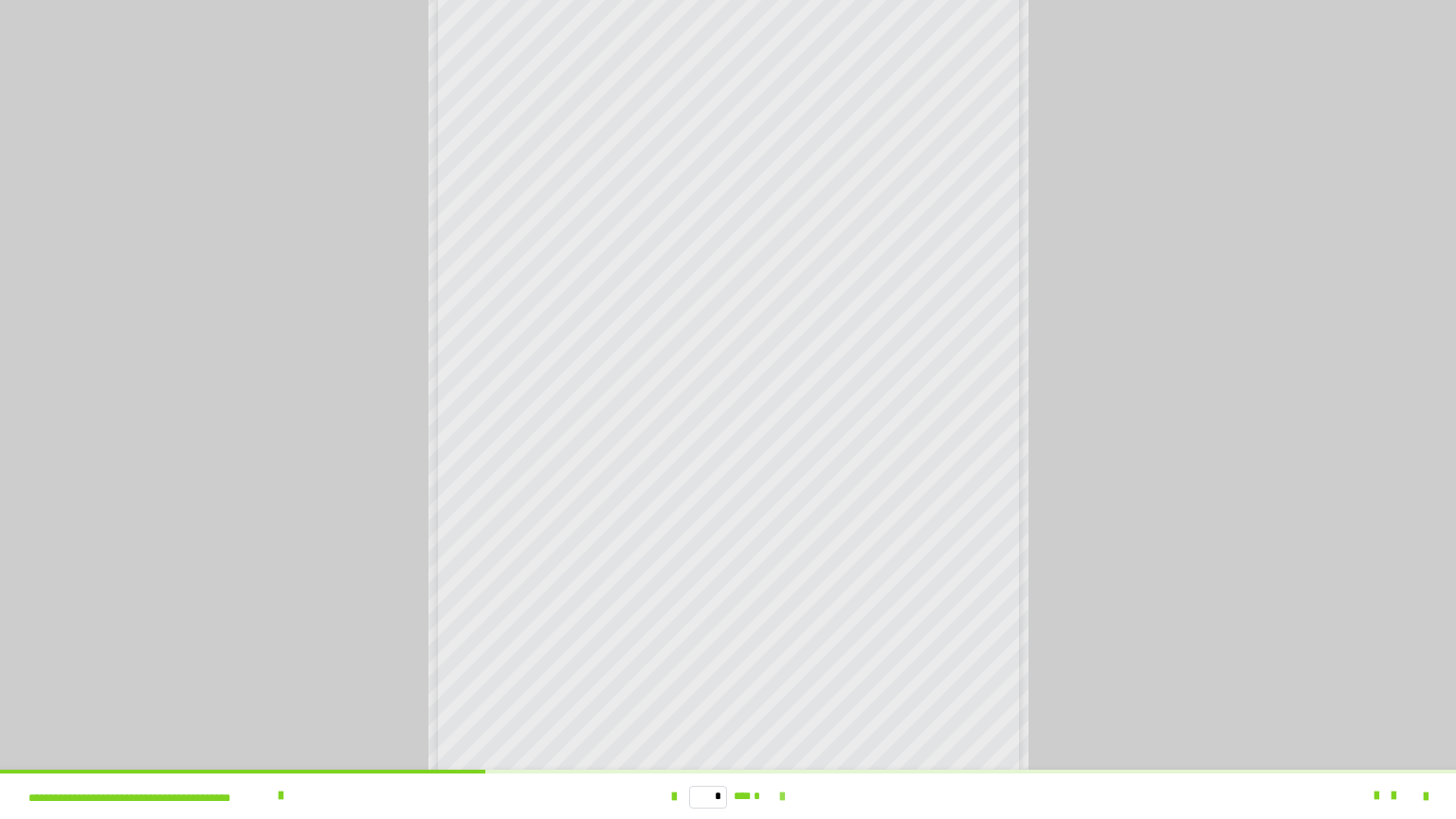 click at bounding box center (782, 797) 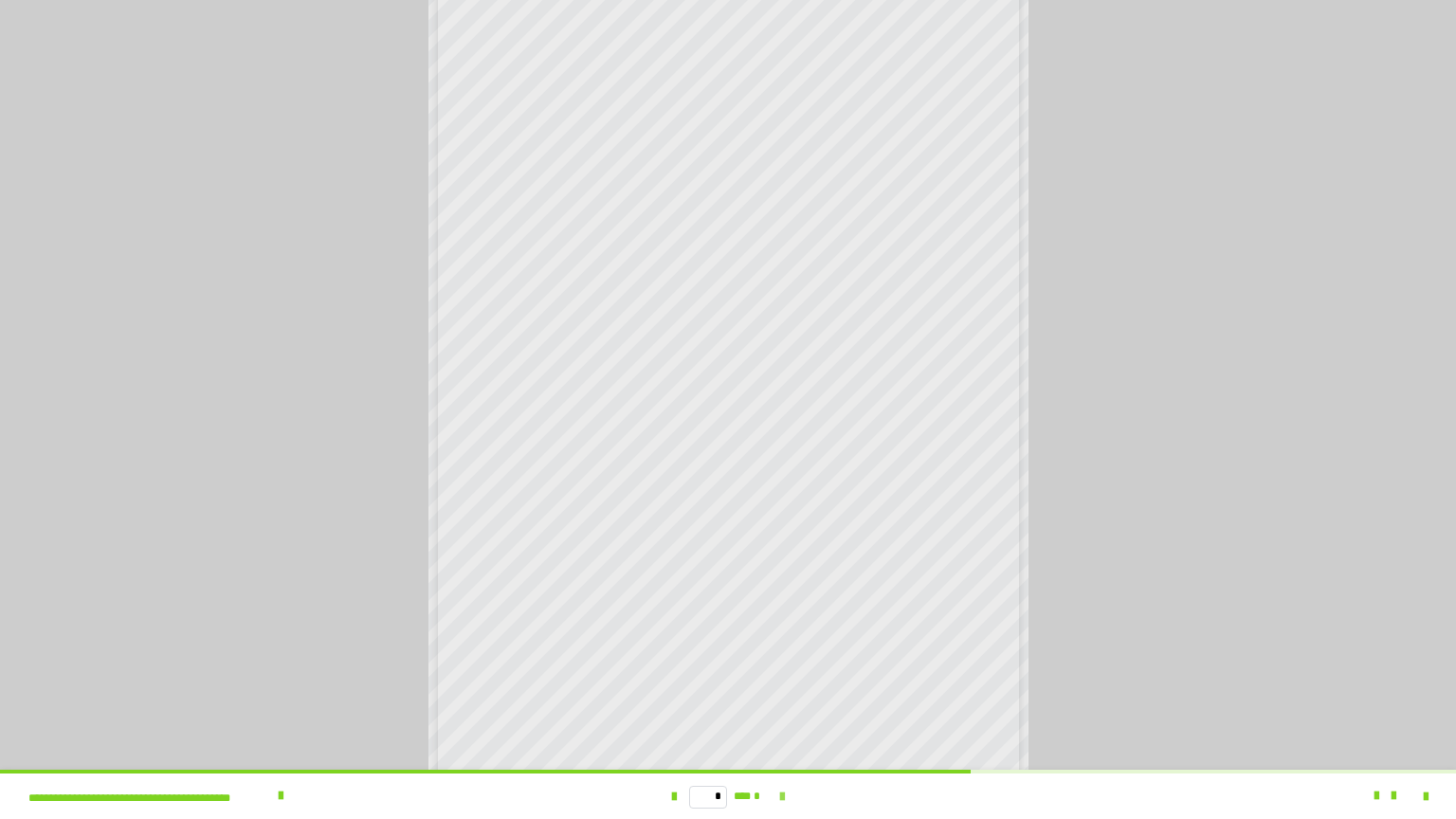 scroll, scrollTop: 0, scrollLeft: 0, axis: both 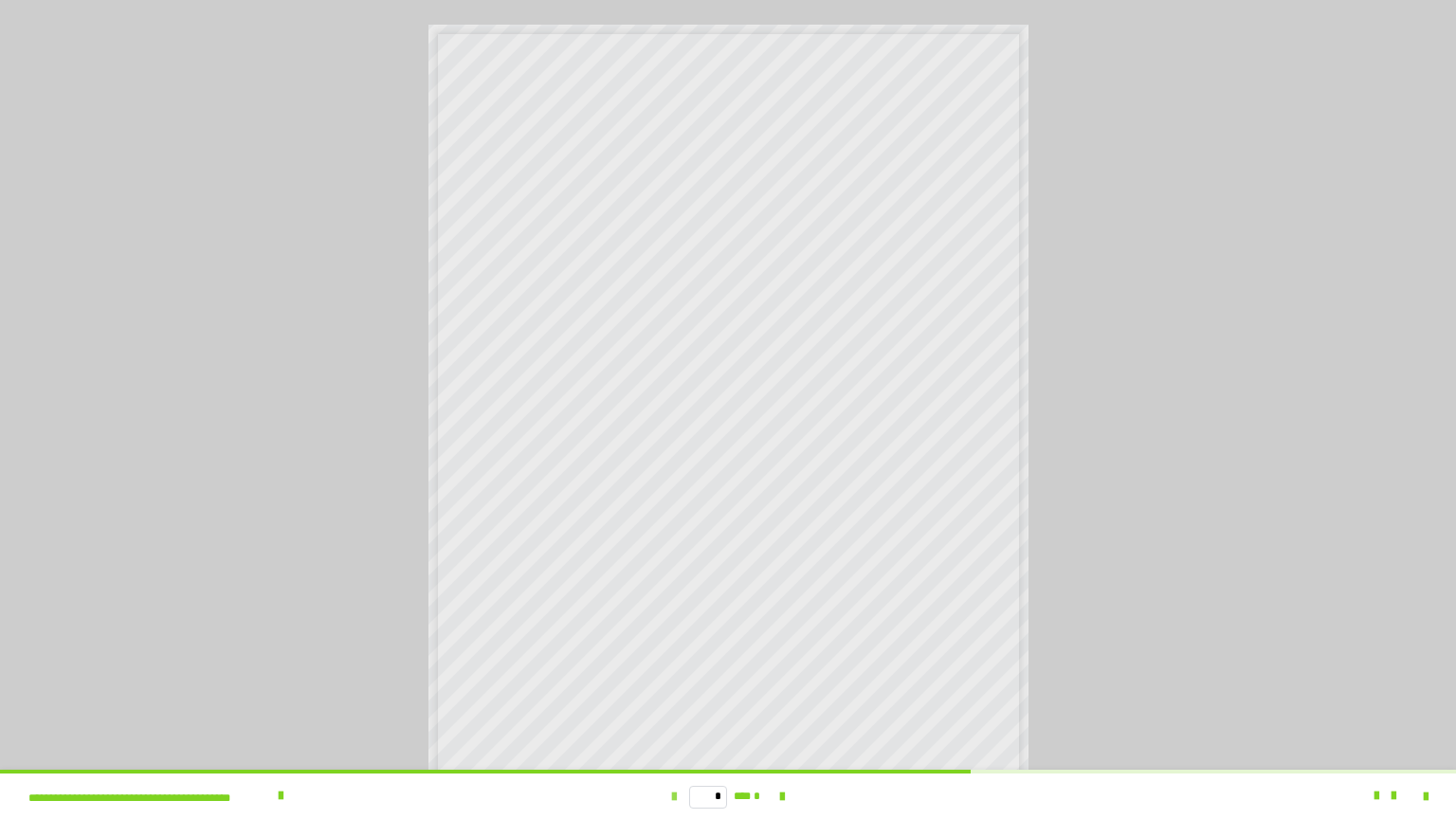 click at bounding box center (674, 797) 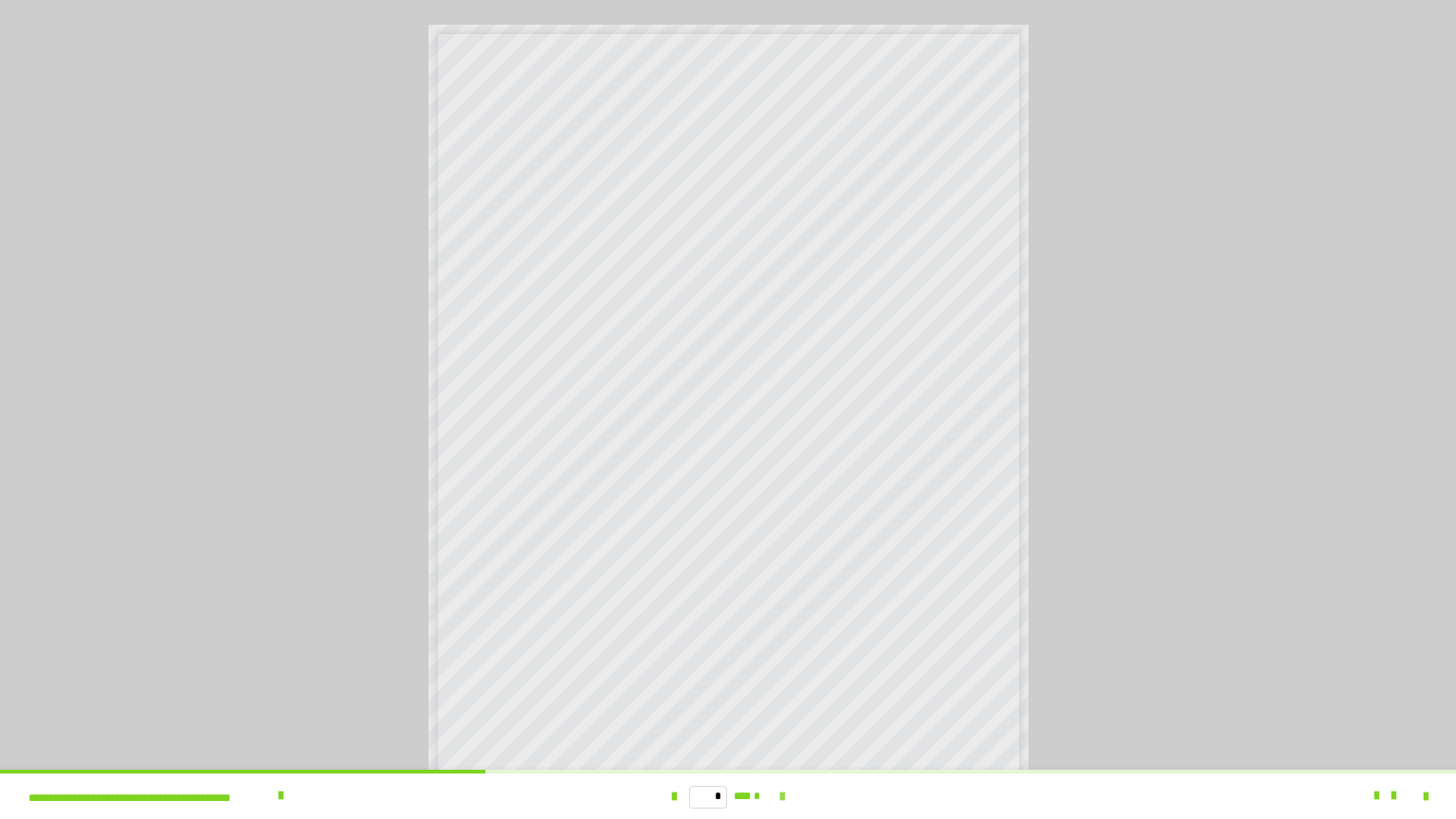 click at bounding box center [782, 797] 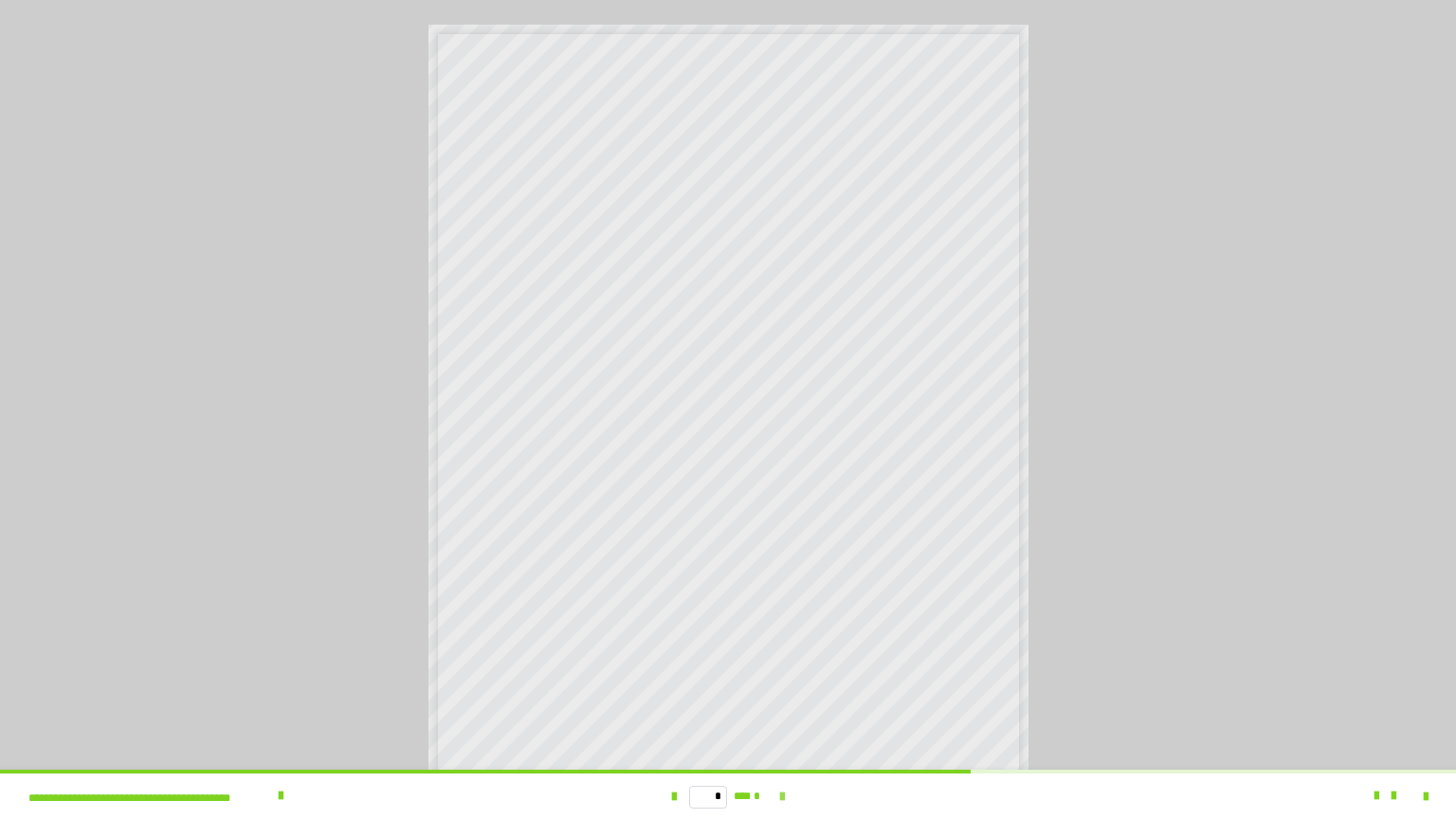 click at bounding box center [782, 797] 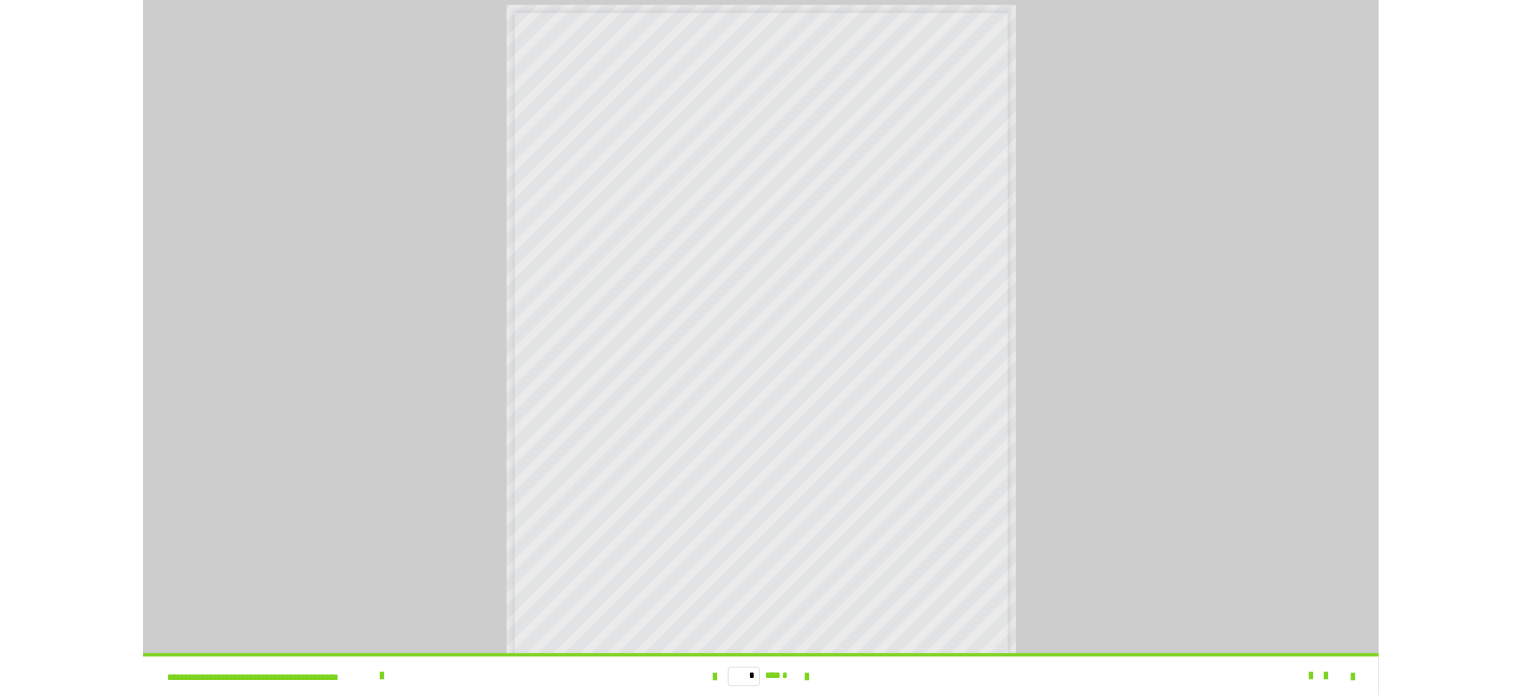 scroll, scrollTop: 0, scrollLeft: 0, axis: both 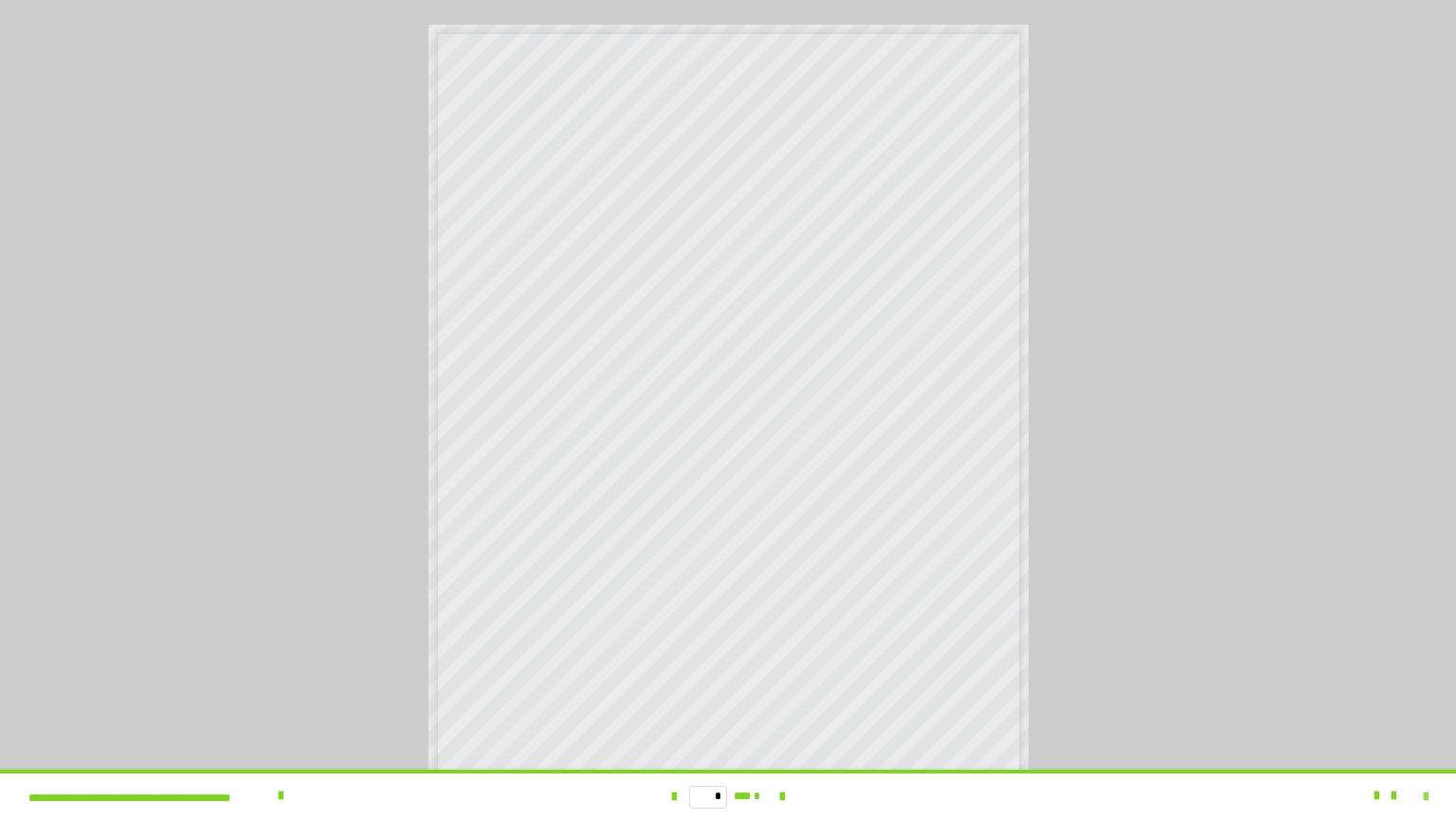click at bounding box center [1426, 797] 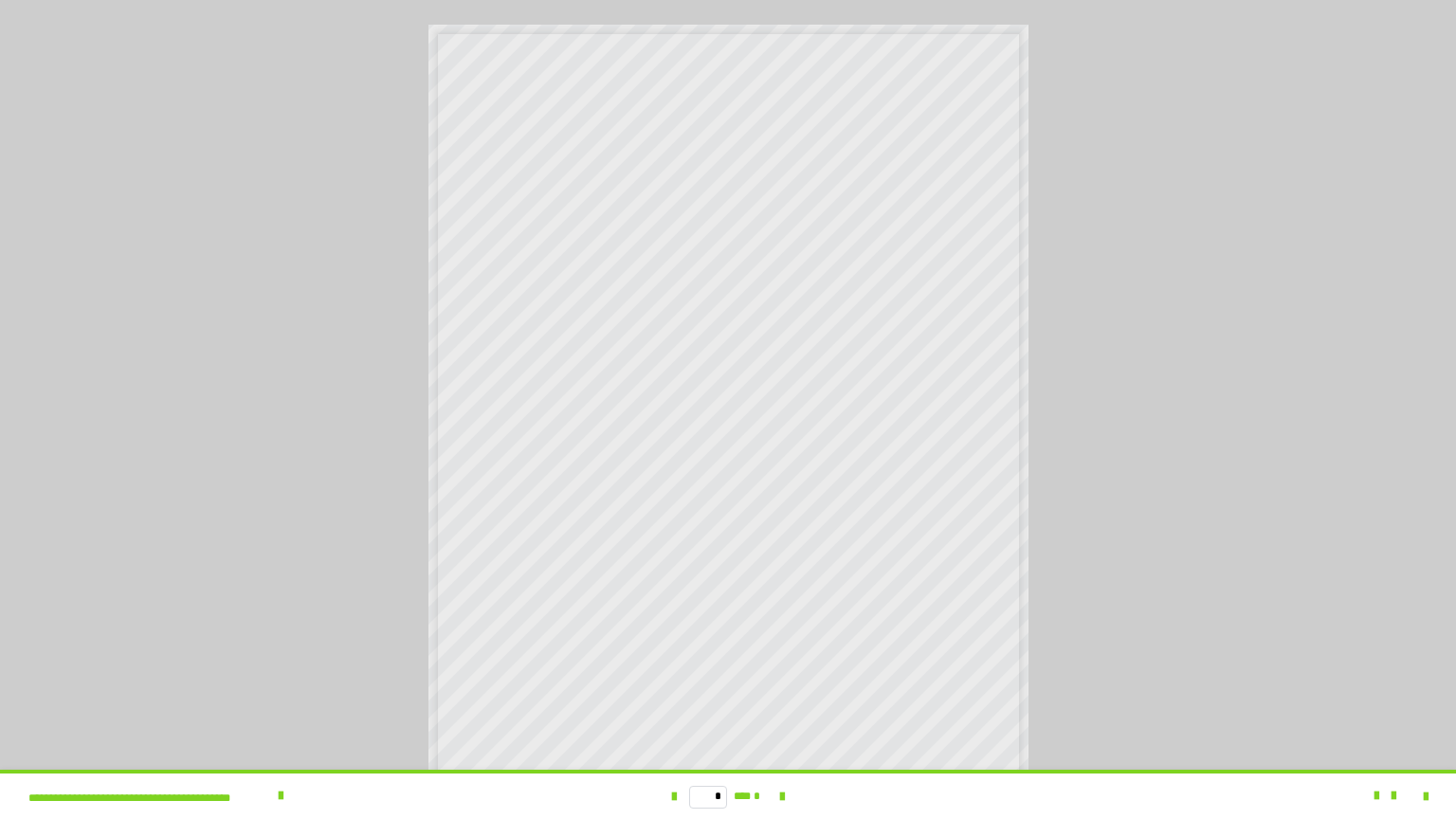 scroll, scrollTop: 3670, scrollLeft: 0, axis: vertical 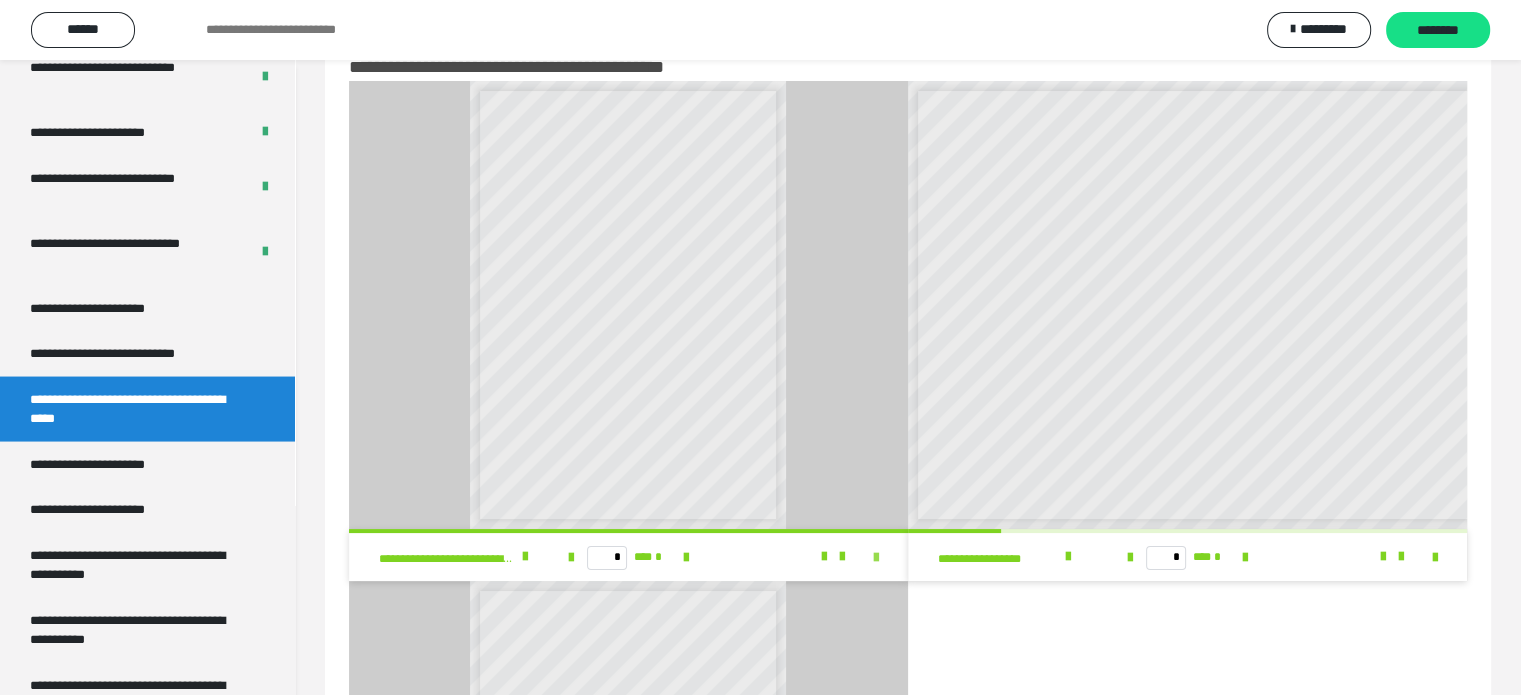 click at bounding box center (876, 558) 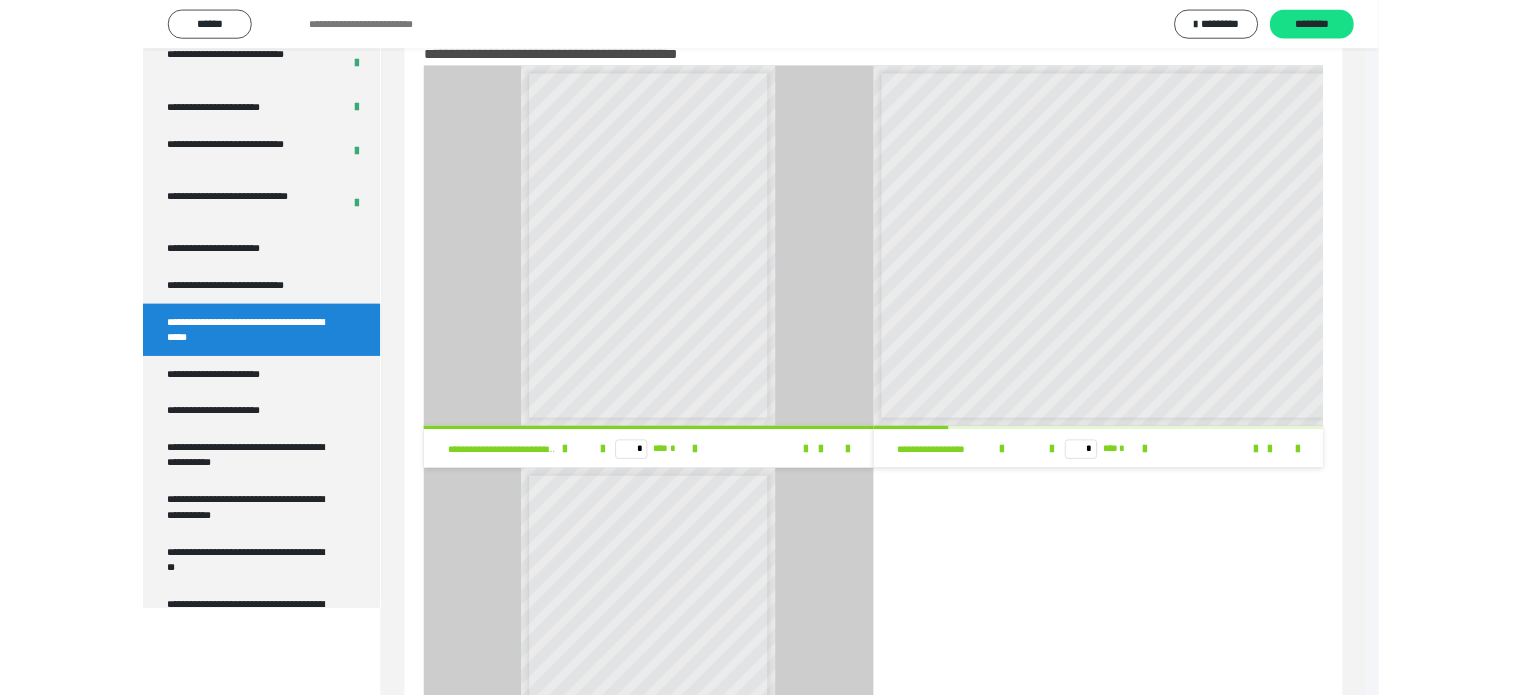 scroll, scrollTop: 3804, scrollLeft: 0, axis: vertical 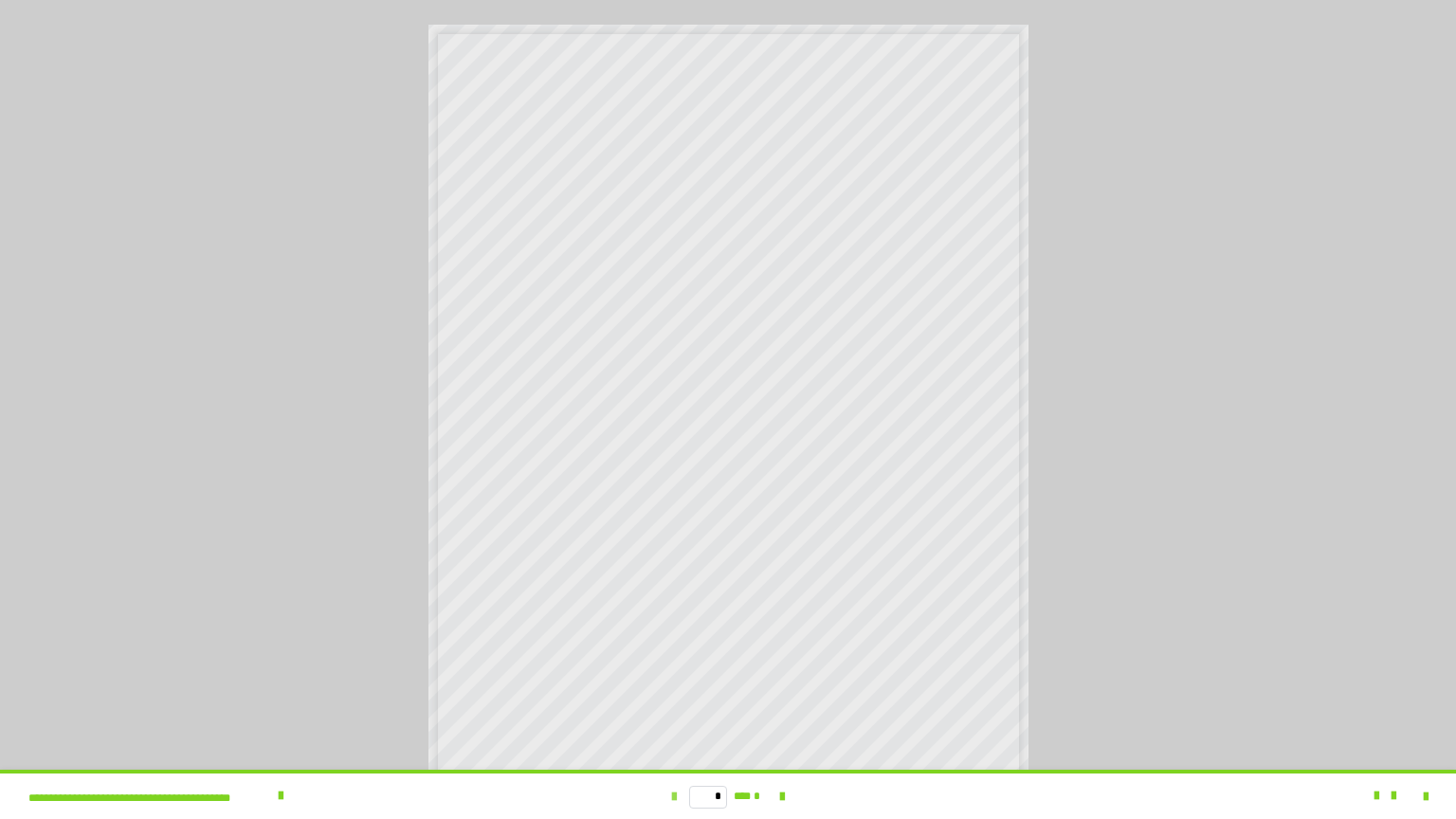 click at bounding box center [674, 797] 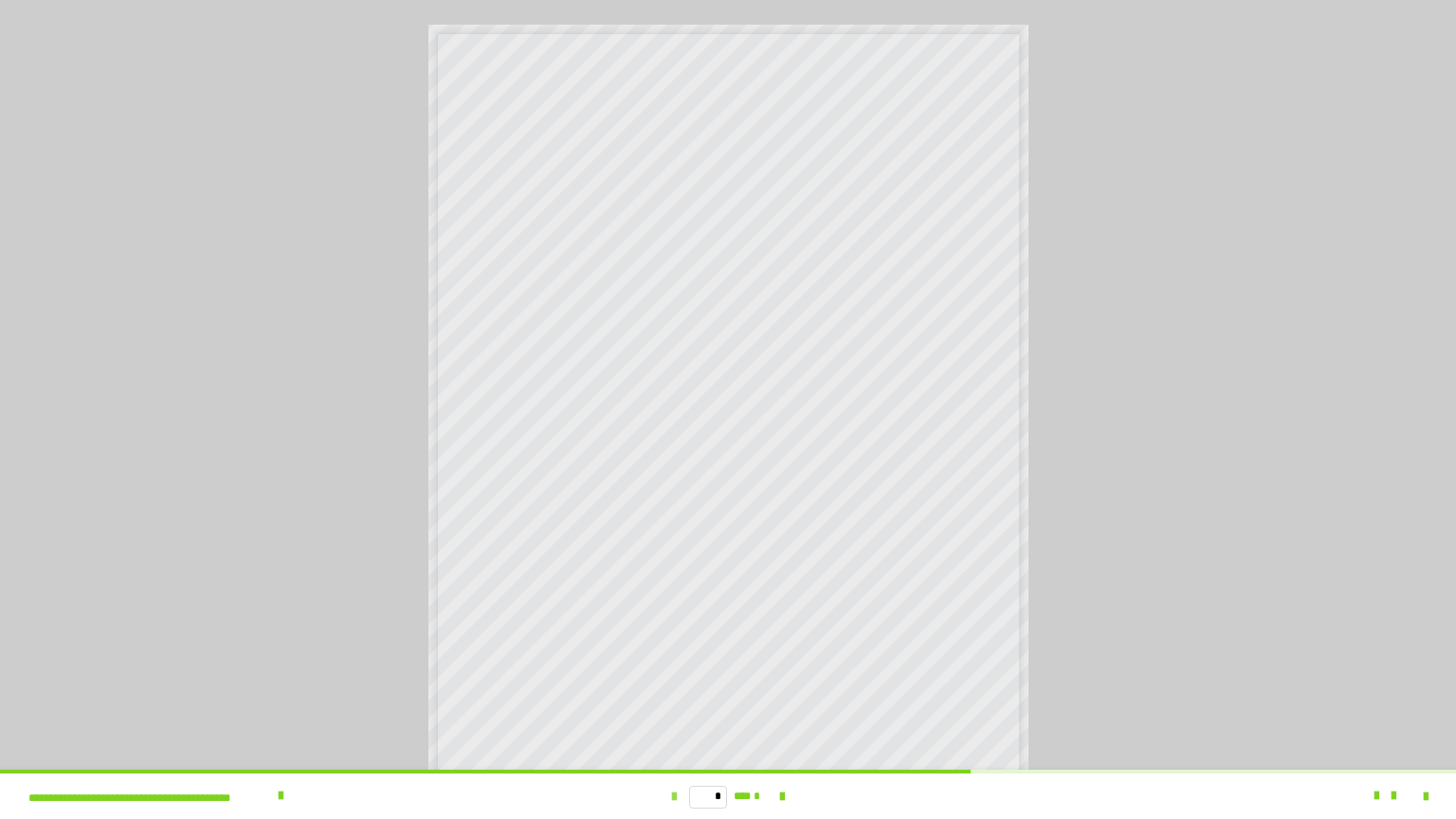 click at bounding box center (674, 797) 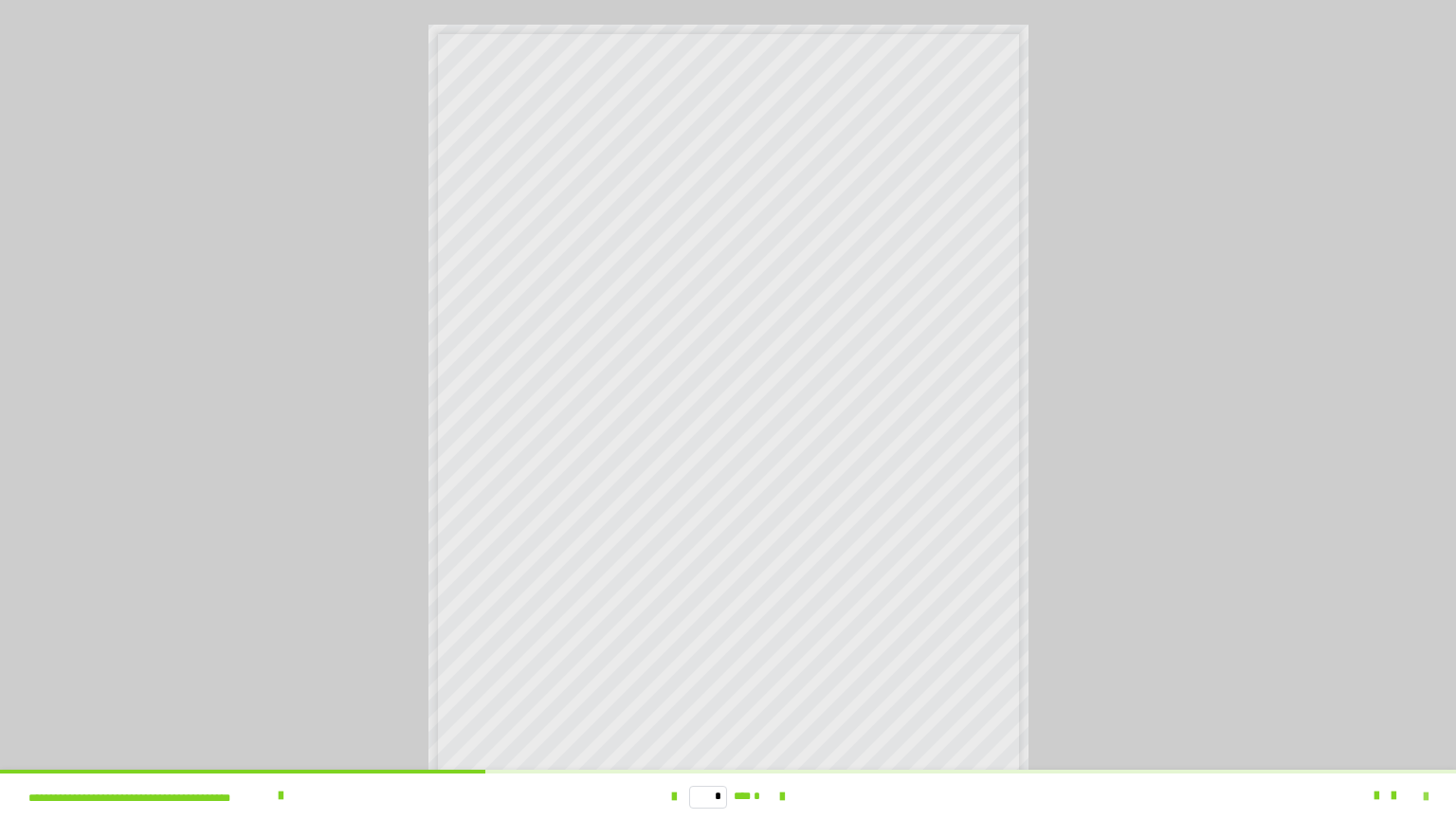 click at bounding box center [1426, 797] 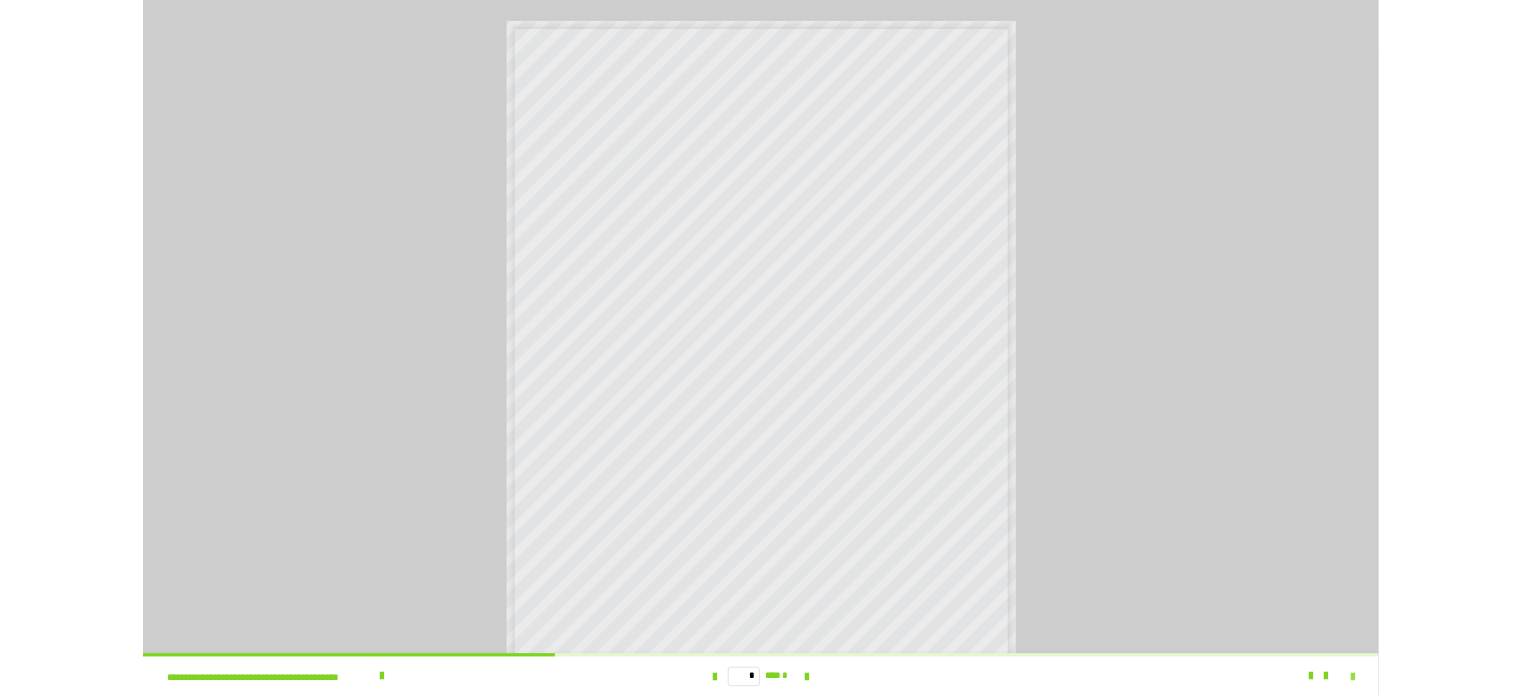 scroll, scrollTop: 3872, scrollLeft: 0, axis: vertical 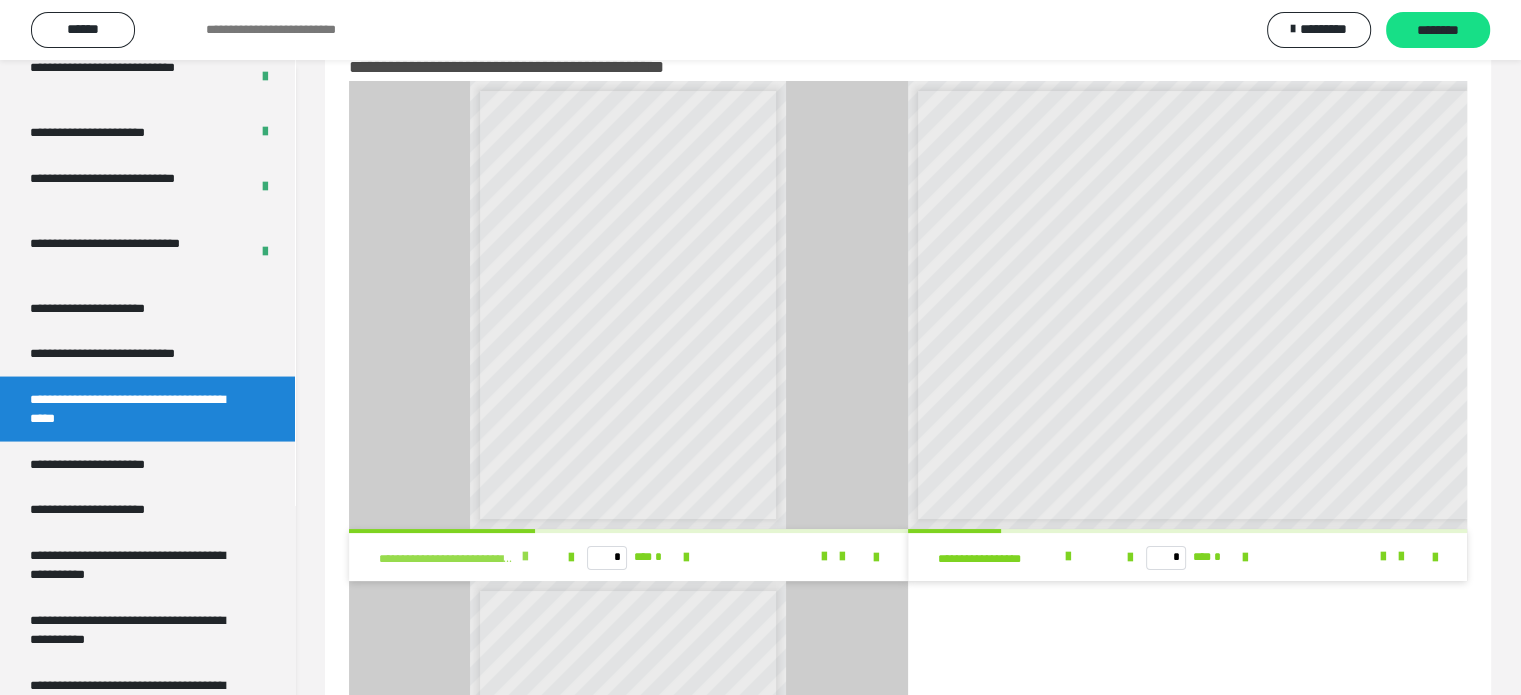 click at bounding box center [525, 557] 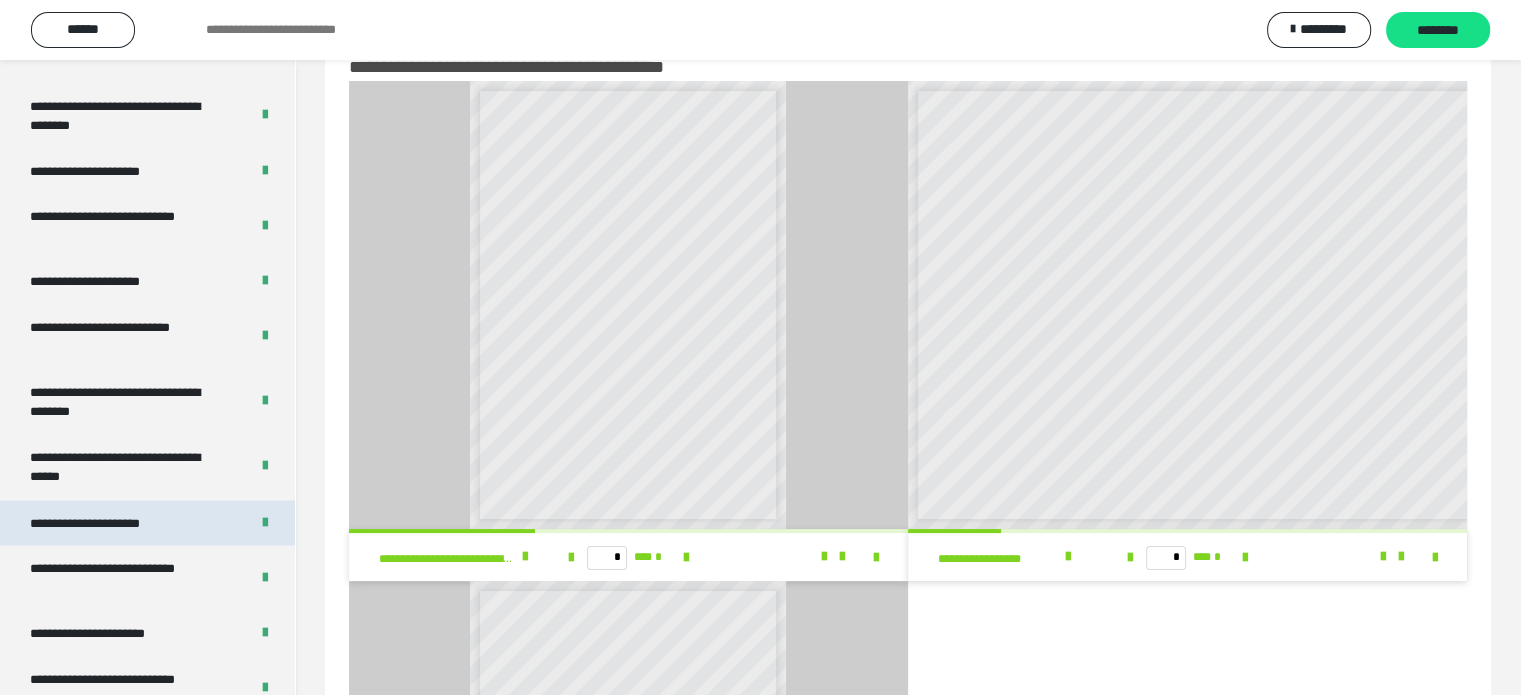 scroll, scrollTop: 3972, scrollLeft: 0, axis: vertical 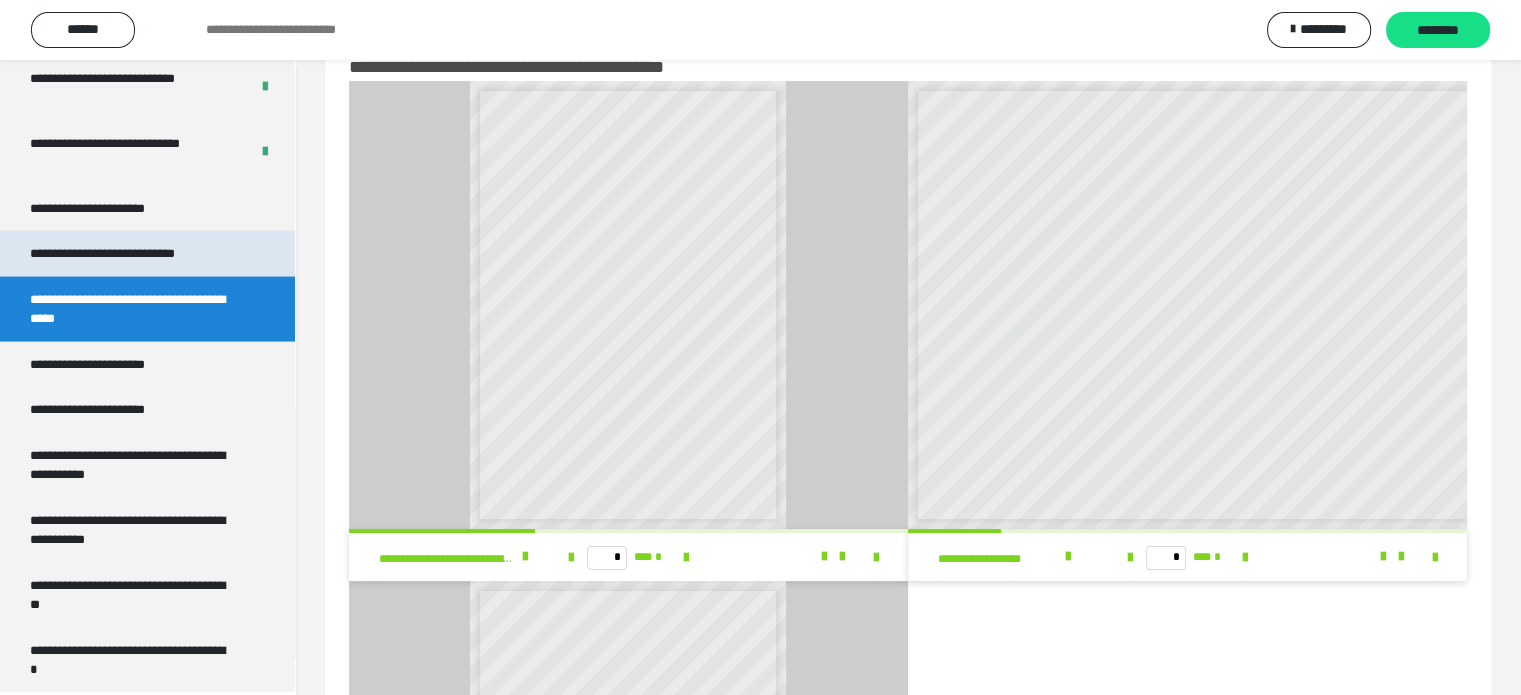 click on "**********" at bounding box center [129, 254] 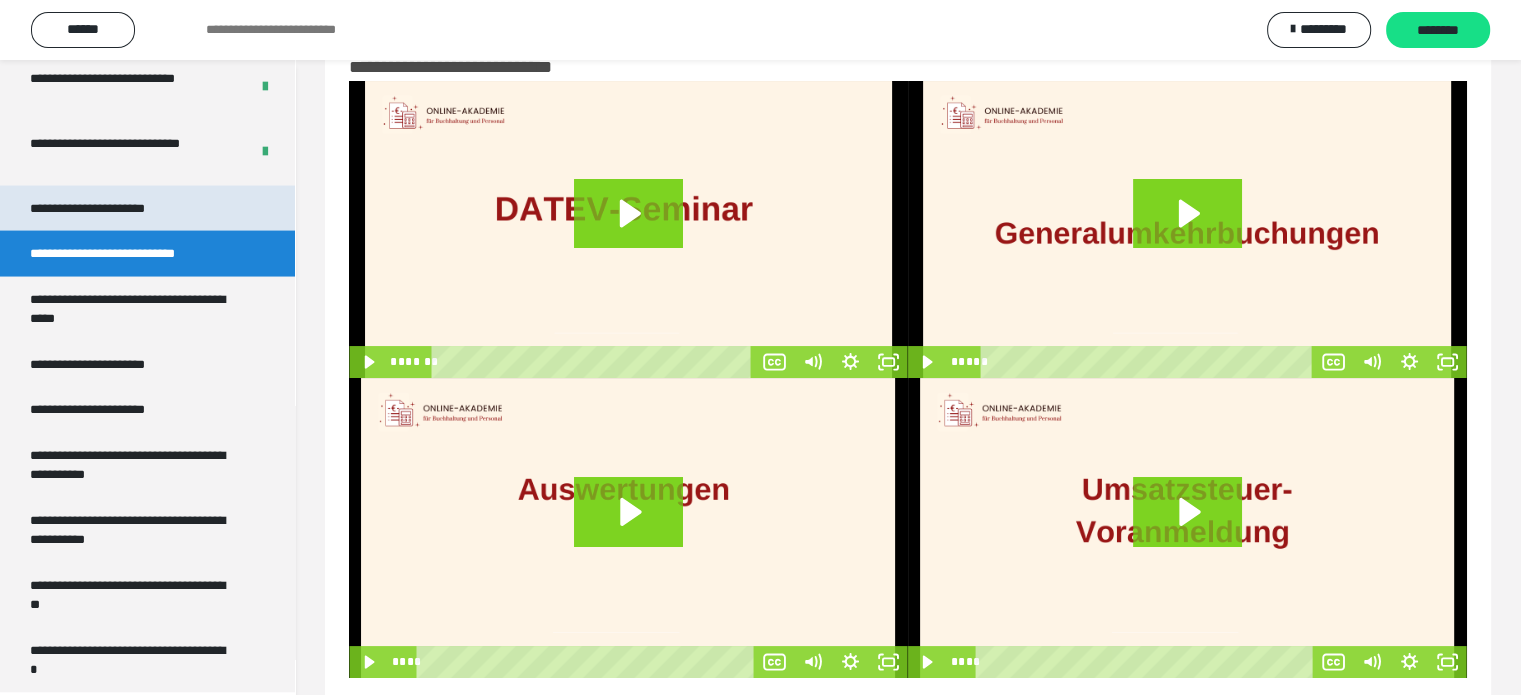 click on "**********" at bounding box center (109, 209) 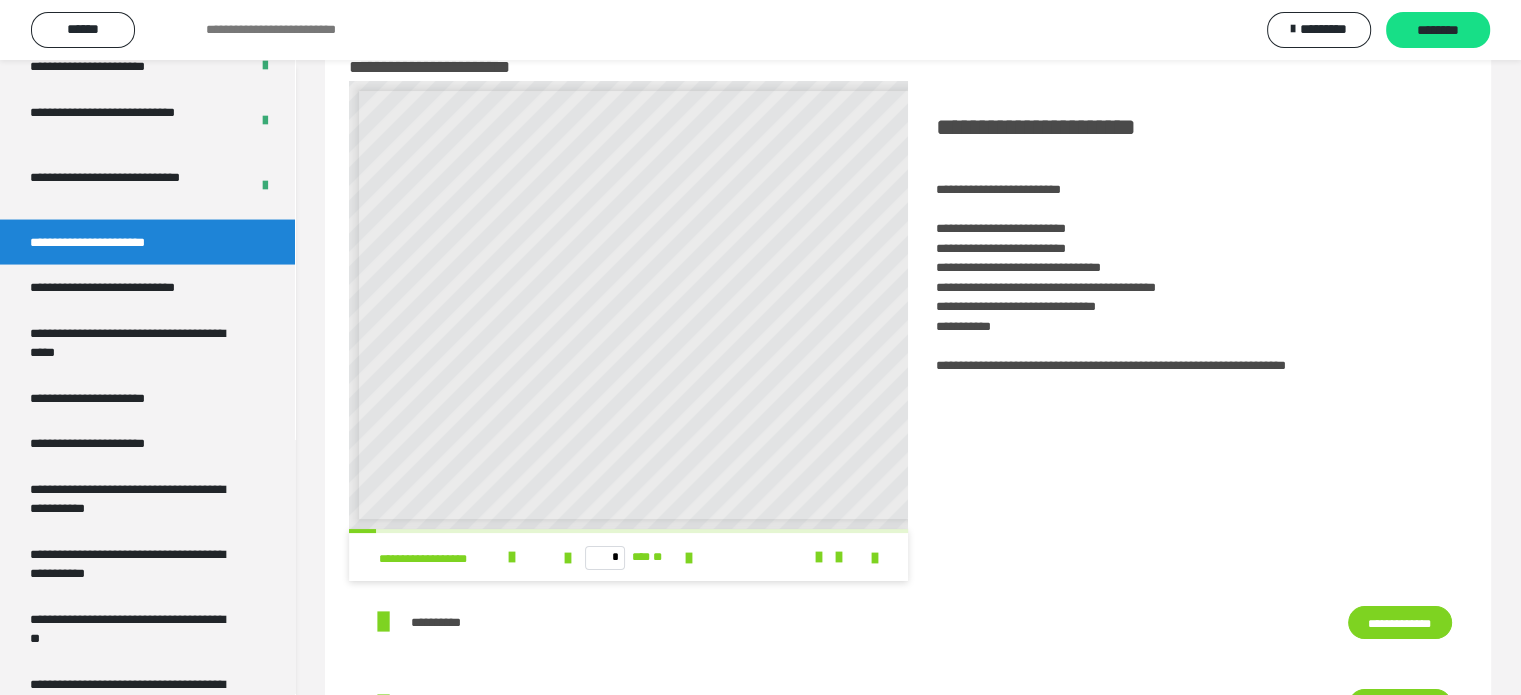 scroll, scrollTop: 3972, scrollLeft: 0, axis: vertical 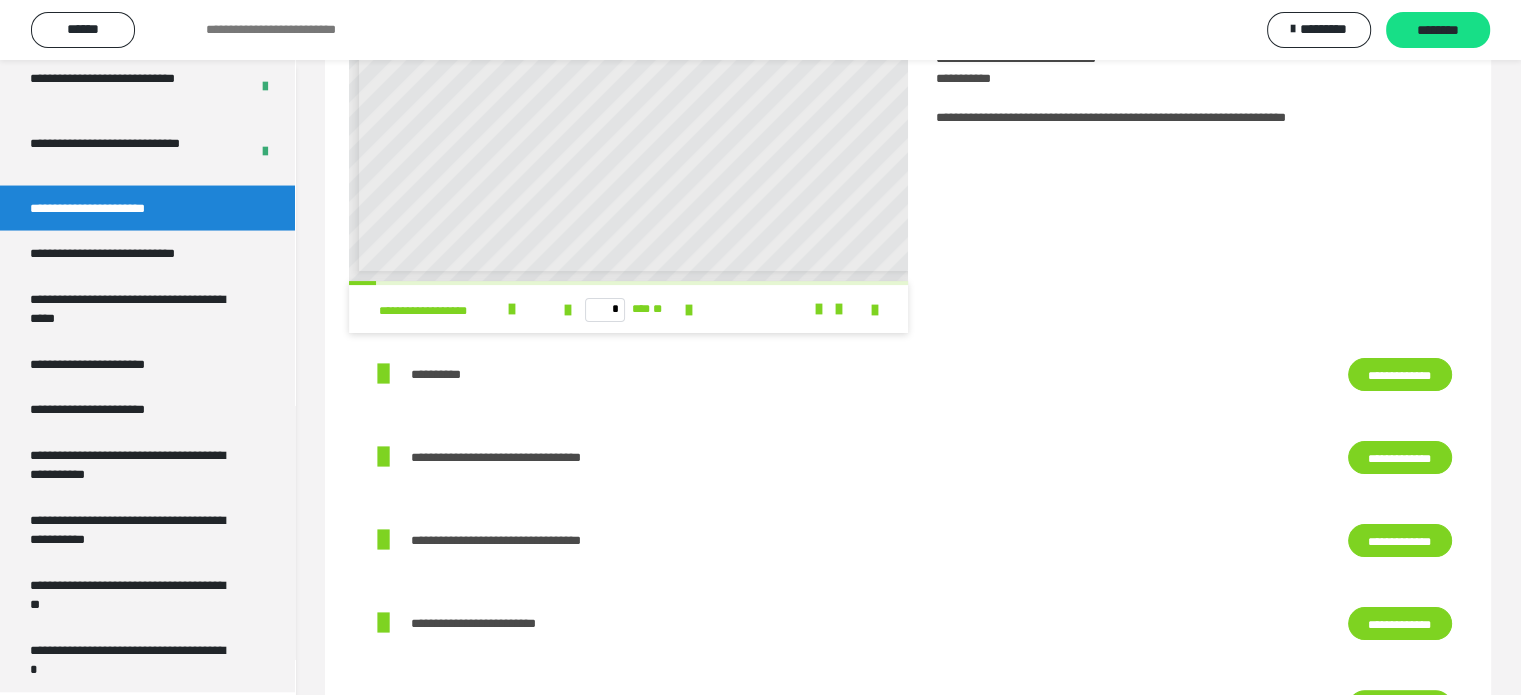 click at bounding box center (383, 374) 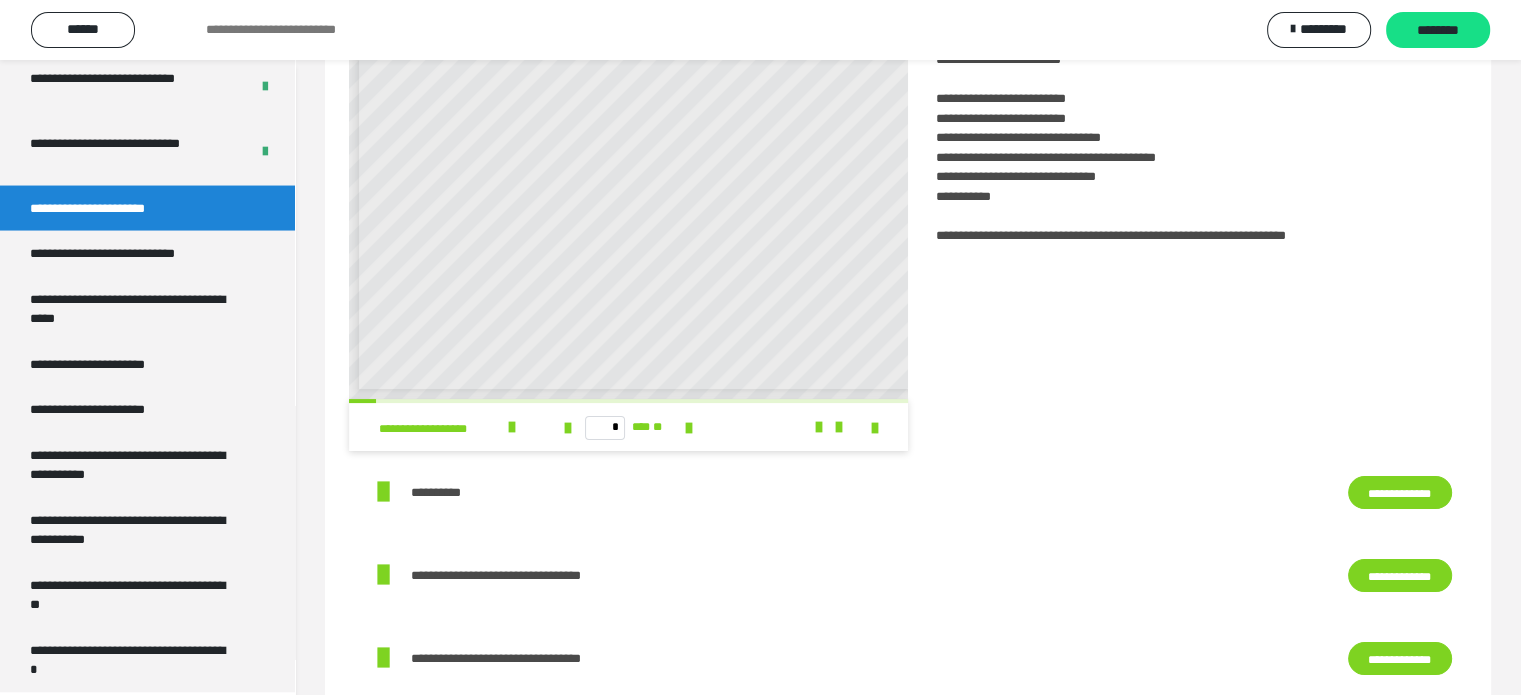 scroll, scrollTop: 8, scrollLeft: 0, axis: vertical 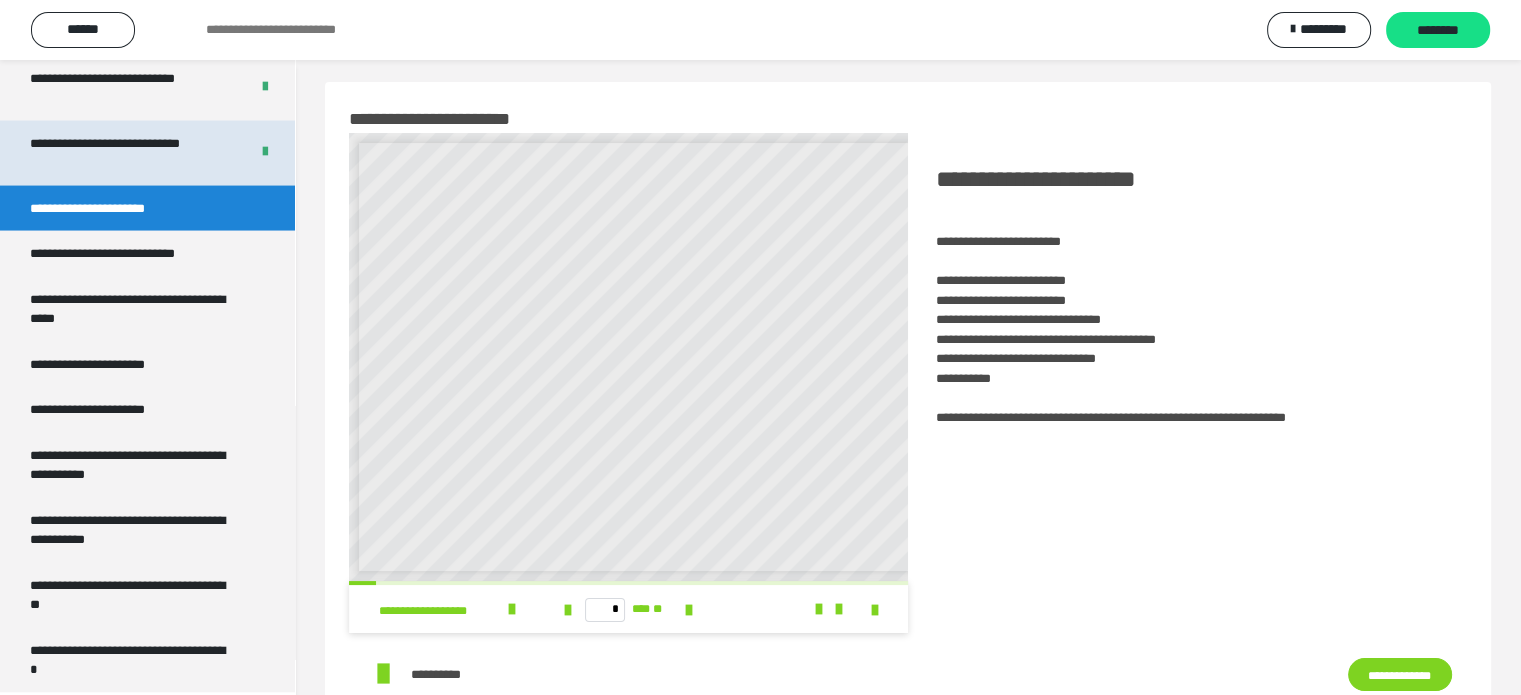 click on "**********" at bounding box center (124, 153) 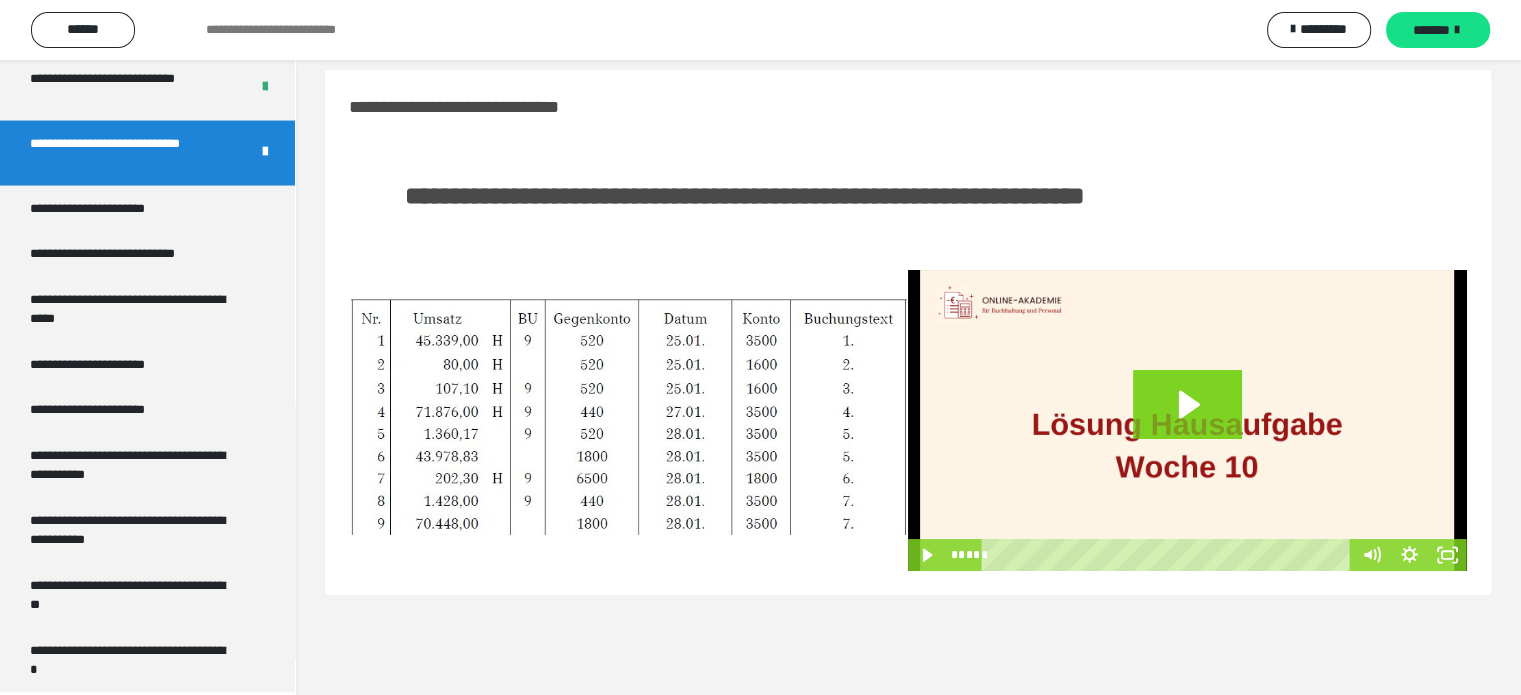 scroll, scrollTop: 0, scrollLeft: 0, axis: both 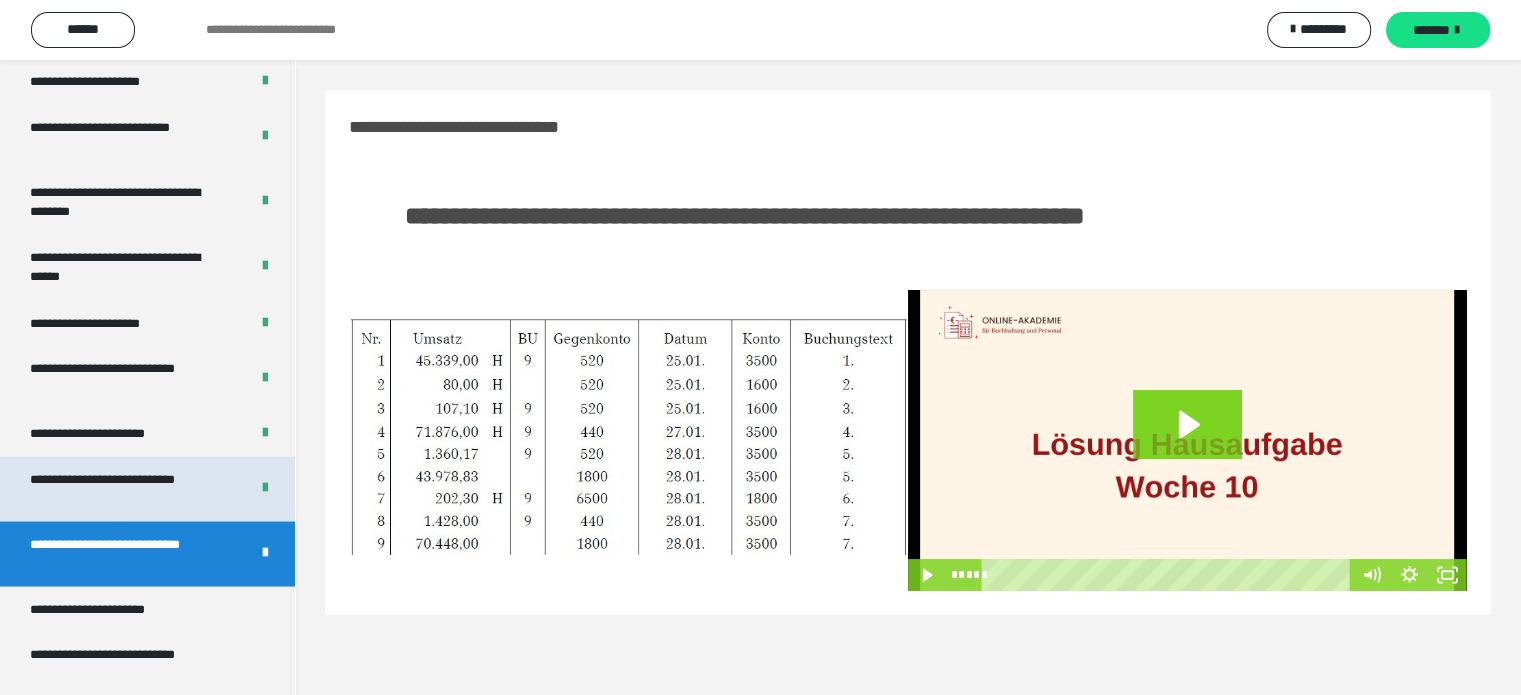 click on "**********" at bounding box center [124, 488] 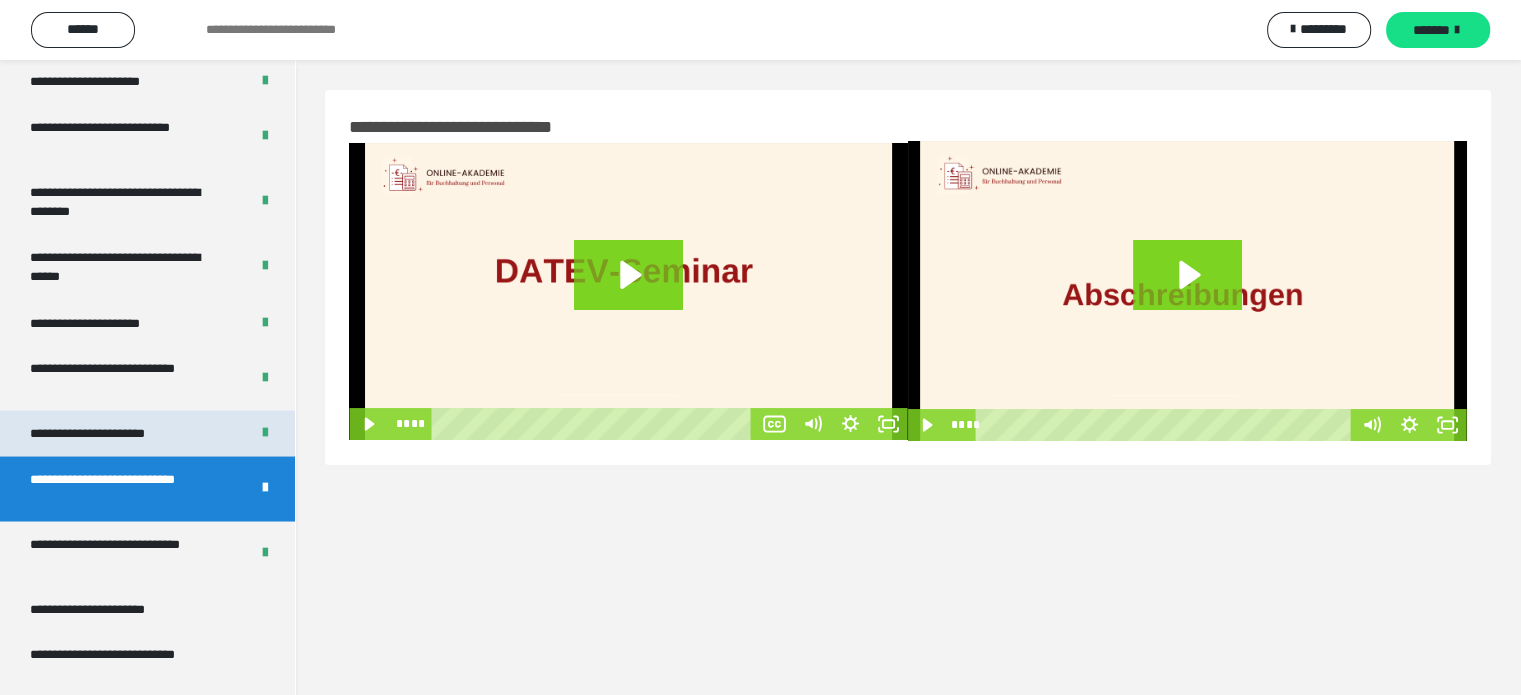click on "**********" at bounding box center [111, 433] 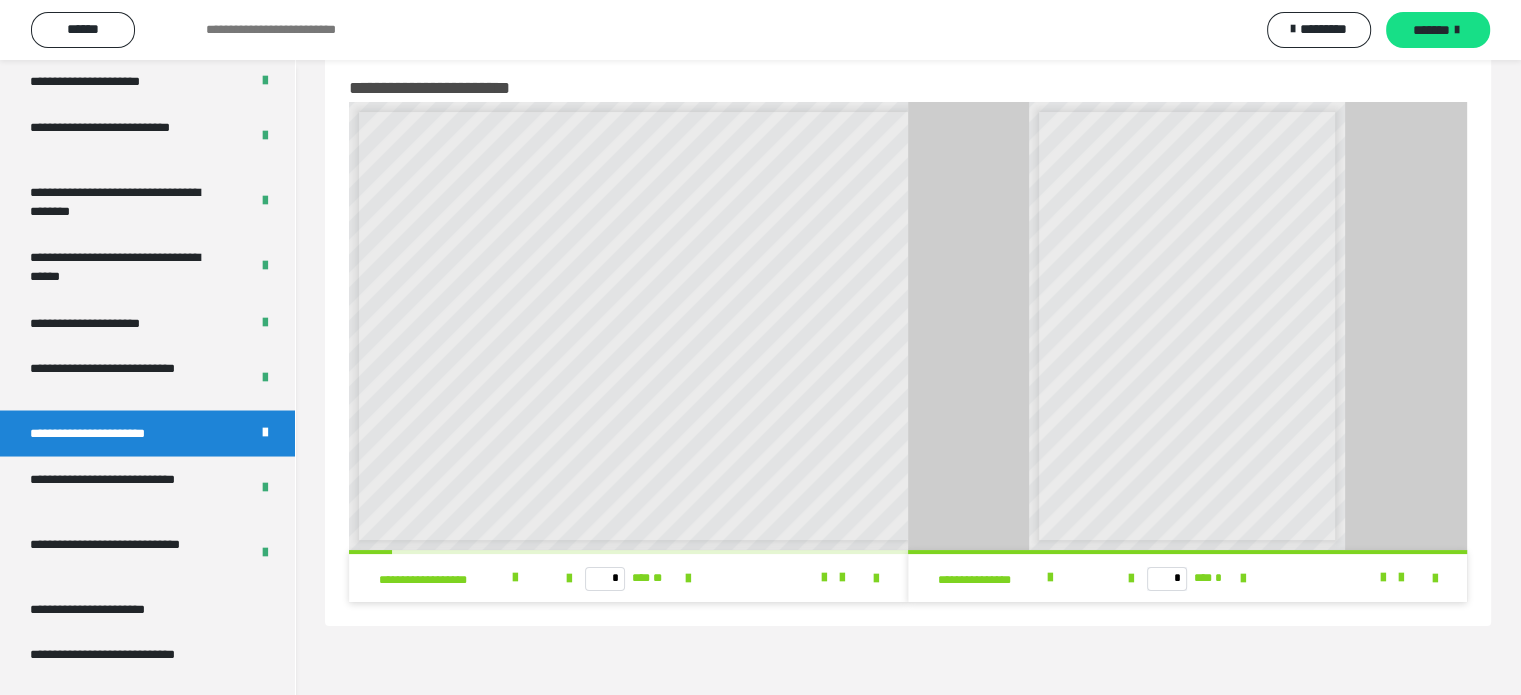 scroll, scrollTop: 60, scrollLeft: 0, axis: vertical 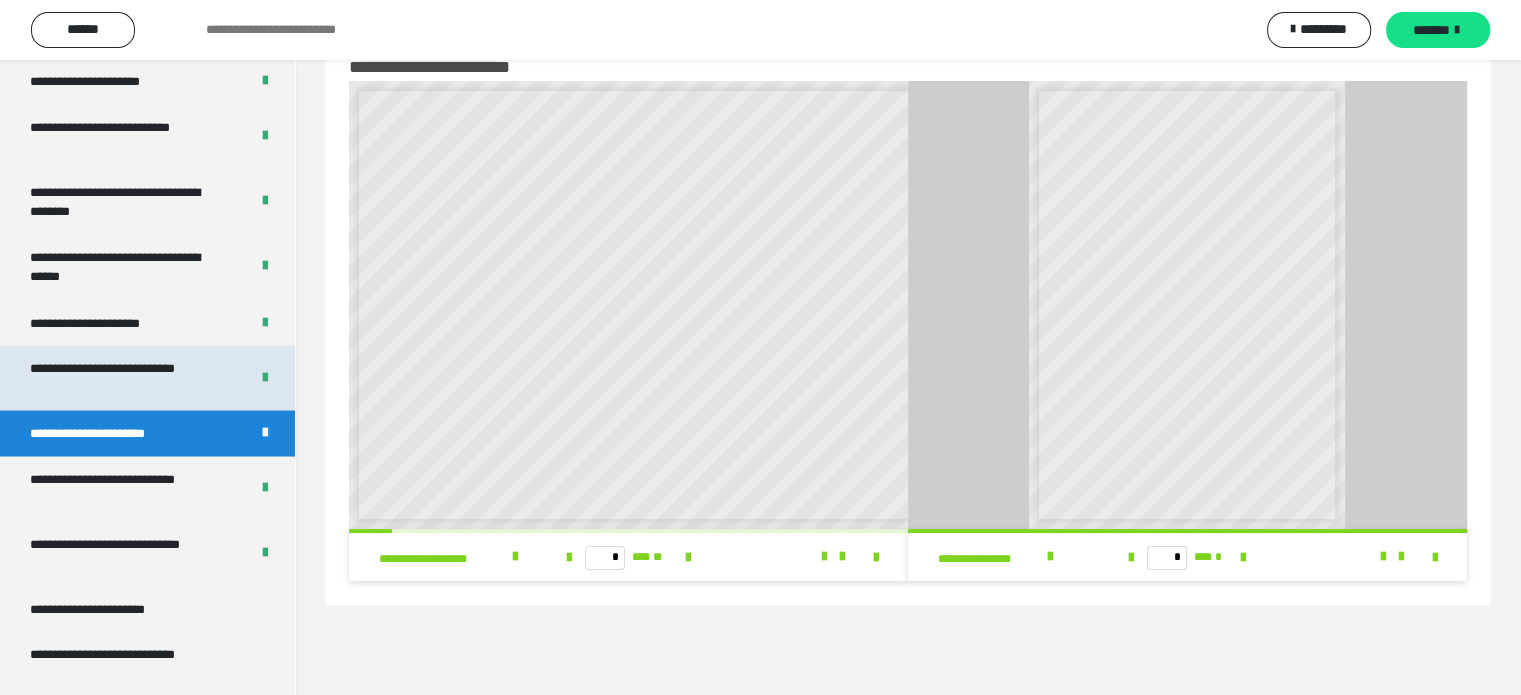 click on "**********" at bounding box center [147, 377] 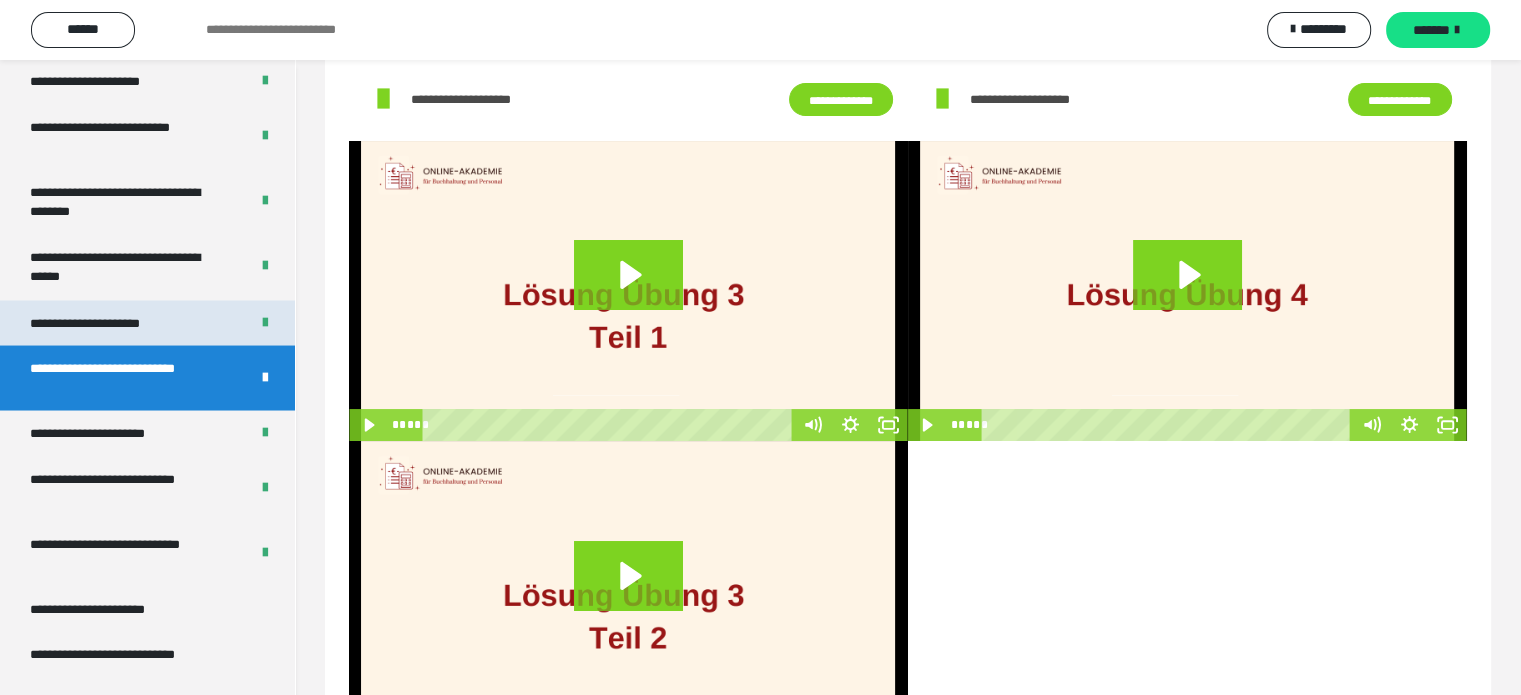 scroll, scrollTop: 0, scrollLeft: 0, axis: both 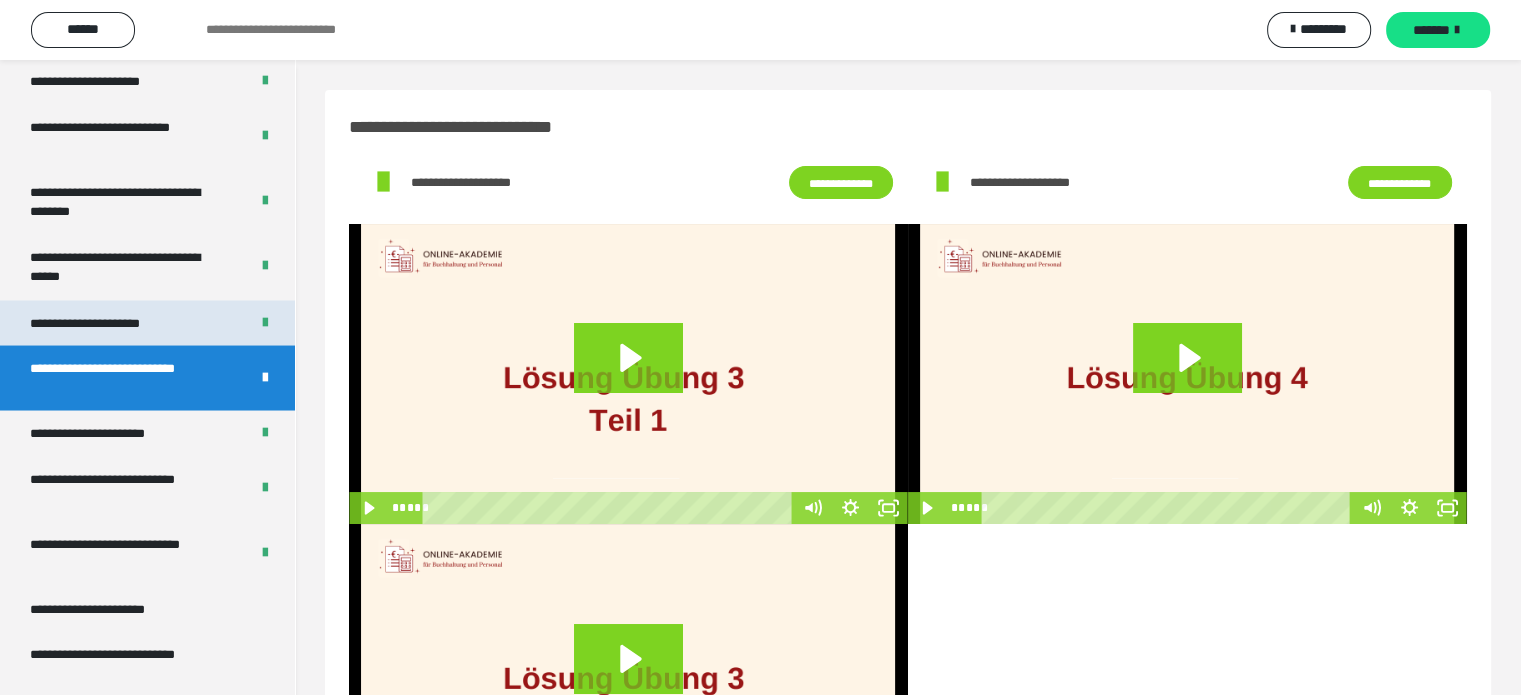 click on "**********" at bounding box center (109, 323) 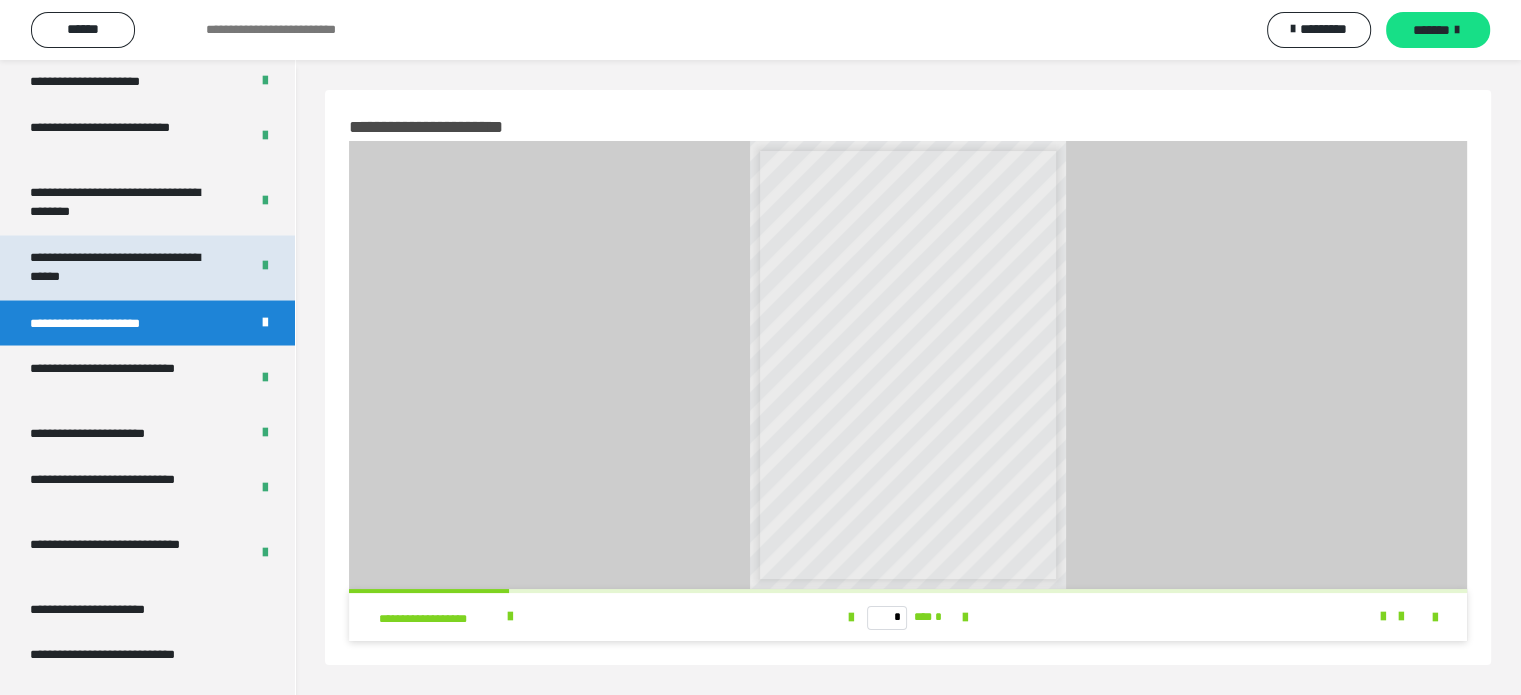 click on "**********" at bounding box center [124, 267] 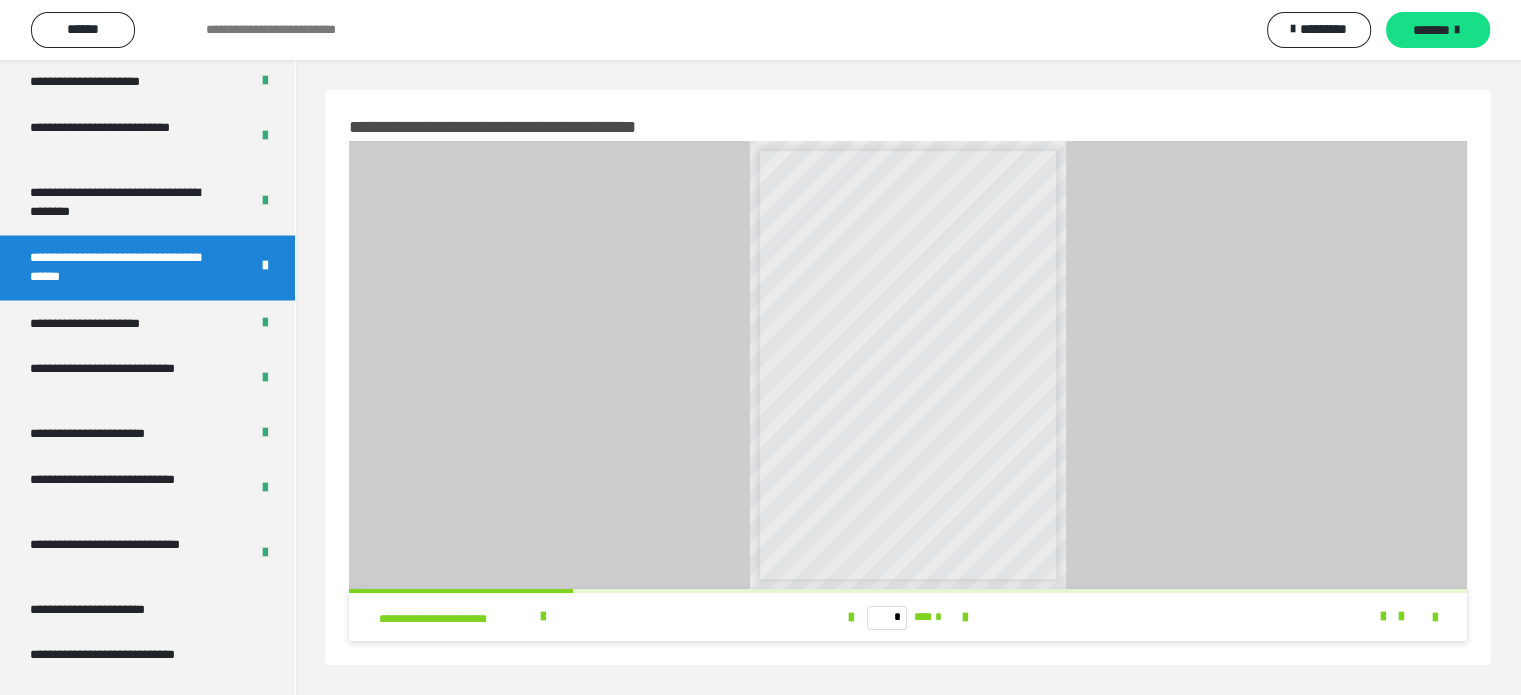 scroll, scrollTop: 60, scrollLeft: 0, axis: vertical 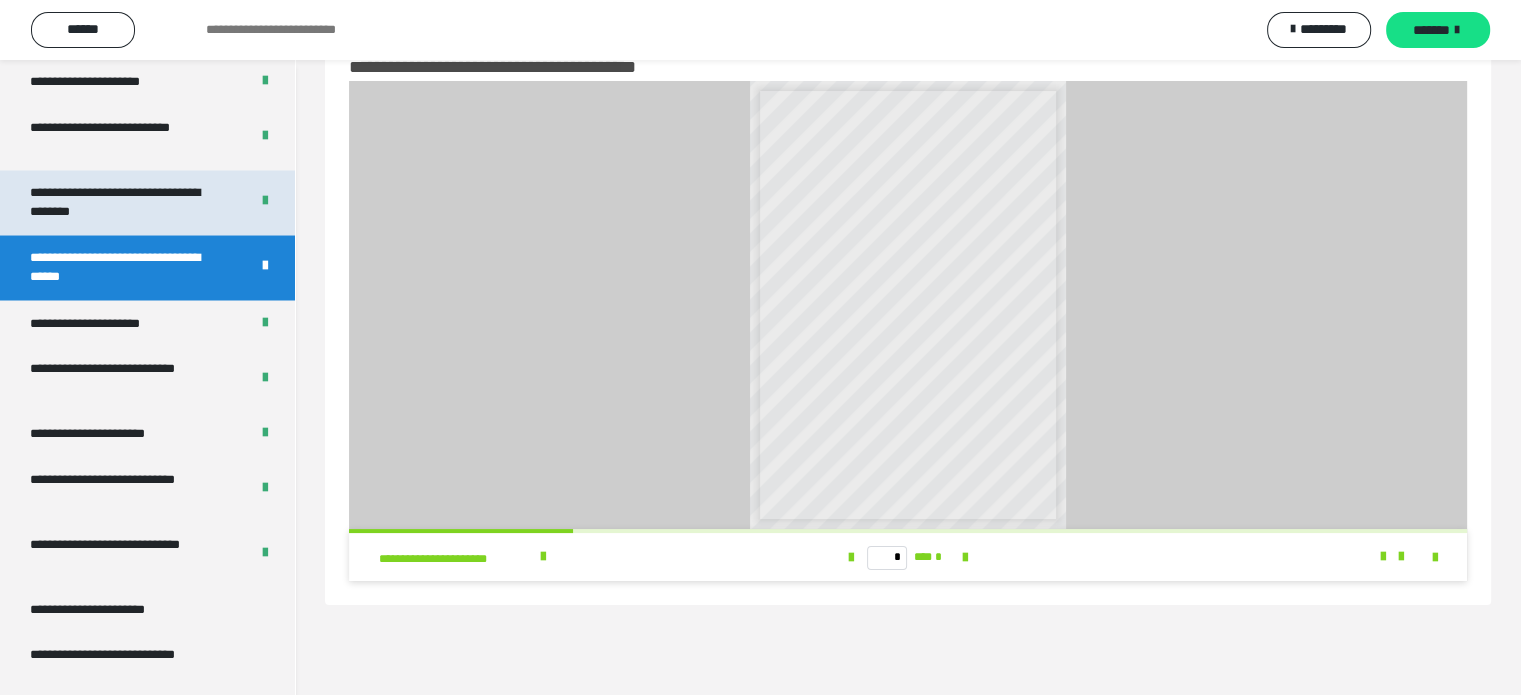 click on "**********" at bounding box center [124, 202] 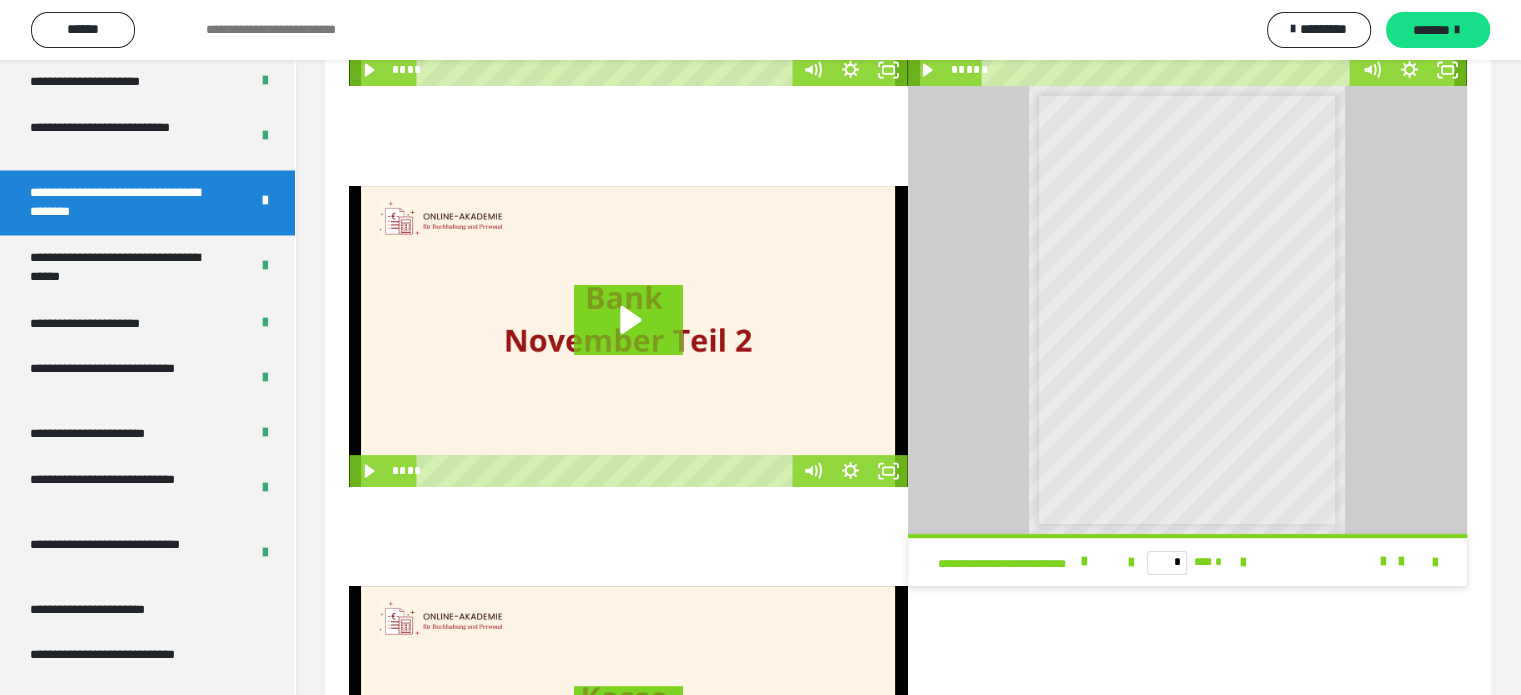 scroll, scrollTop: 100, scrollLeft: 0, axis: vertical 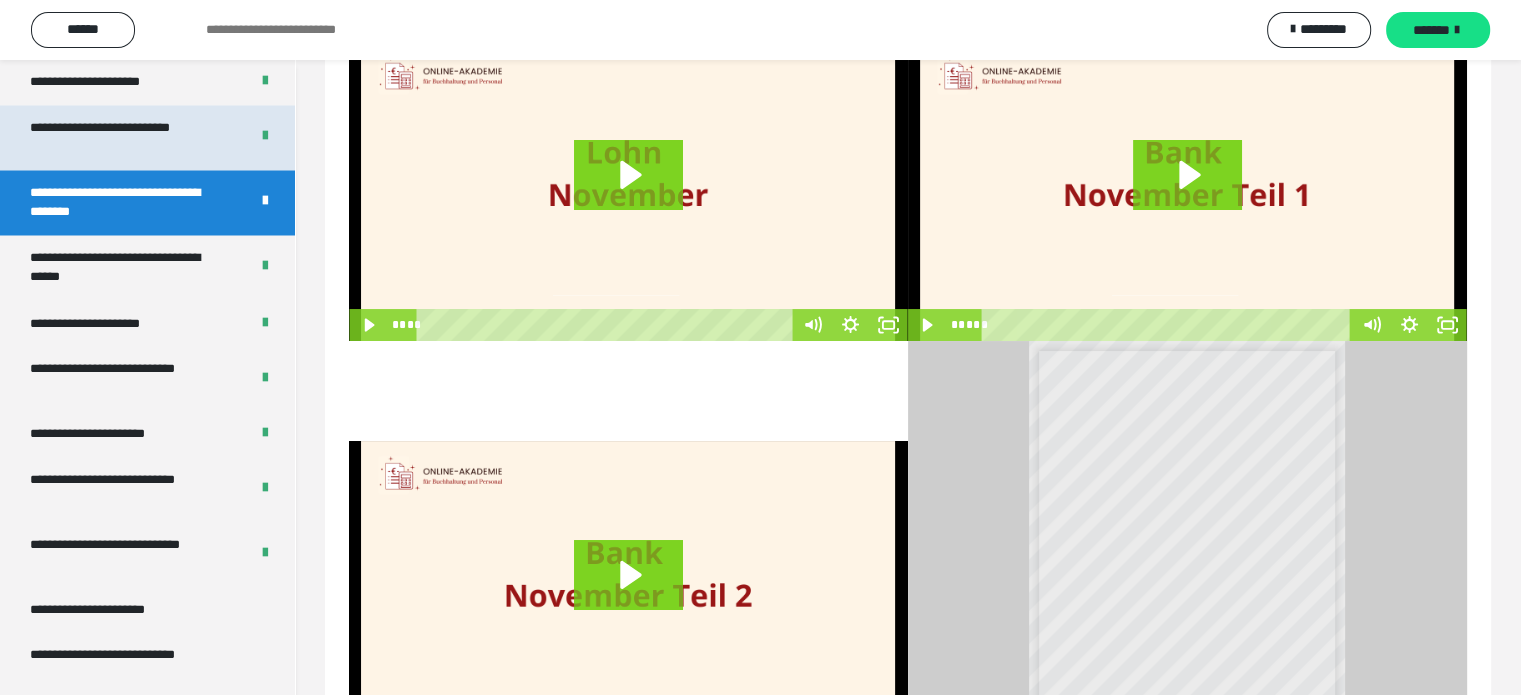 click on "**********" at bounding box center (124, 137) 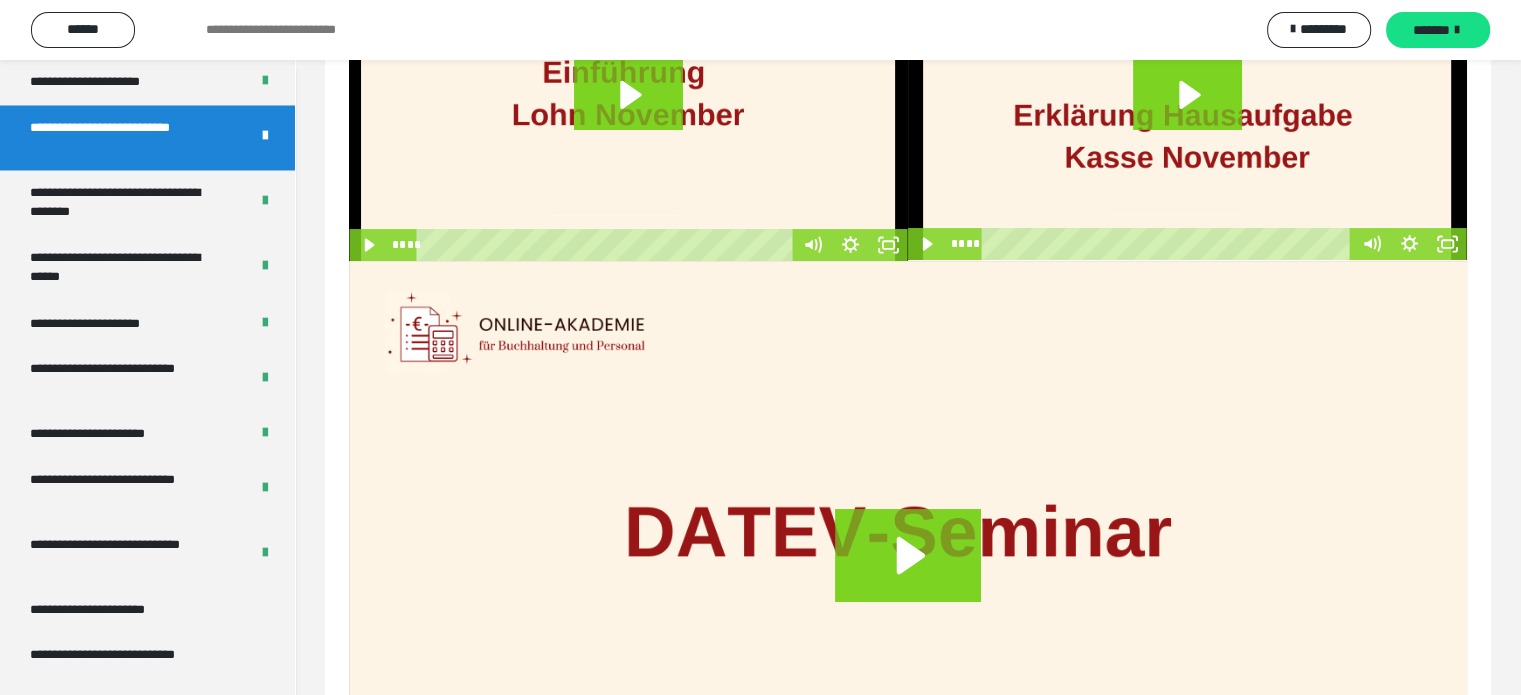 scroll, scrollTop: 0, scrollLeft: 0, axis: both 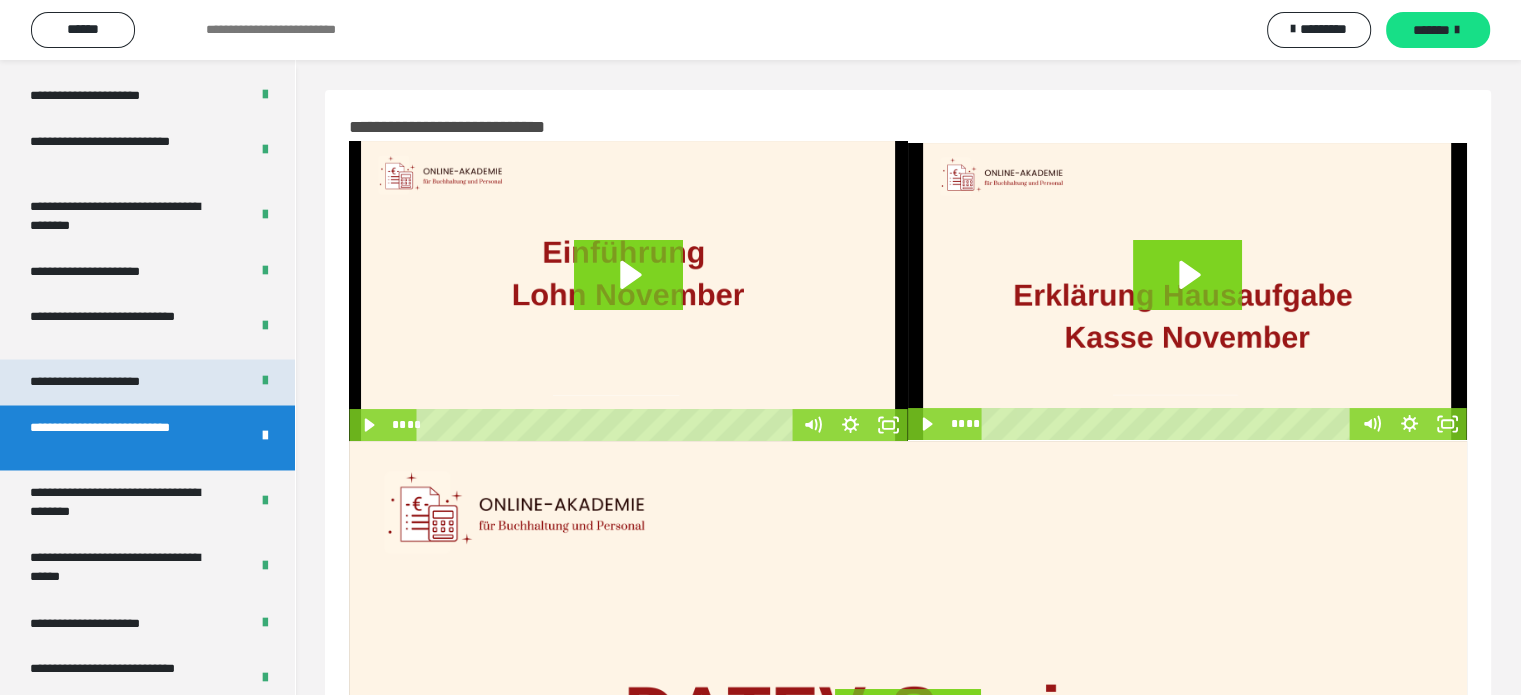 click on "**********" at bounding box center [108, 382] 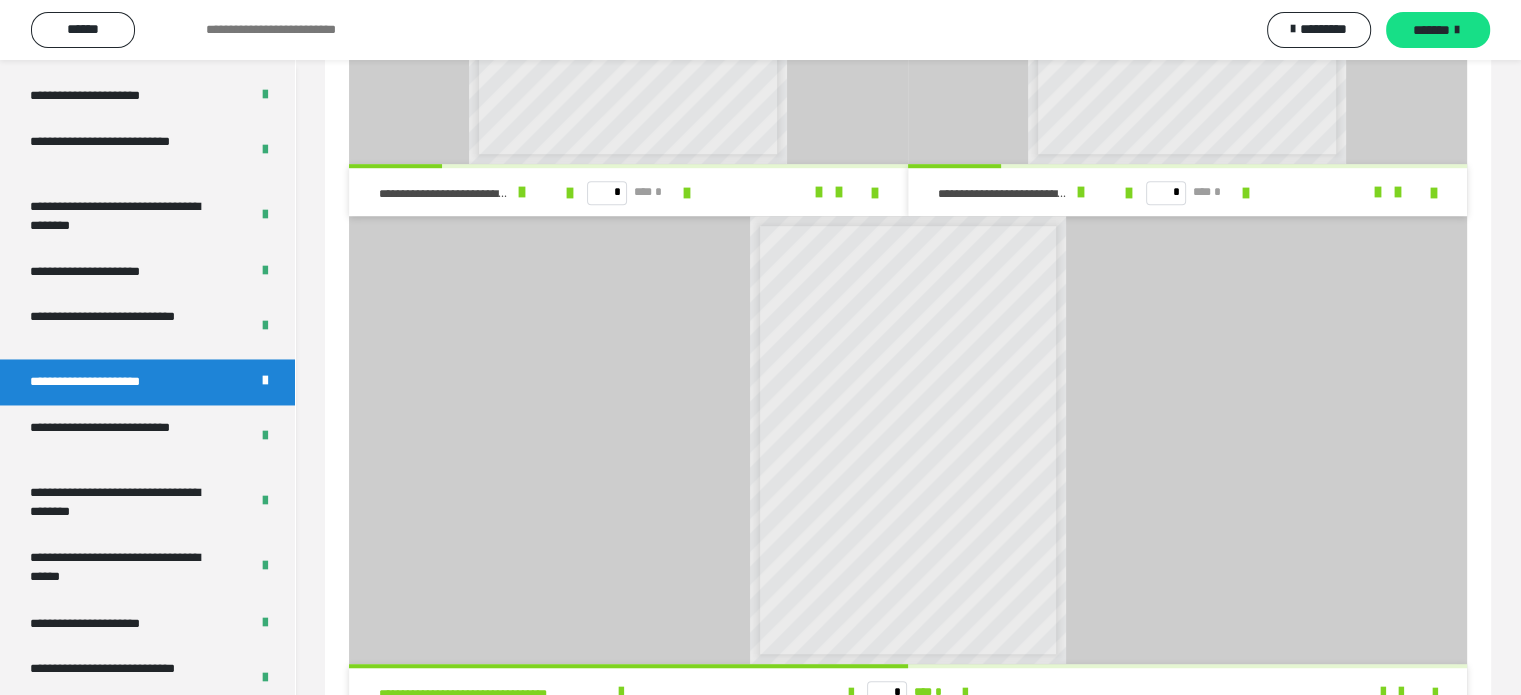 scroll, scrollTop: 1400, scrollLeft: 0, axis: vertical 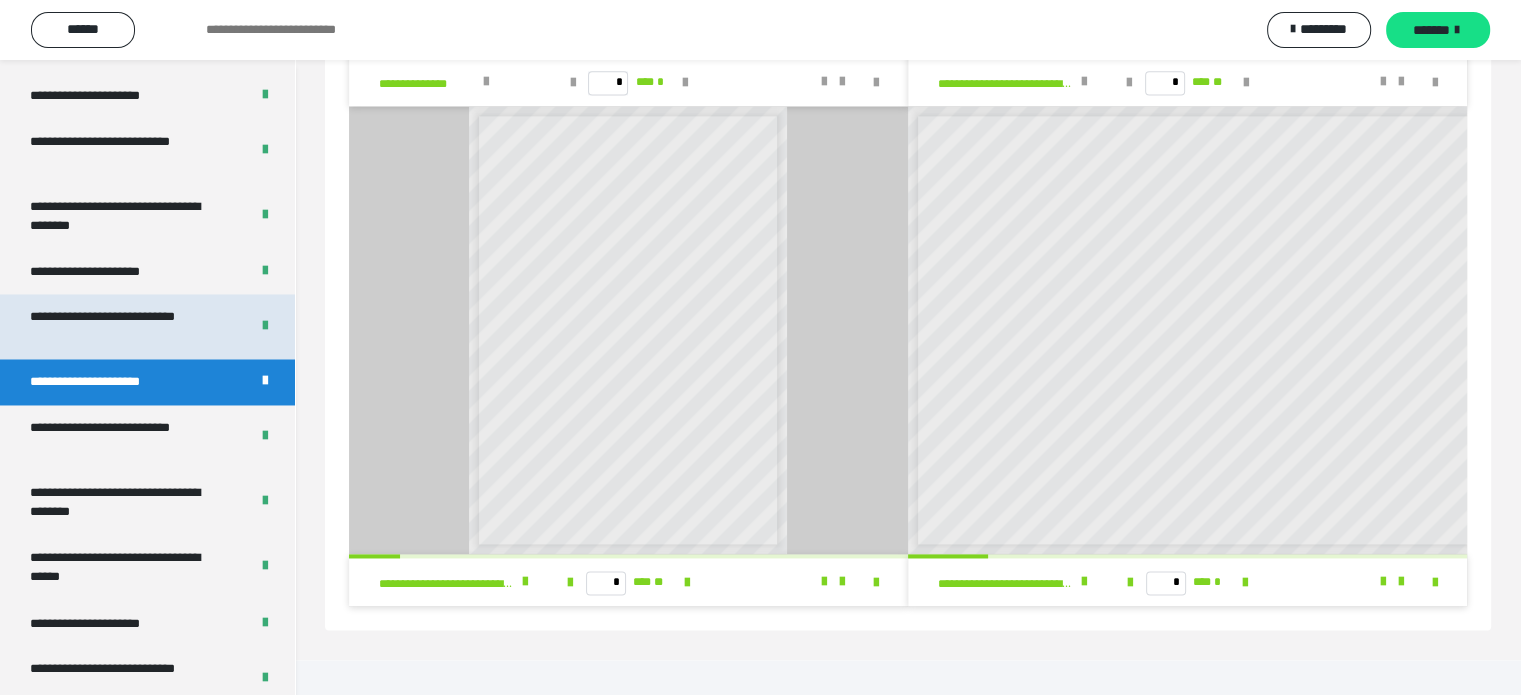 click on "**********" at bounding box center (124, 326) 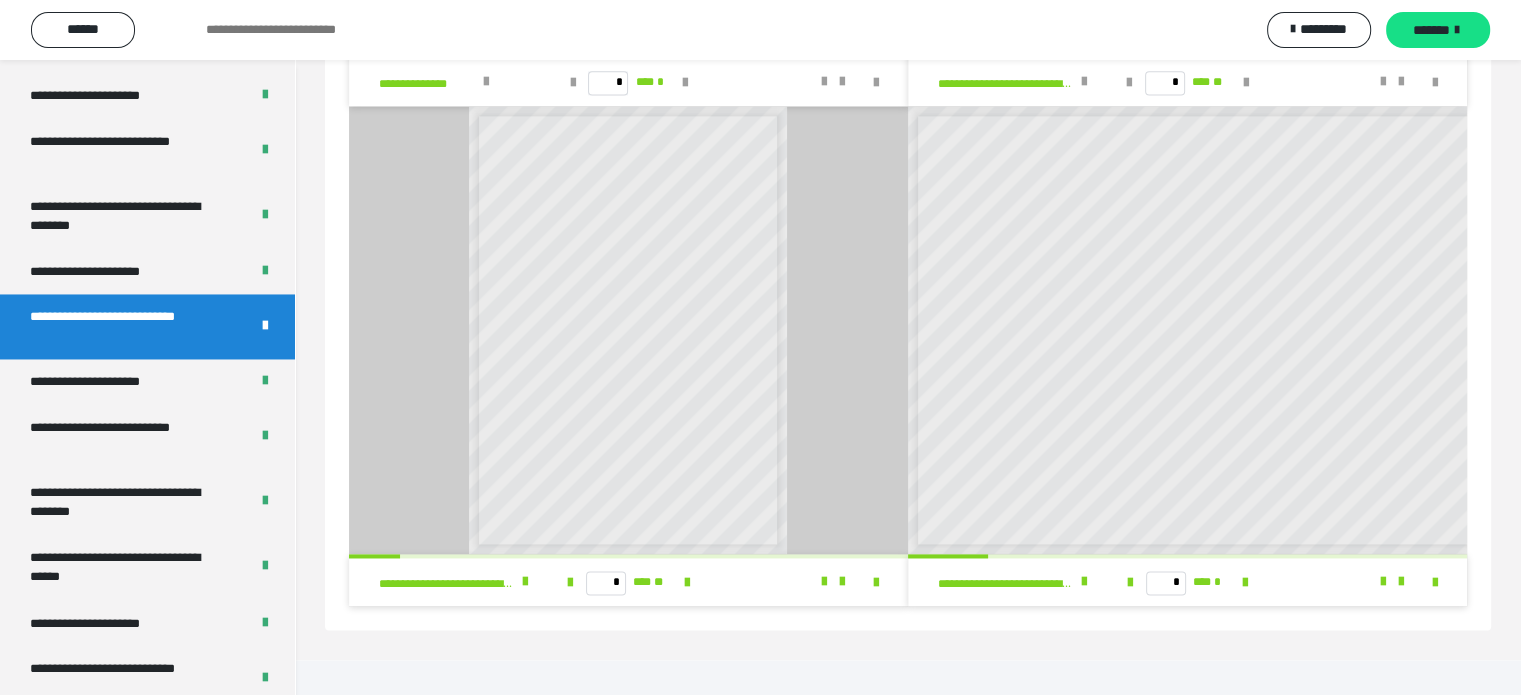 scroll, scrollTop: 0, scrollLeft: 0, axis: both 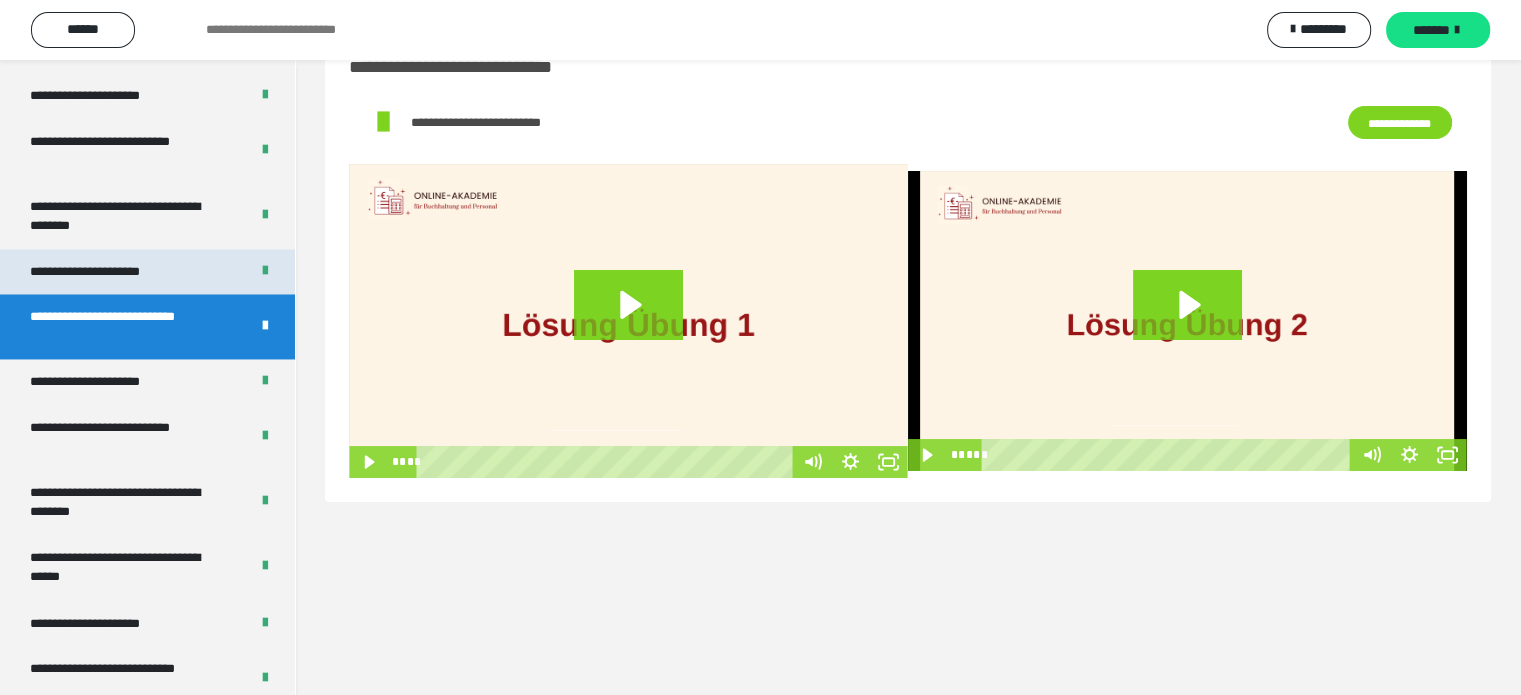 click on "**********" at bounding box center (108, 272) 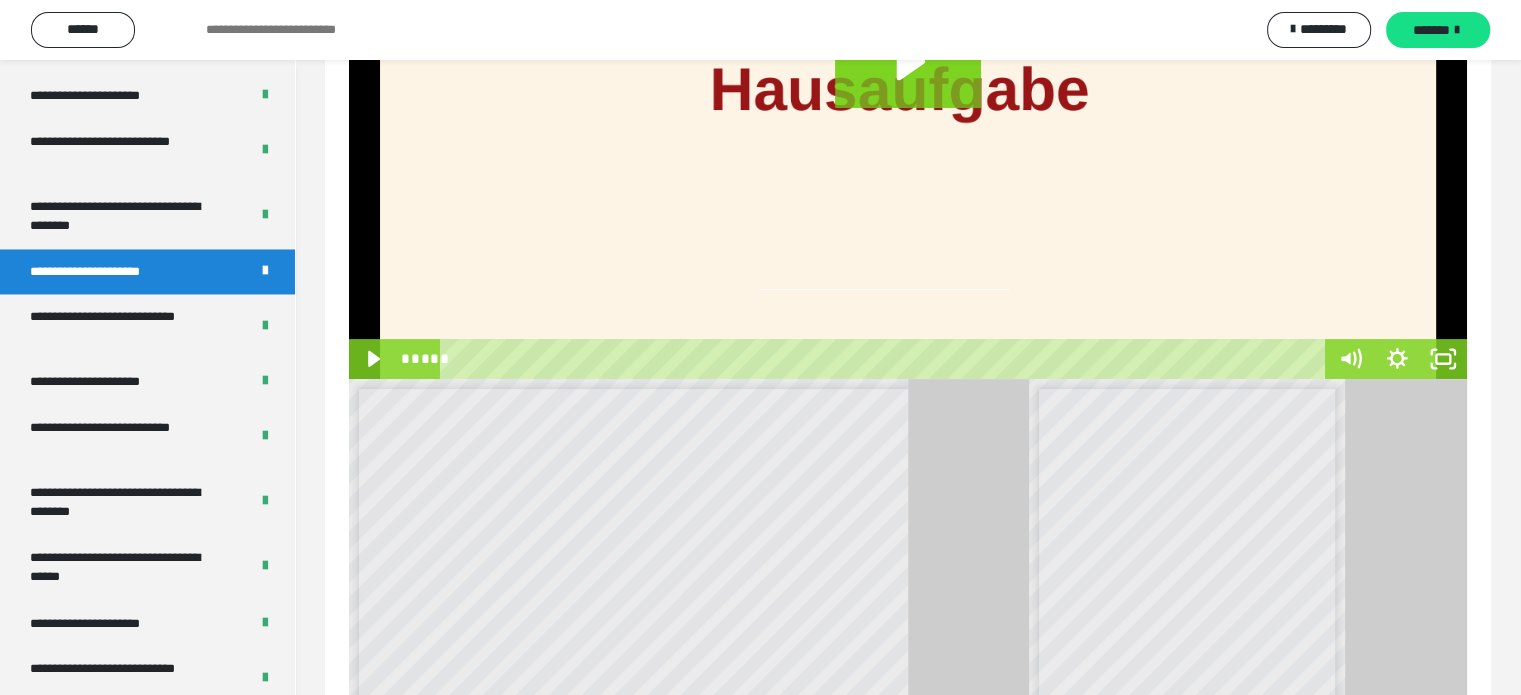 scroll, scrollTop: 593, scrollLeft: 0, axis: vertical 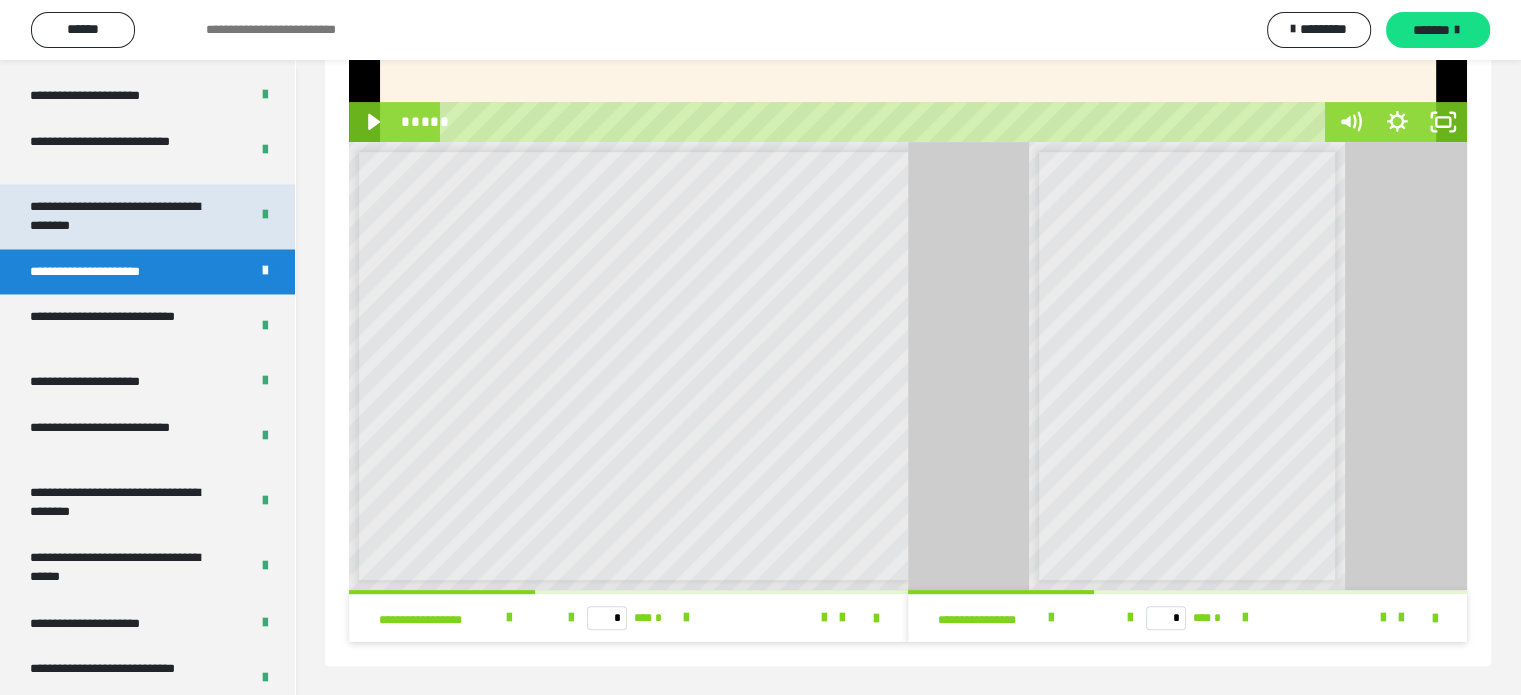 click on "**********" at bounding box center (124, 216) 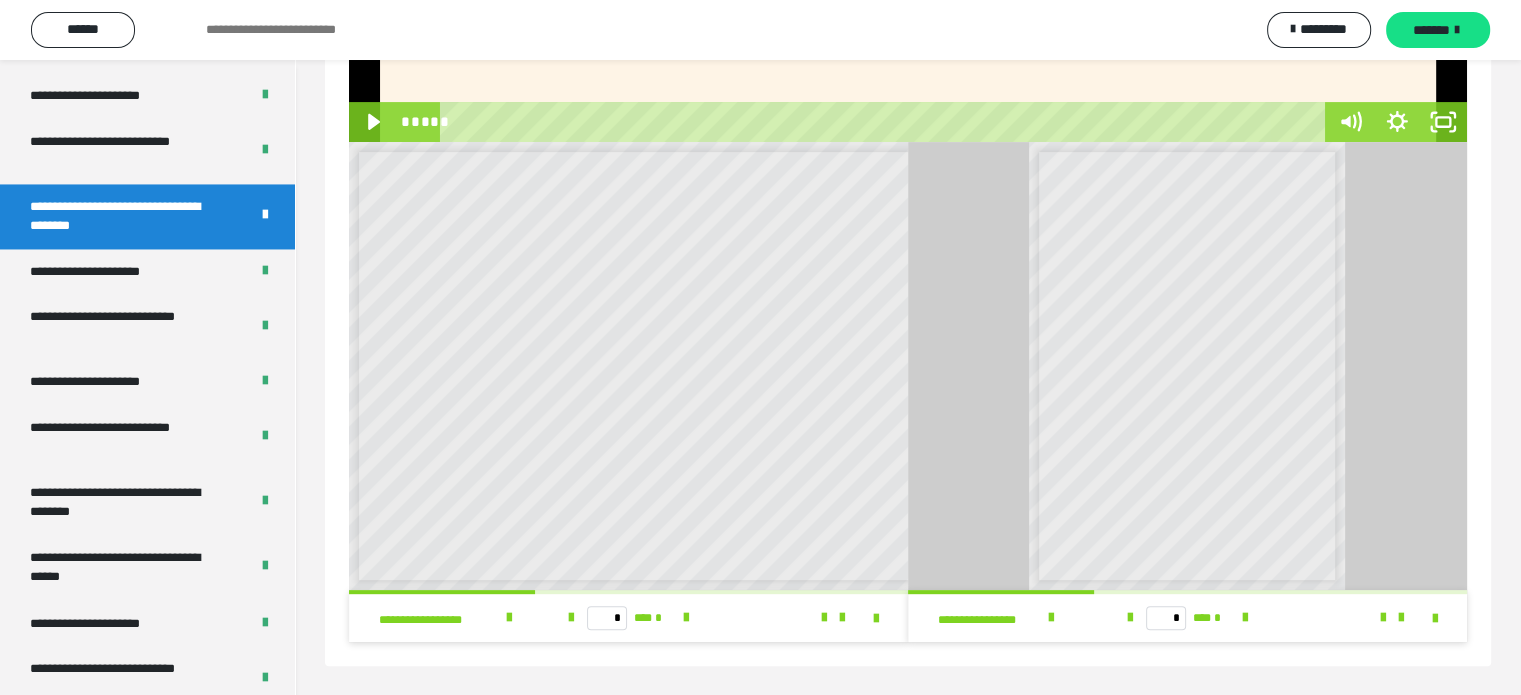 scroll, scrollTop: 60, scrollLeft: 0, axis: vertical 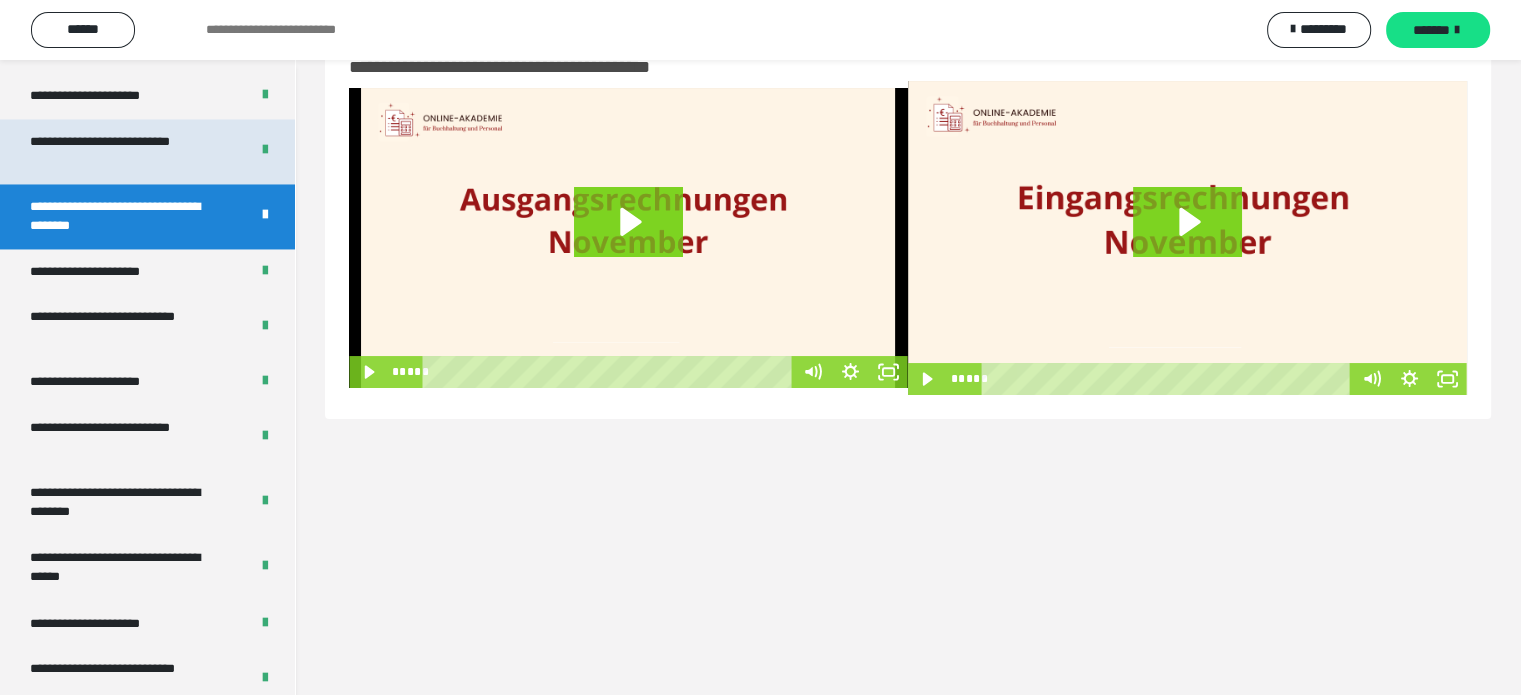 click on "**********" at bounding box center (124, 151) 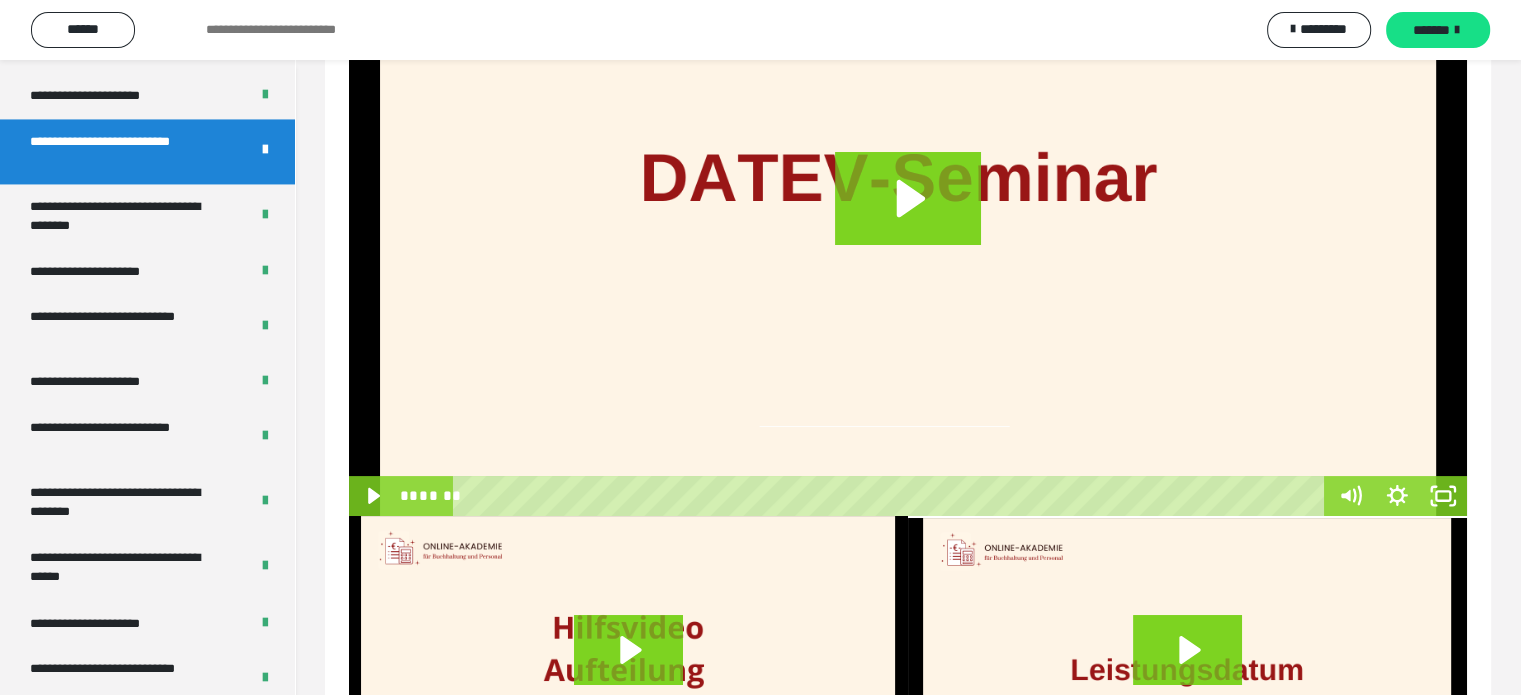 scroll, scrollTop: 394, scrollLeft: 0, axis: vertical 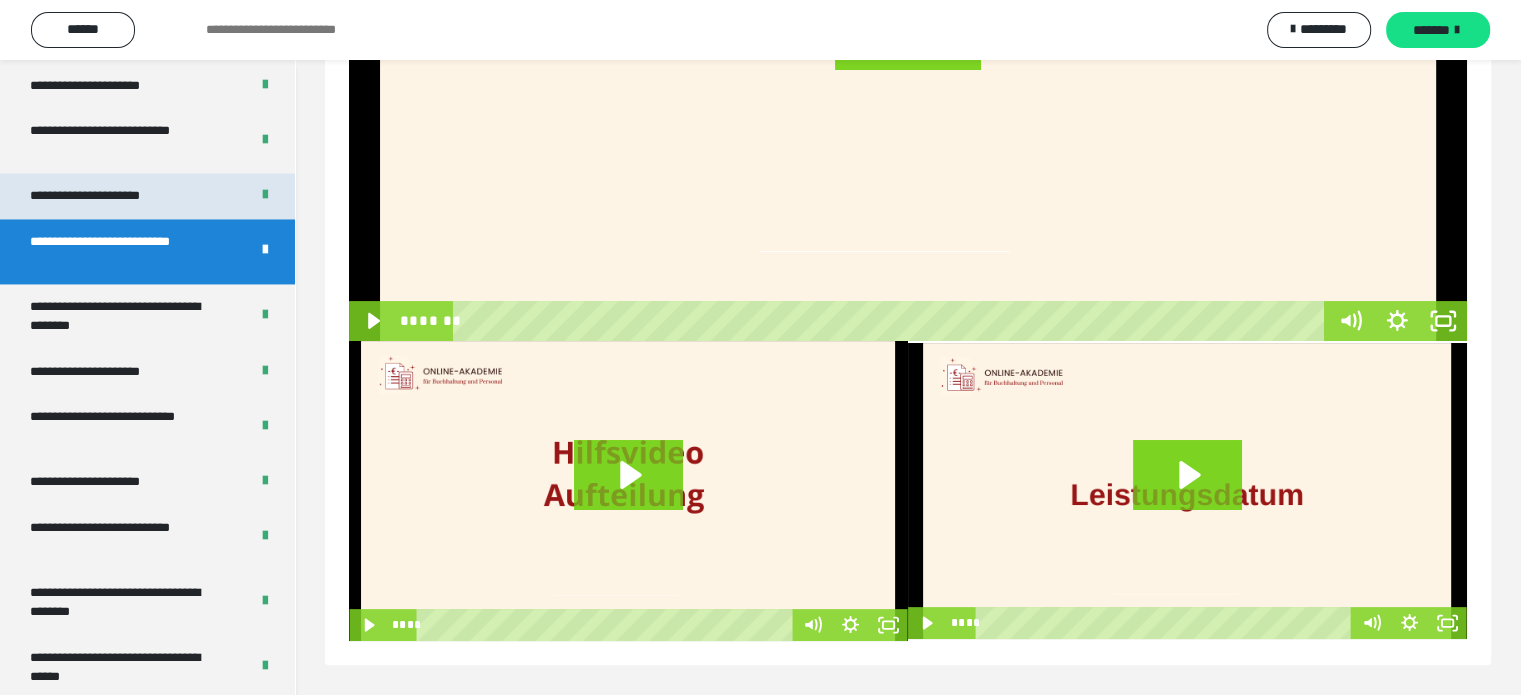 click on "**********" at bounding box center [107, 196] 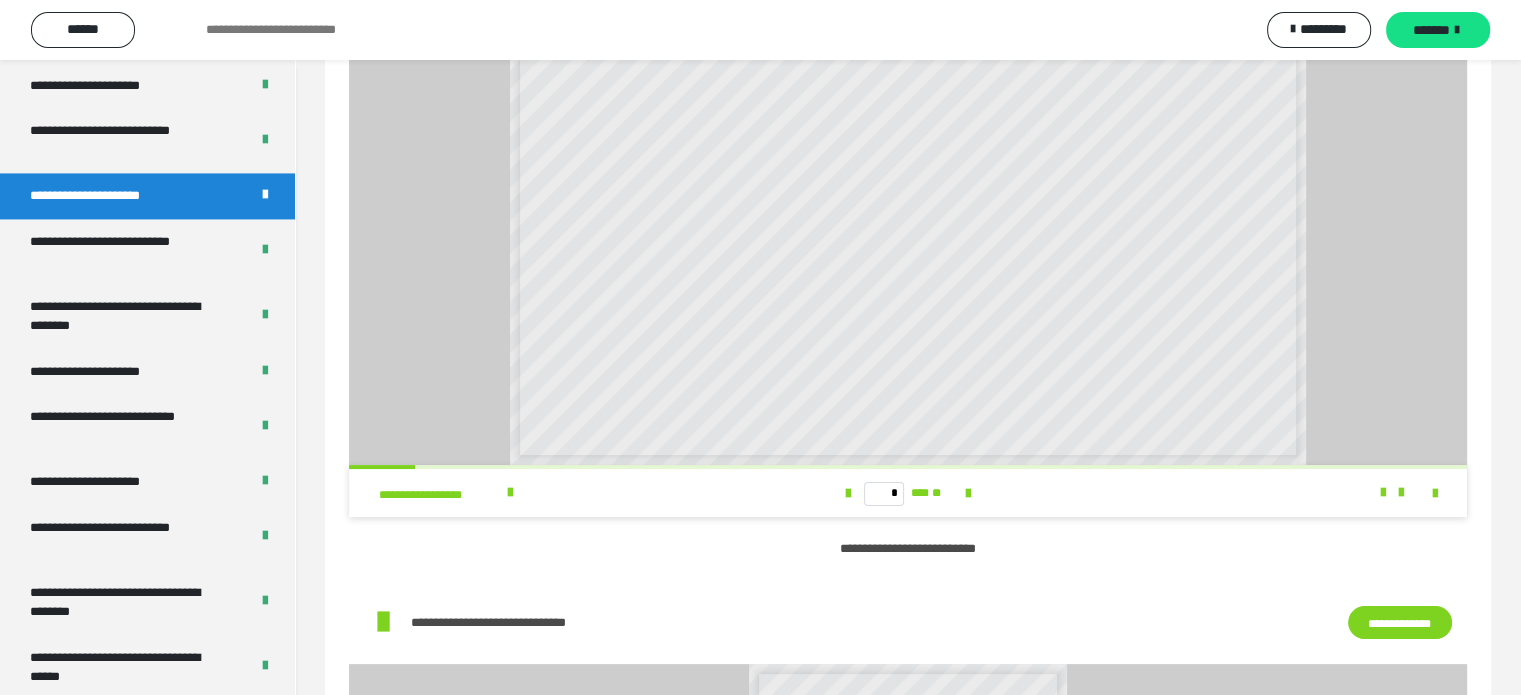 scroll, scrollTop: 0, scrollLeft: 0, axis: both 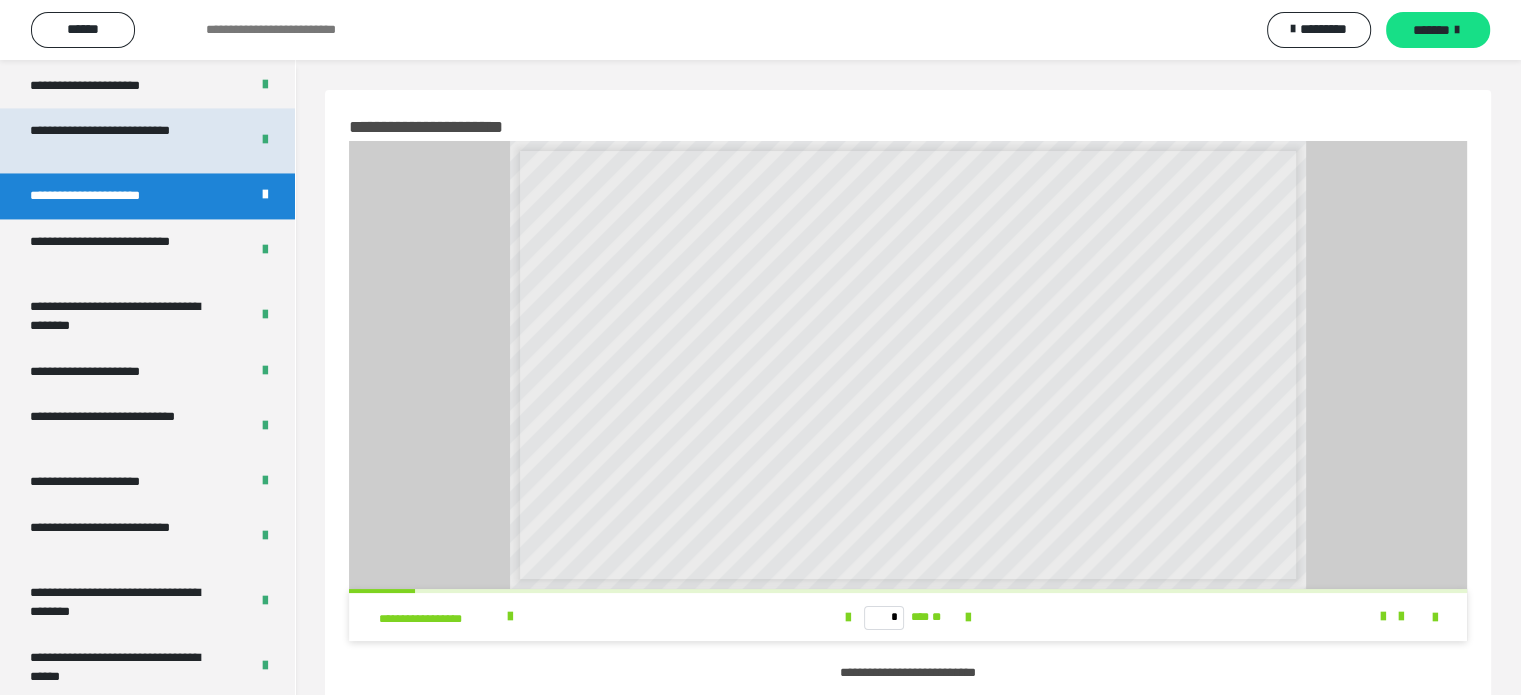 click on "**********" at bounding box center (124, 140) 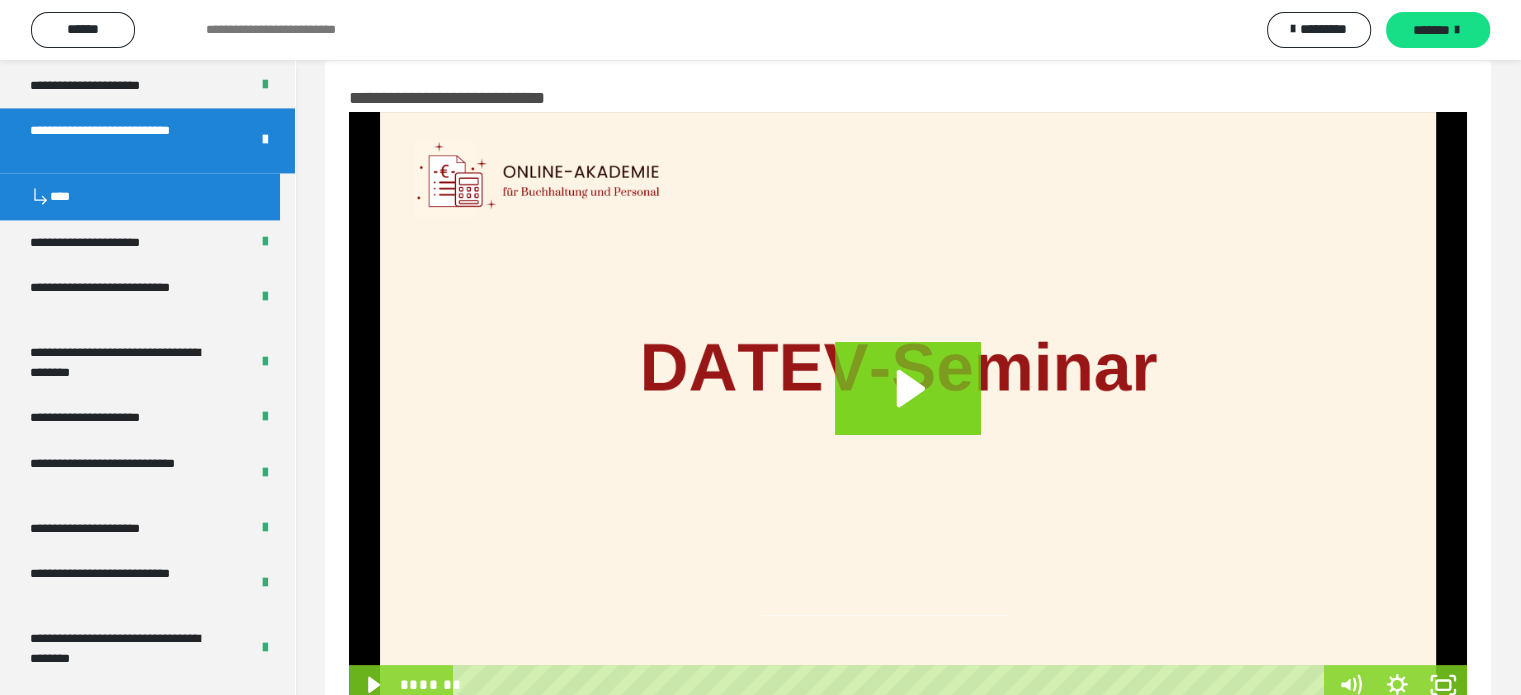 scroll, scrollTop: 384, scrollLeft: 0, axis: vertical 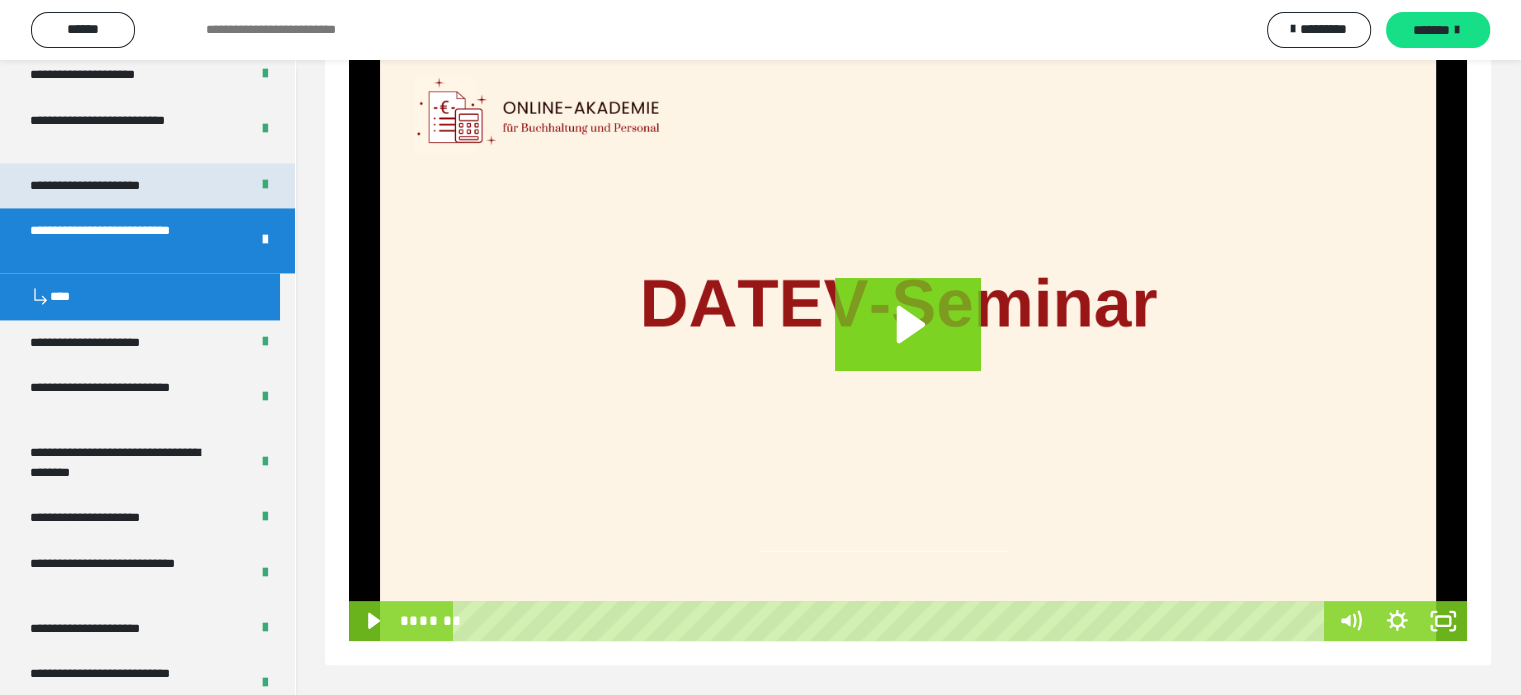 click on "**********" at bounding box center (109, 186) 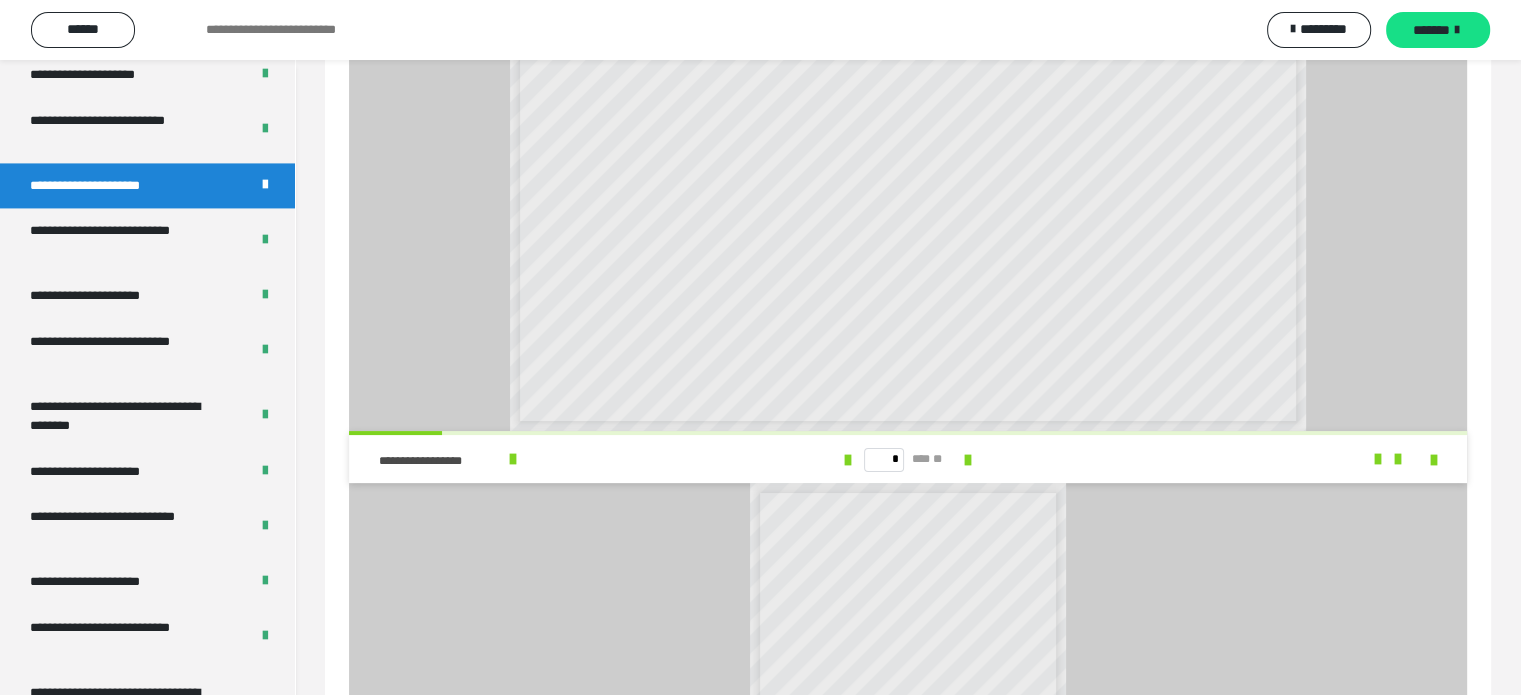 scroll, scrollTop: 500, scrollLeft: 0, axis: vertical 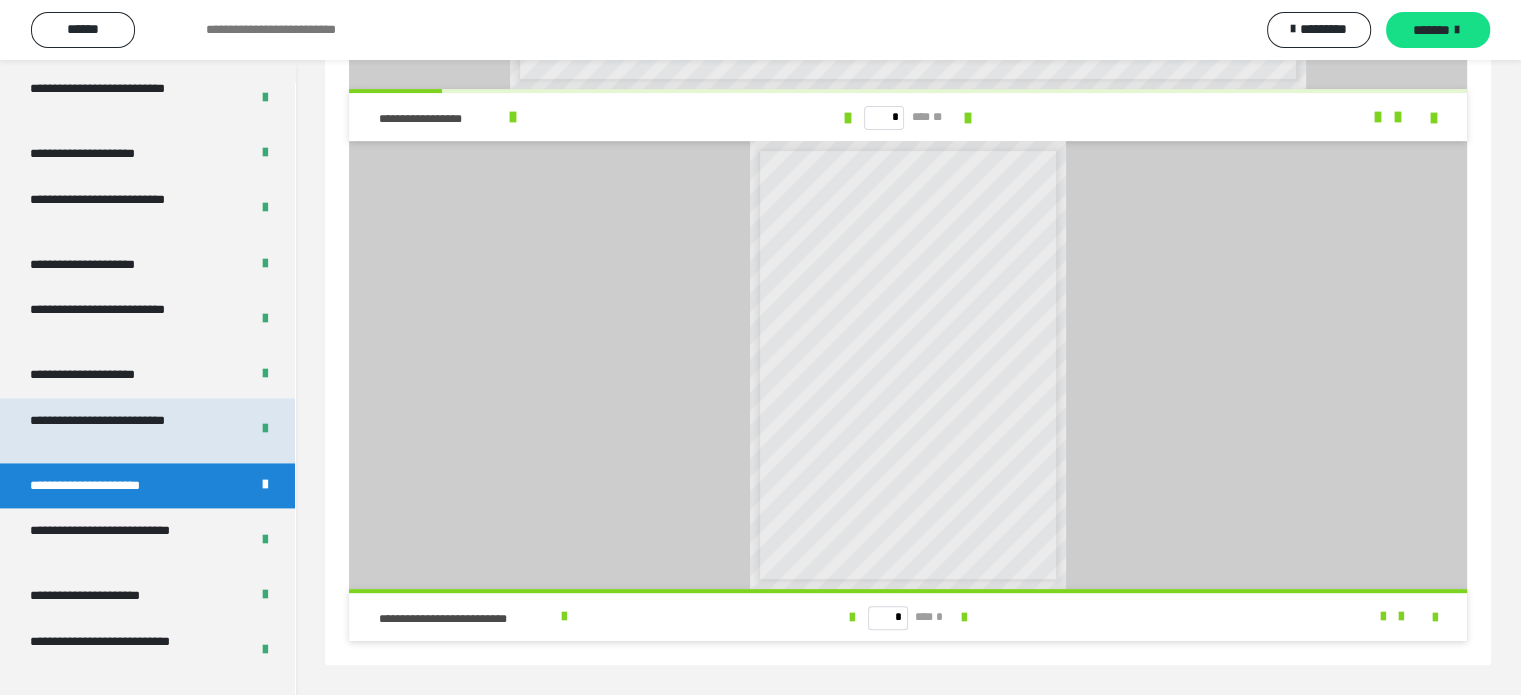 click on "**********" at bounding box center (124, 430) 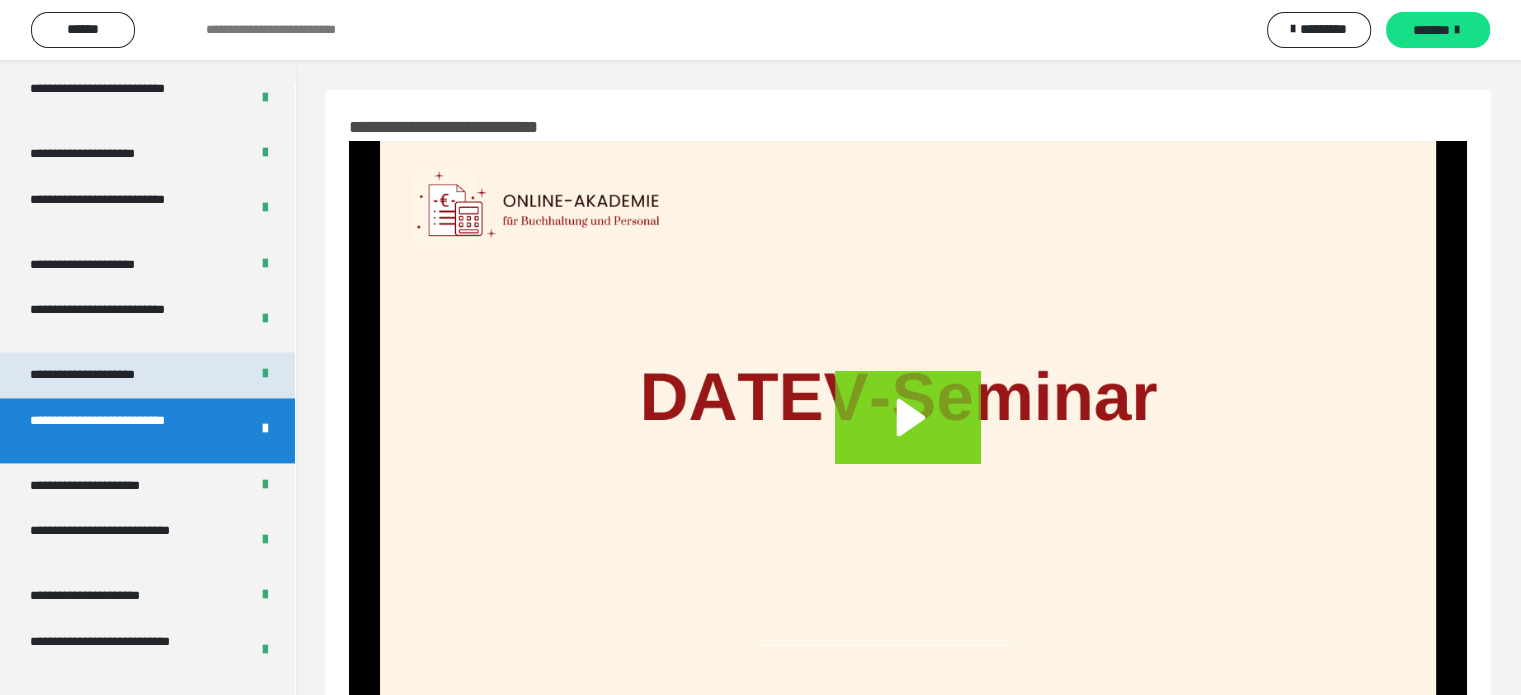 click on "**********" at bounding box center [106, 375] 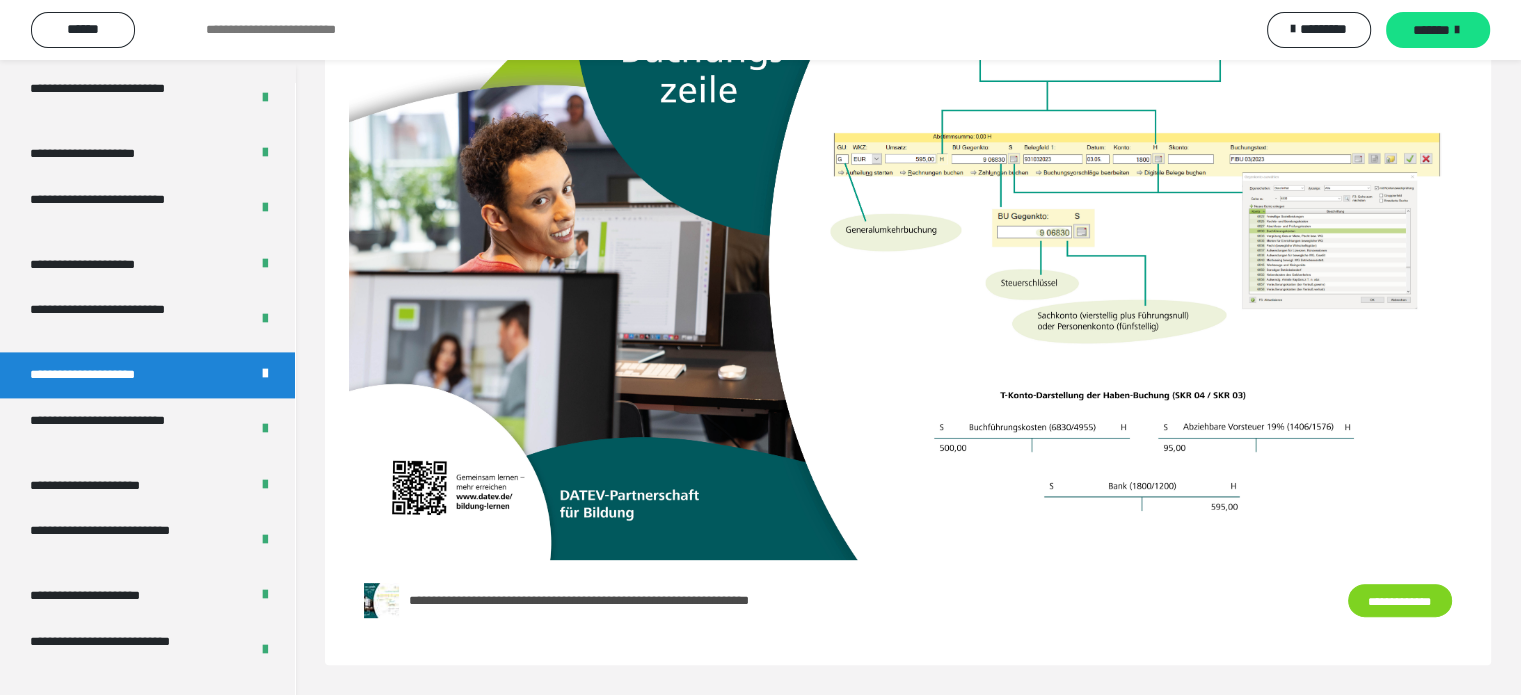 scroll, scrollTop: 108, scrollLeft: 0, axis: vertical 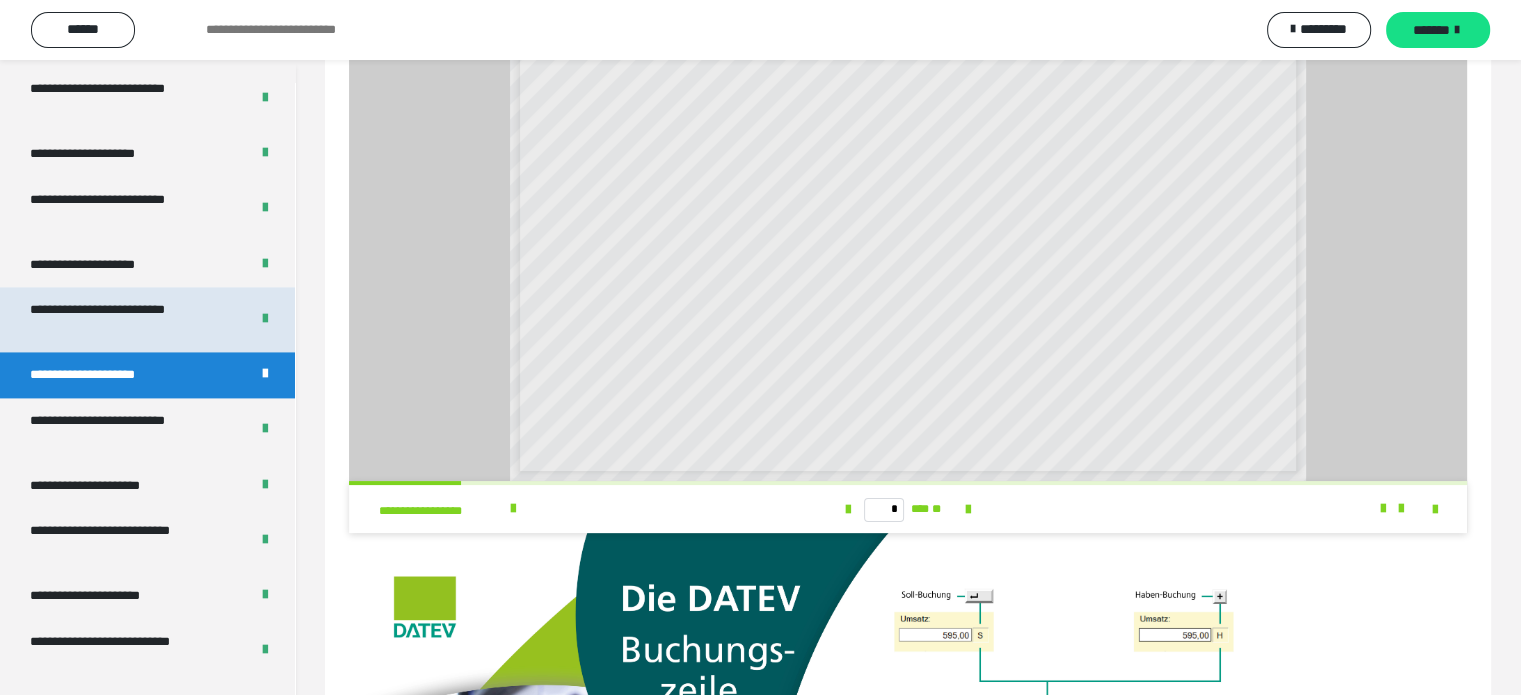 click on "**********" at bounding box center (124, 319) 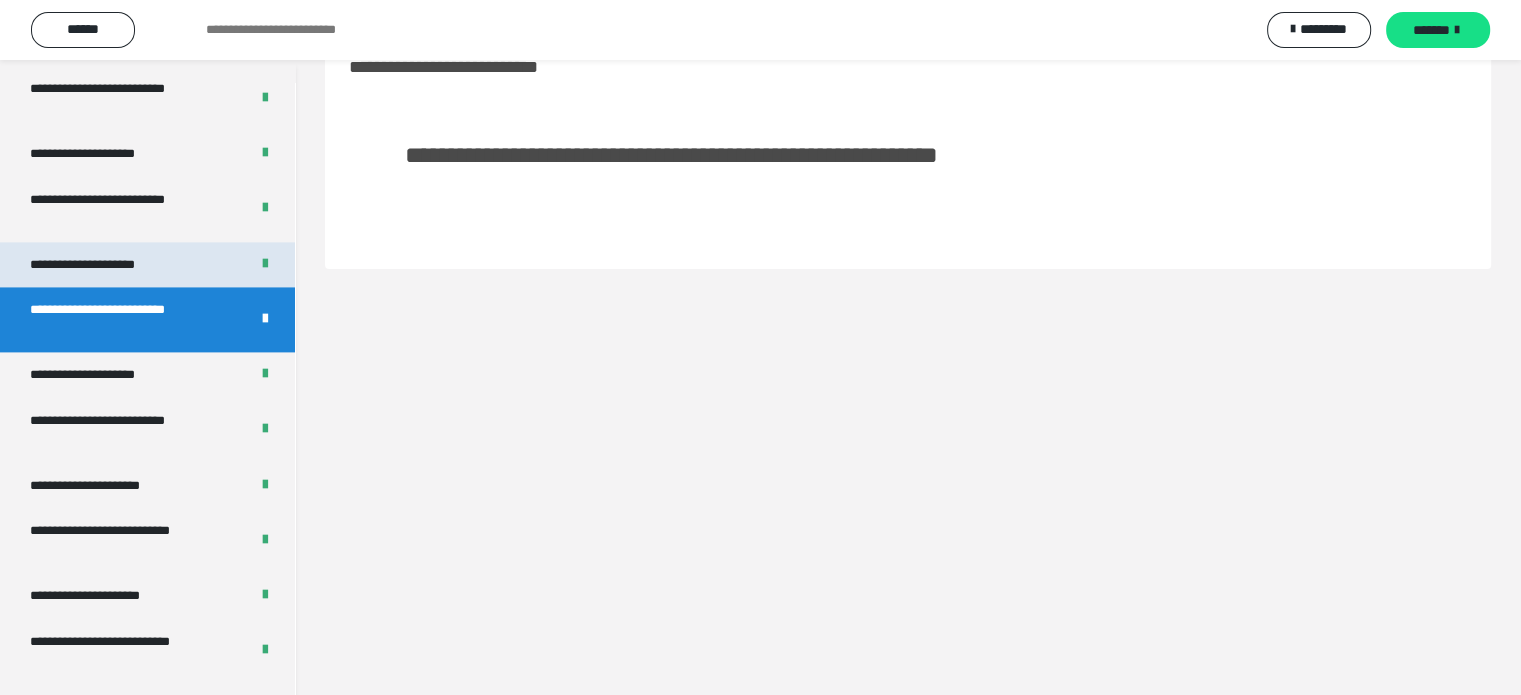 click on "**********" at bounding box center [106, 265] 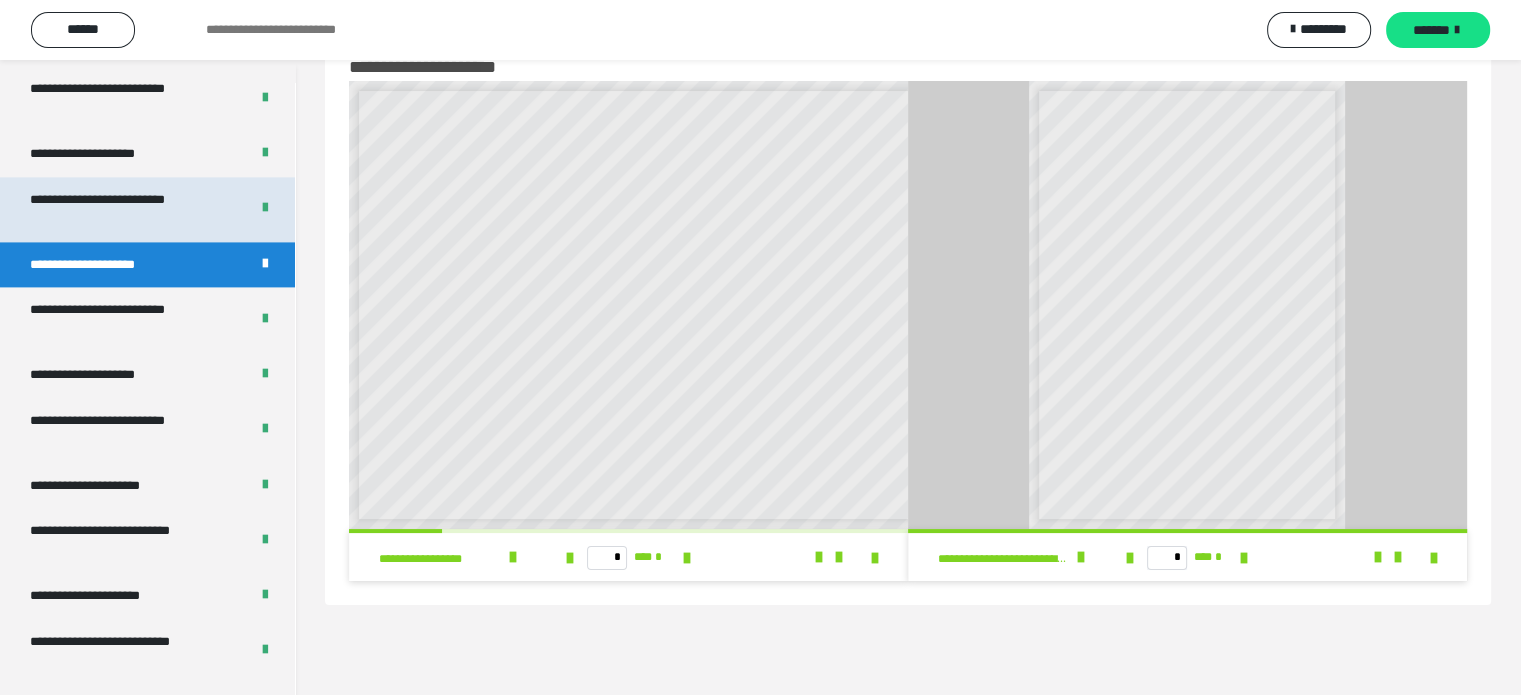 click on "**********" at bounding box center [124, 209] 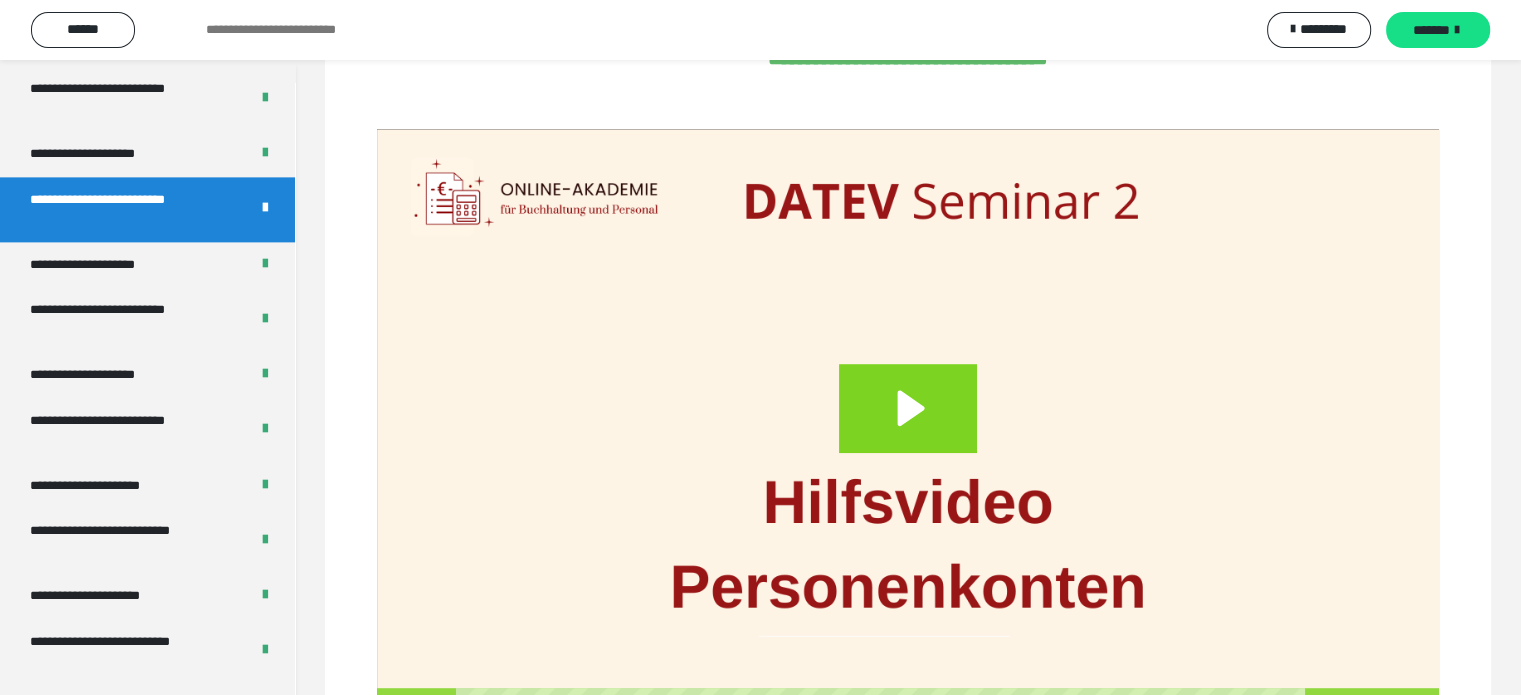scroll, scrollTop: 1538, scrollLeft: 0, axis: vertical 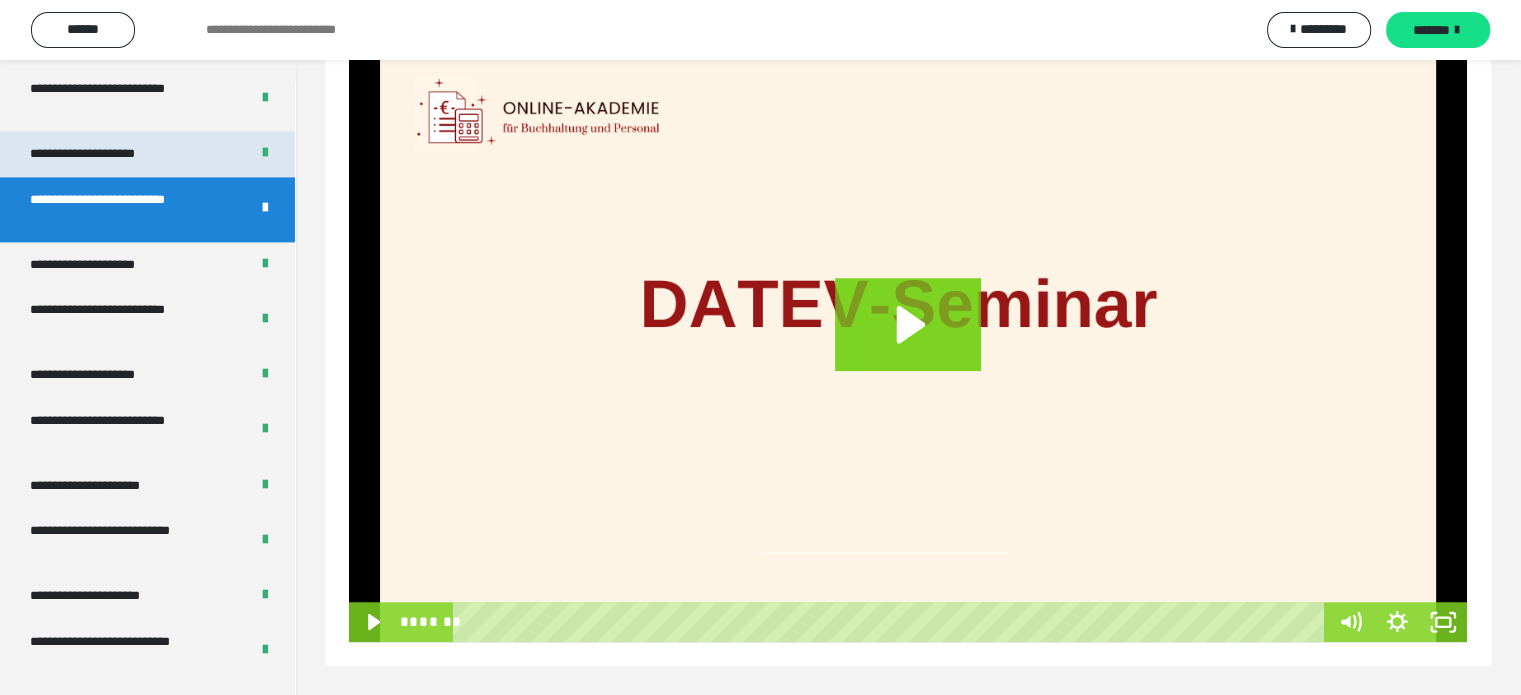 click on "**********" at bounding box center [106, 154] 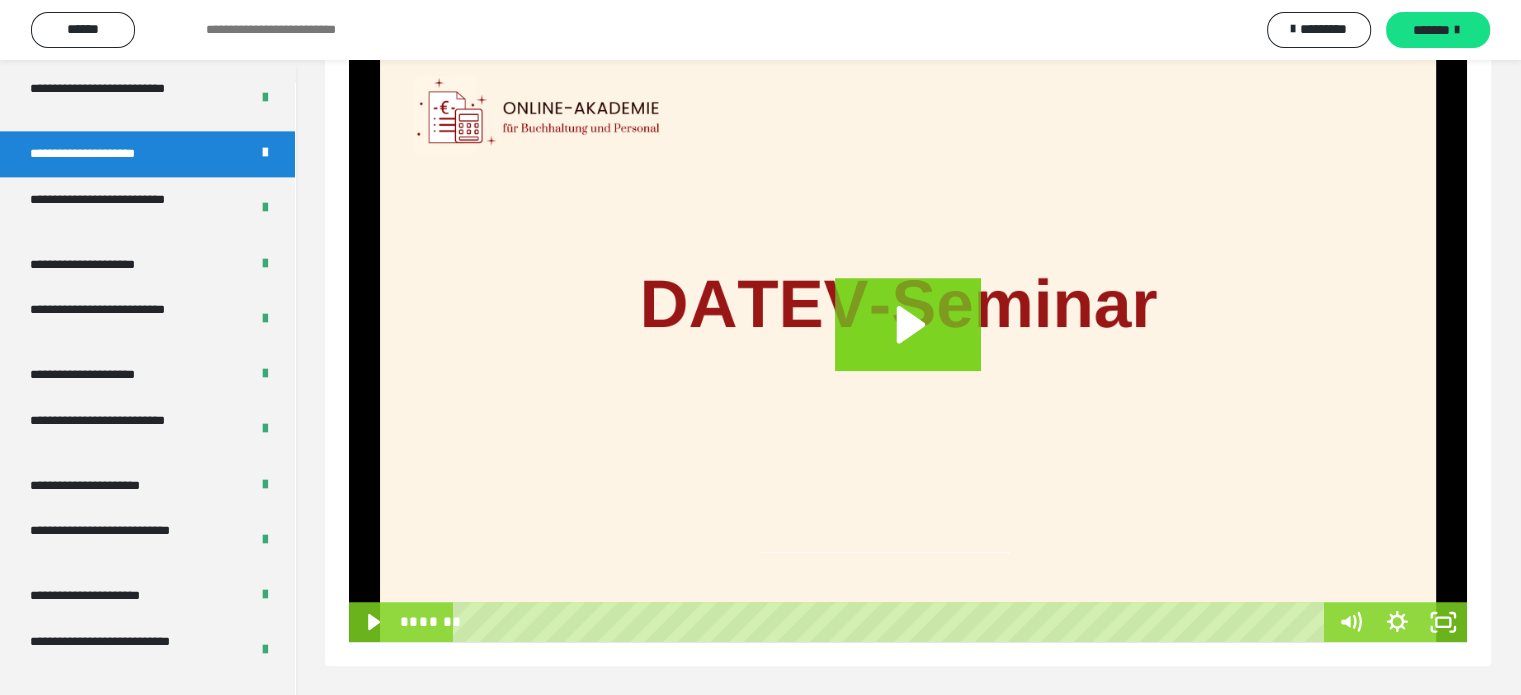 scroll, scrollTop: 500, scrollLeft: 0, axis: vertical 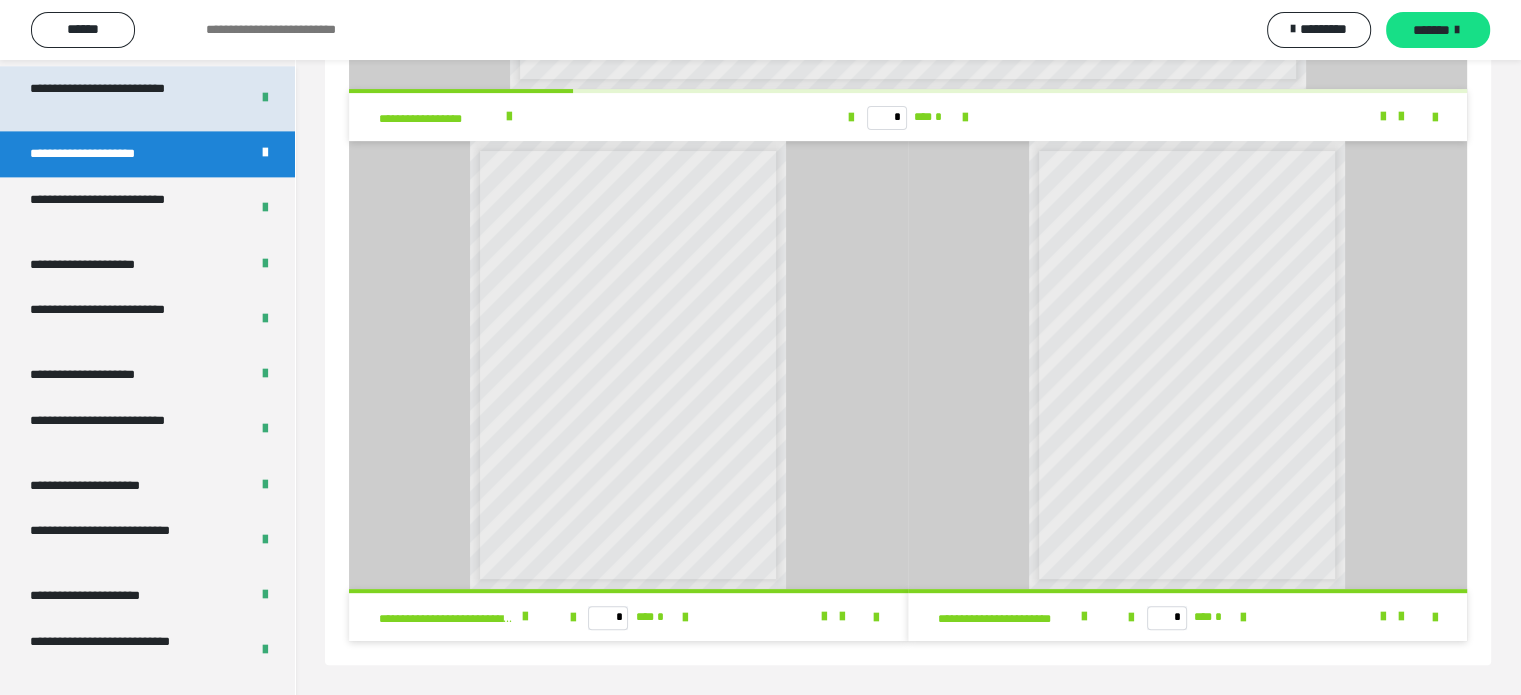 click on "**********" at bounding box center [124, 98] 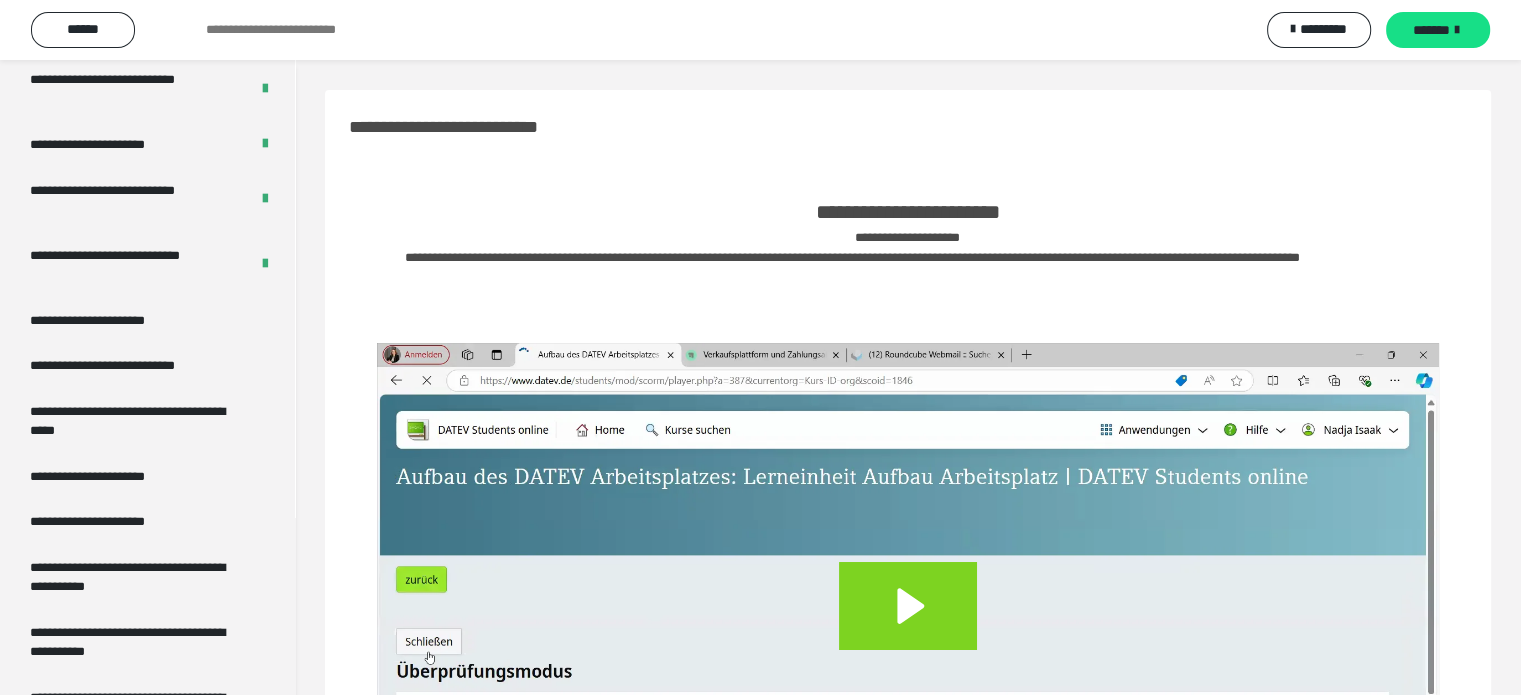 scroll, scrollTop: 3872, scrollLeft: 0, axis: vertical 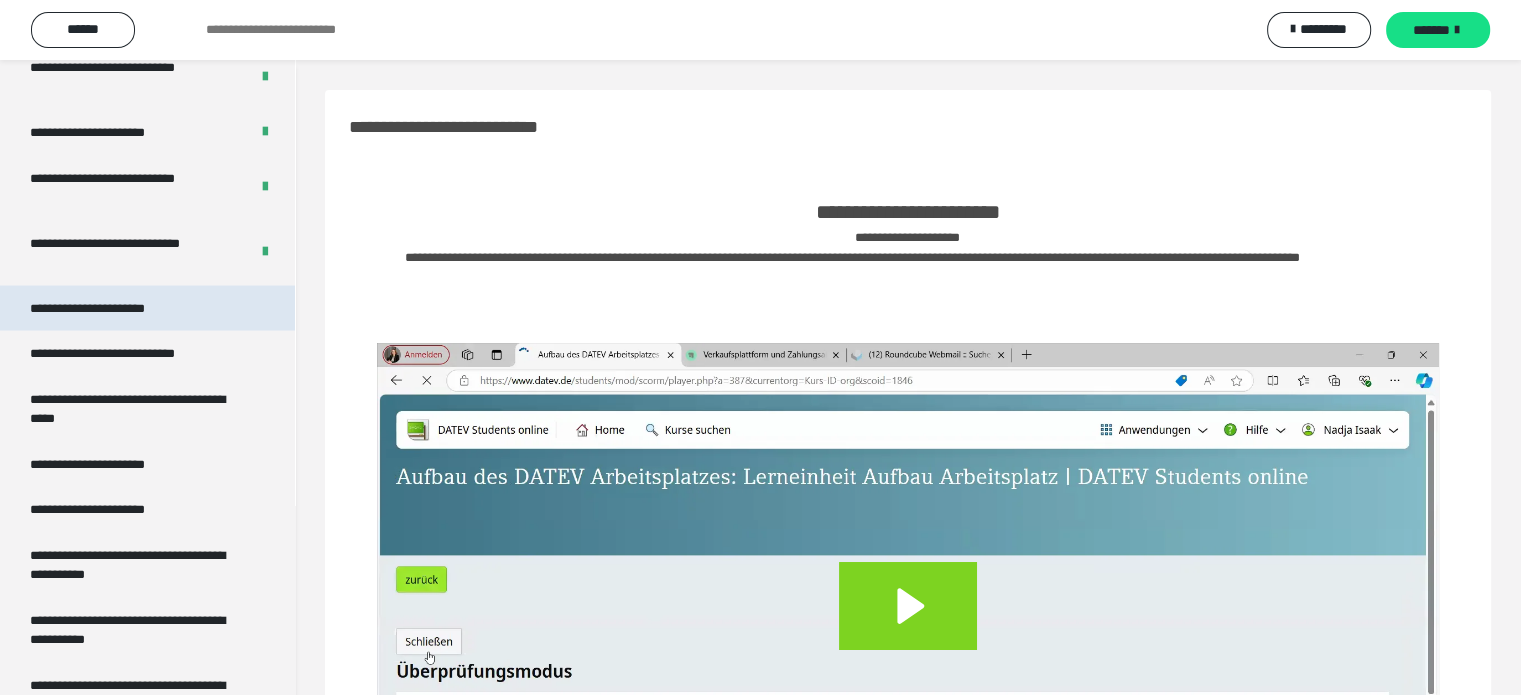 click on "**********" at bounding box center (109, 309) 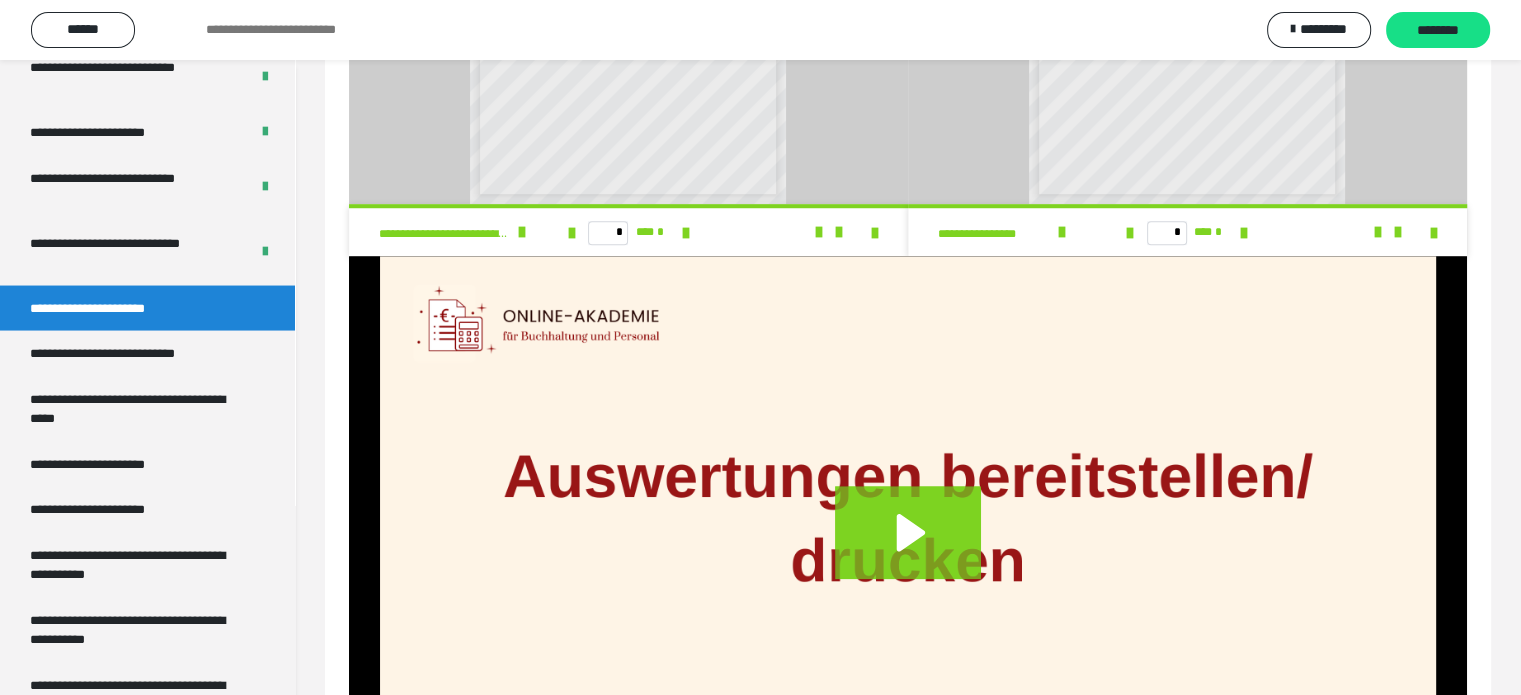 scroll, scrollTop: 1508, scrollLeft: 0, axis: vertical 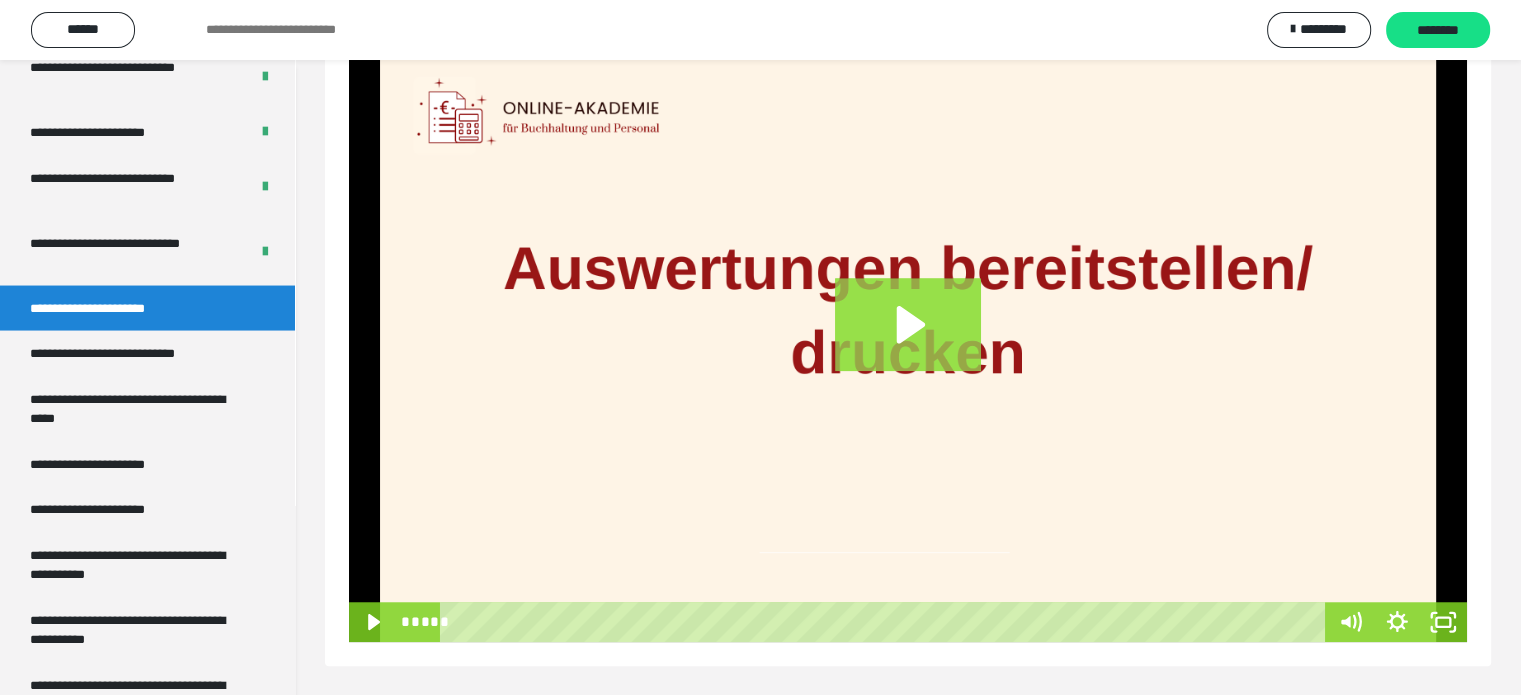click 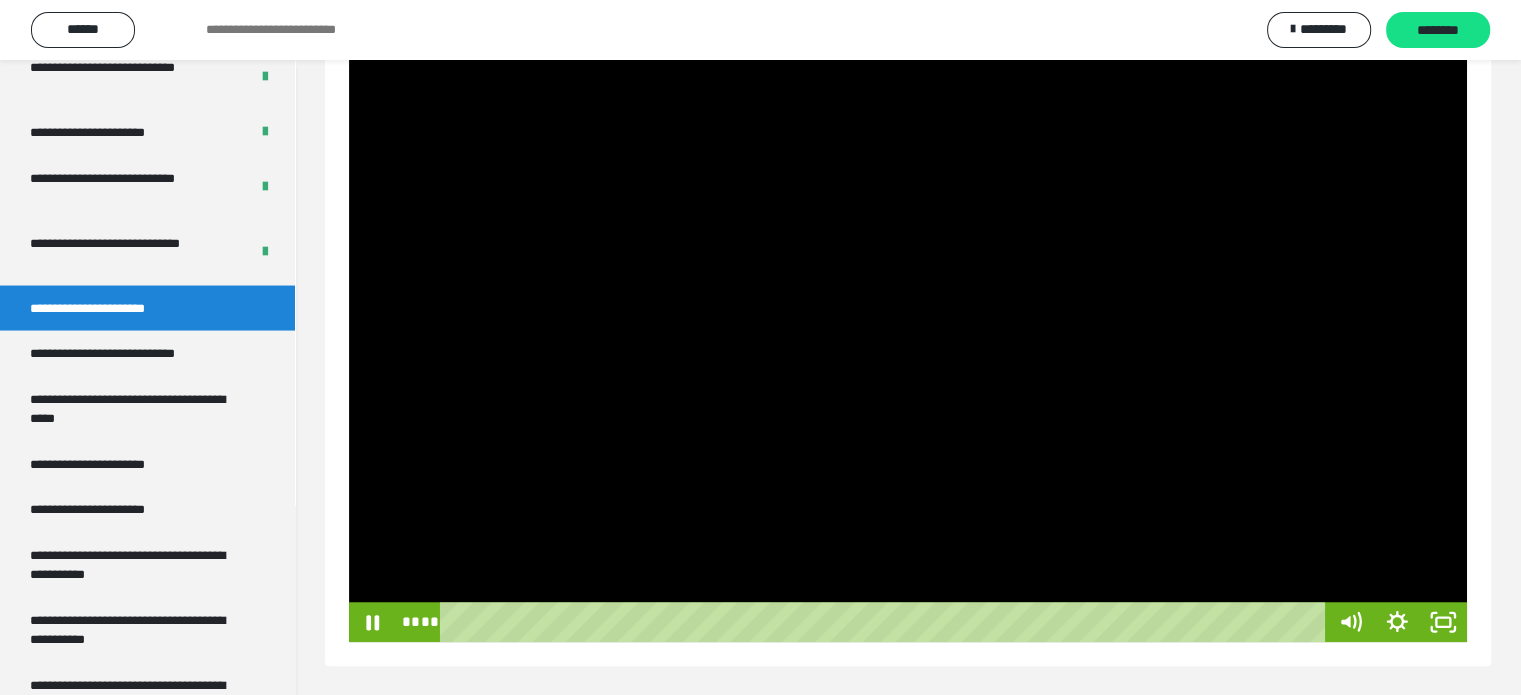 click at bounding box center [908, 345] 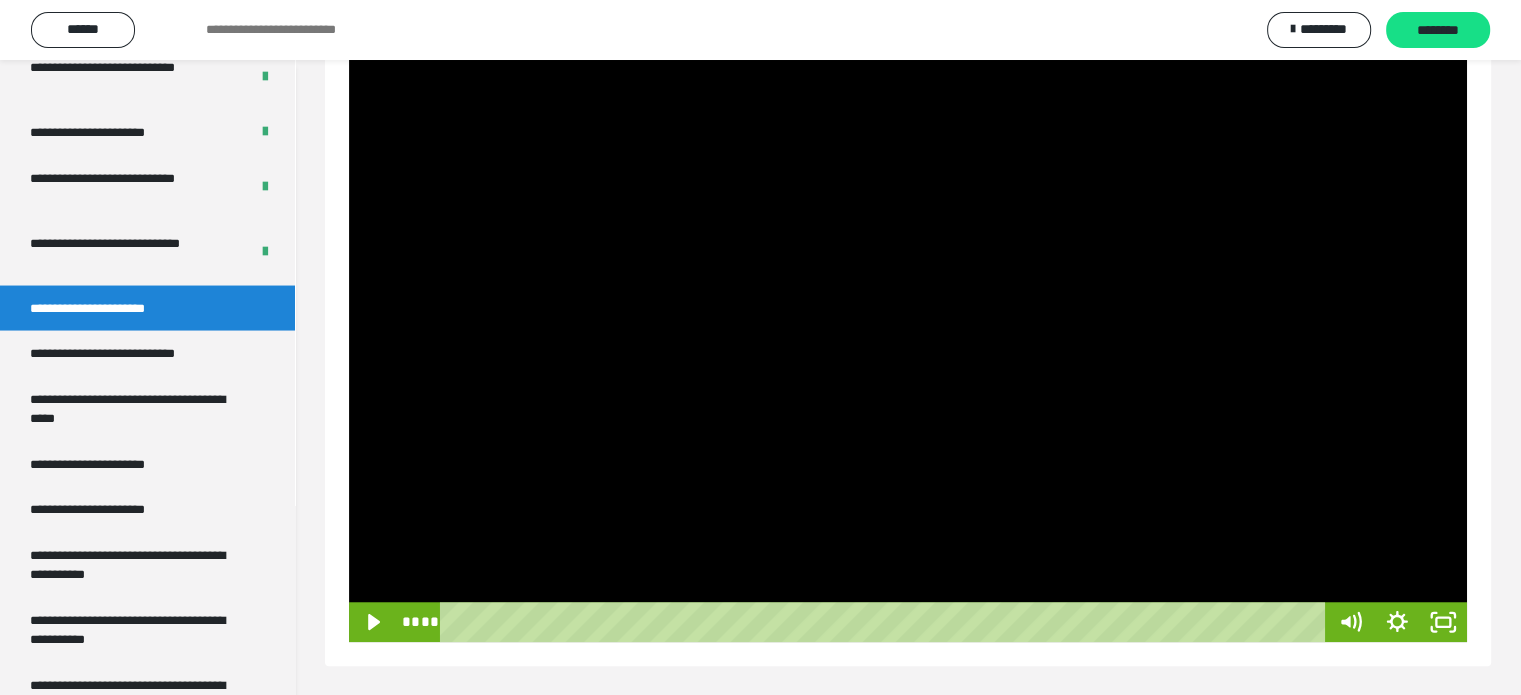 click on "**** ****" at bounding box center [862, 622] 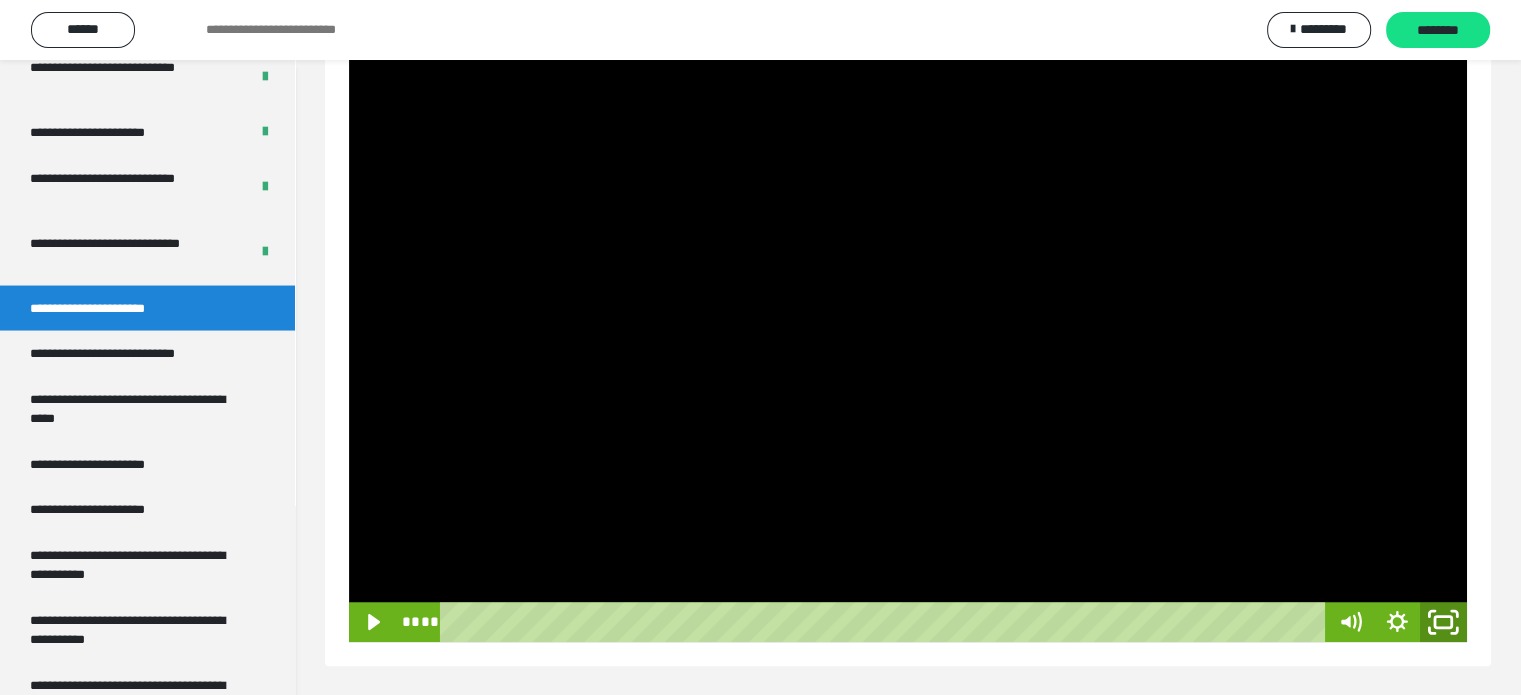 click 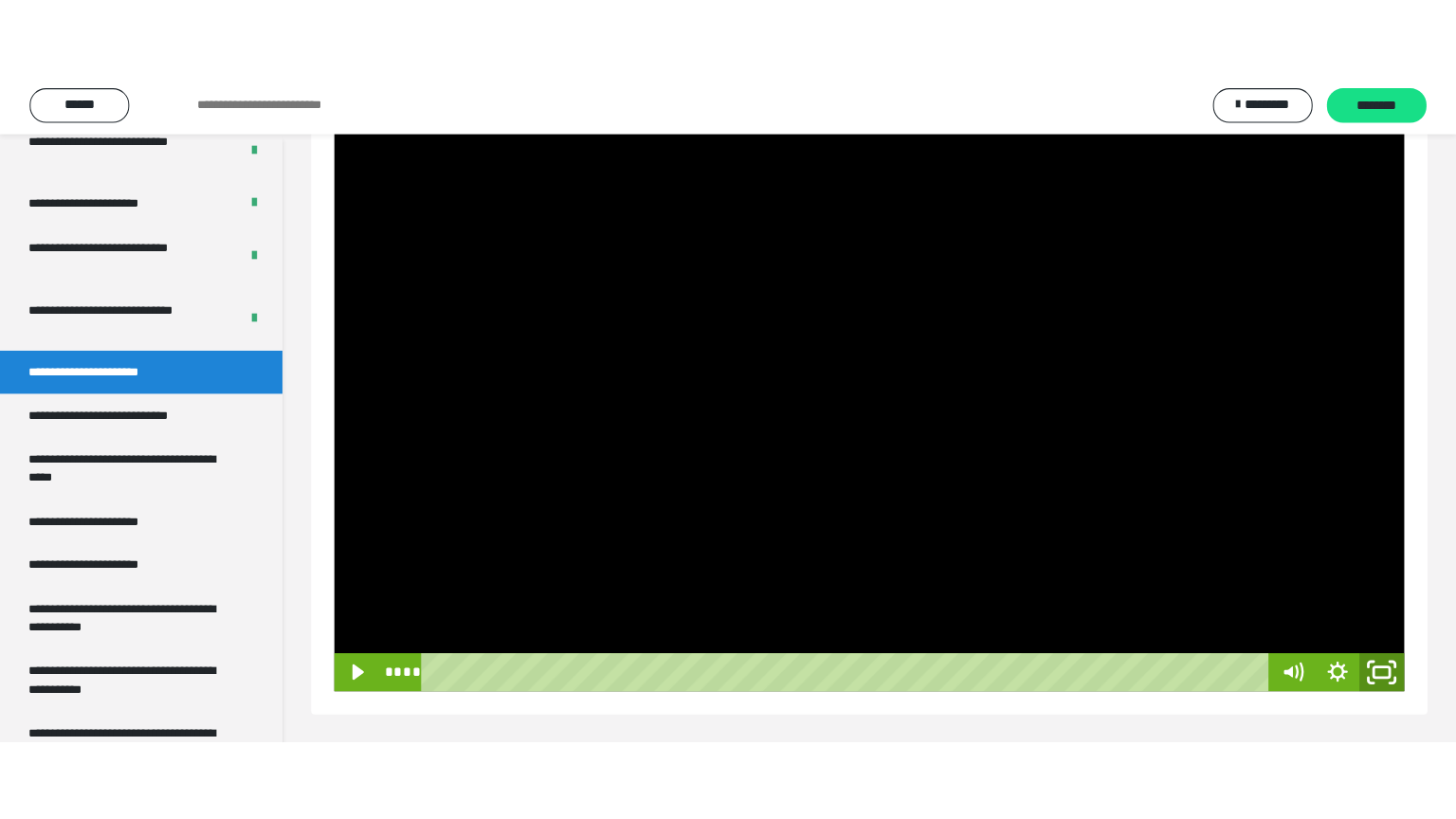 scroll, scrollTop: 1278, scrollLeft: 0, axis: vertical 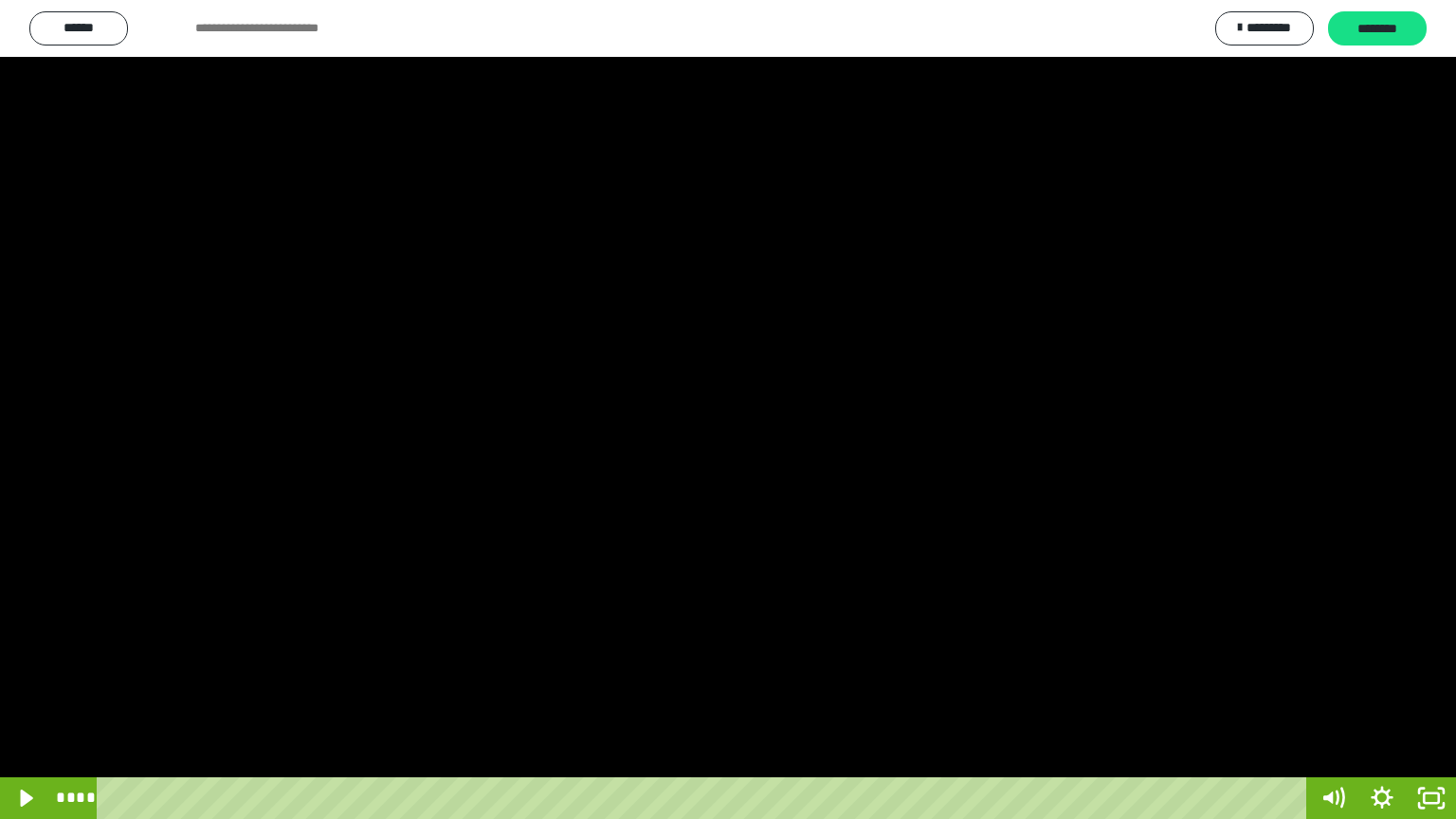 type 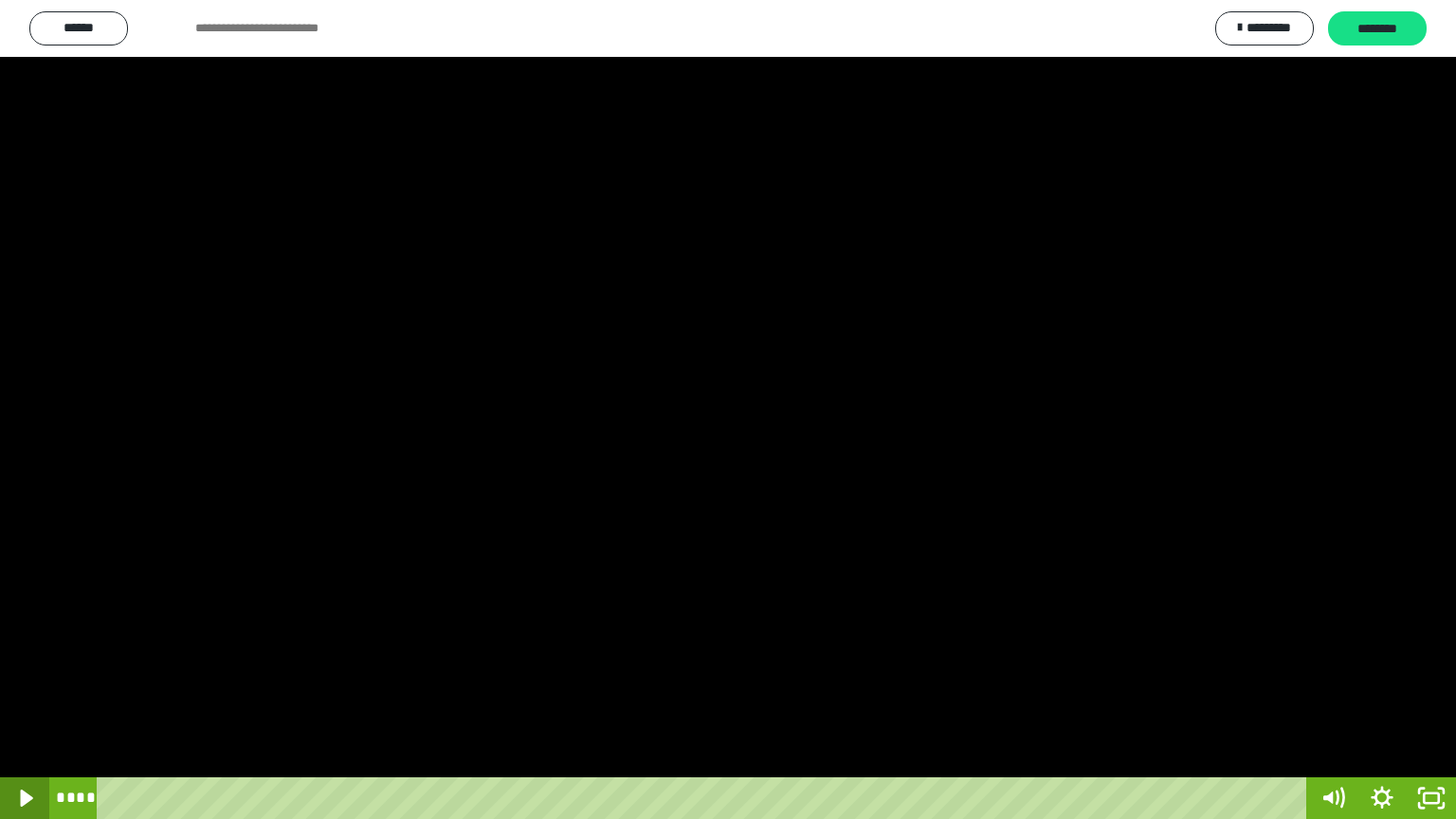 click 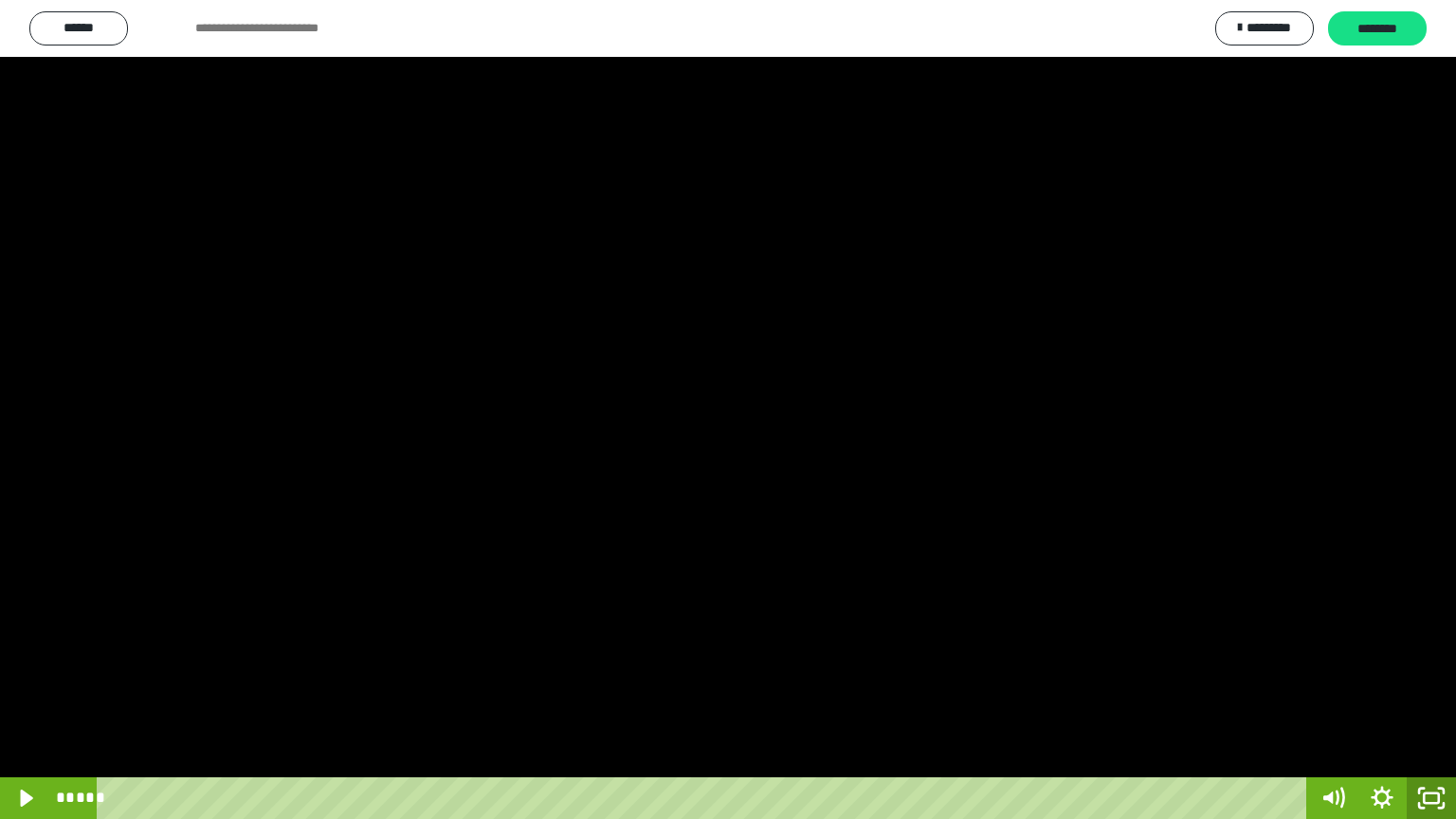 click 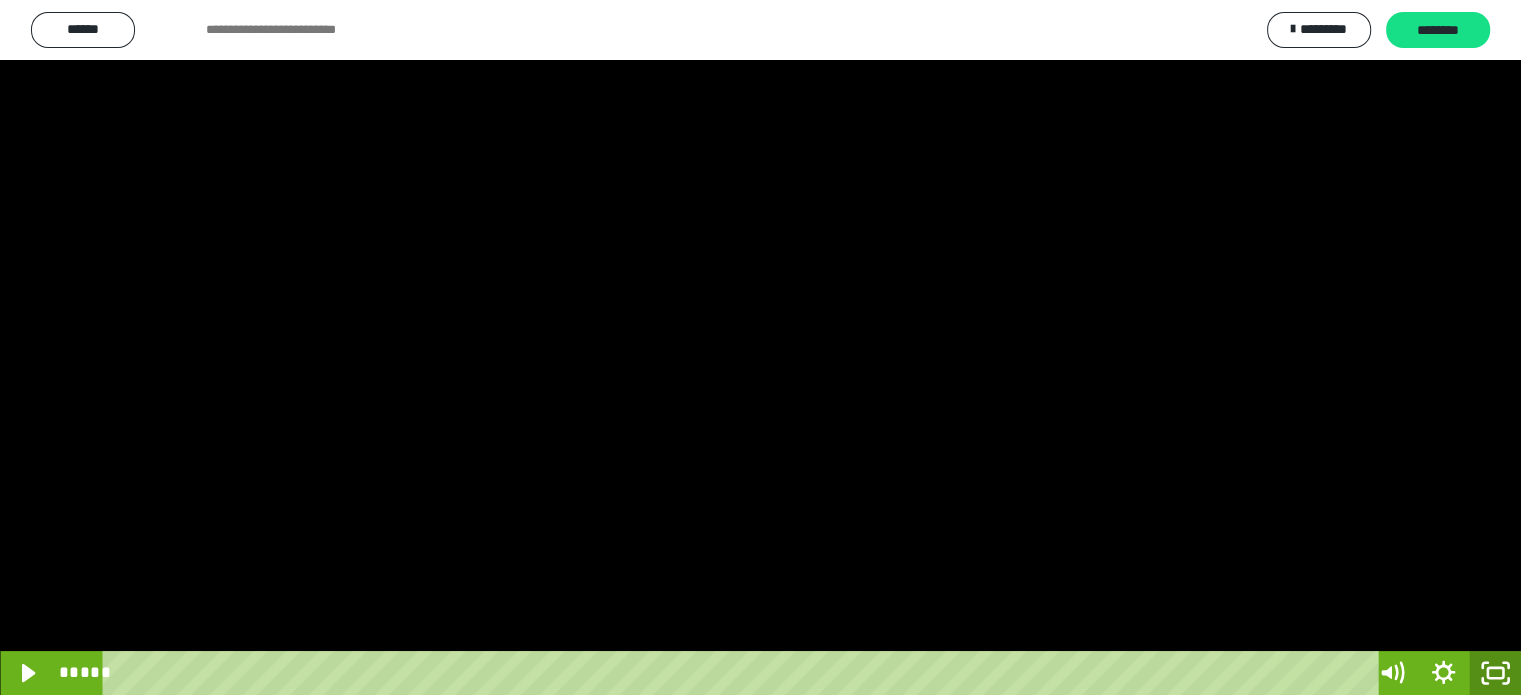 scroll, scrollTop: 3872, scrollLeft: 0, axis: vertical 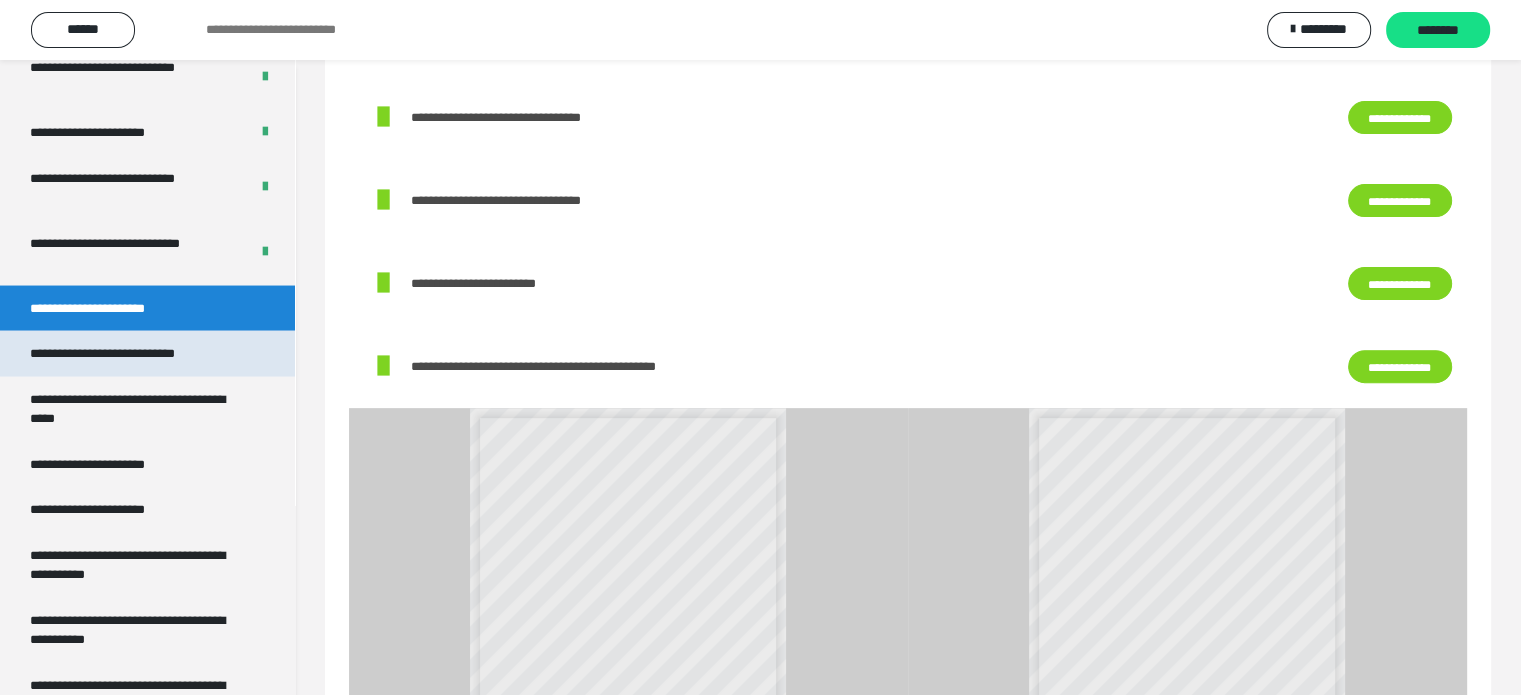 click on "**********" at bounding box center [129, 354] 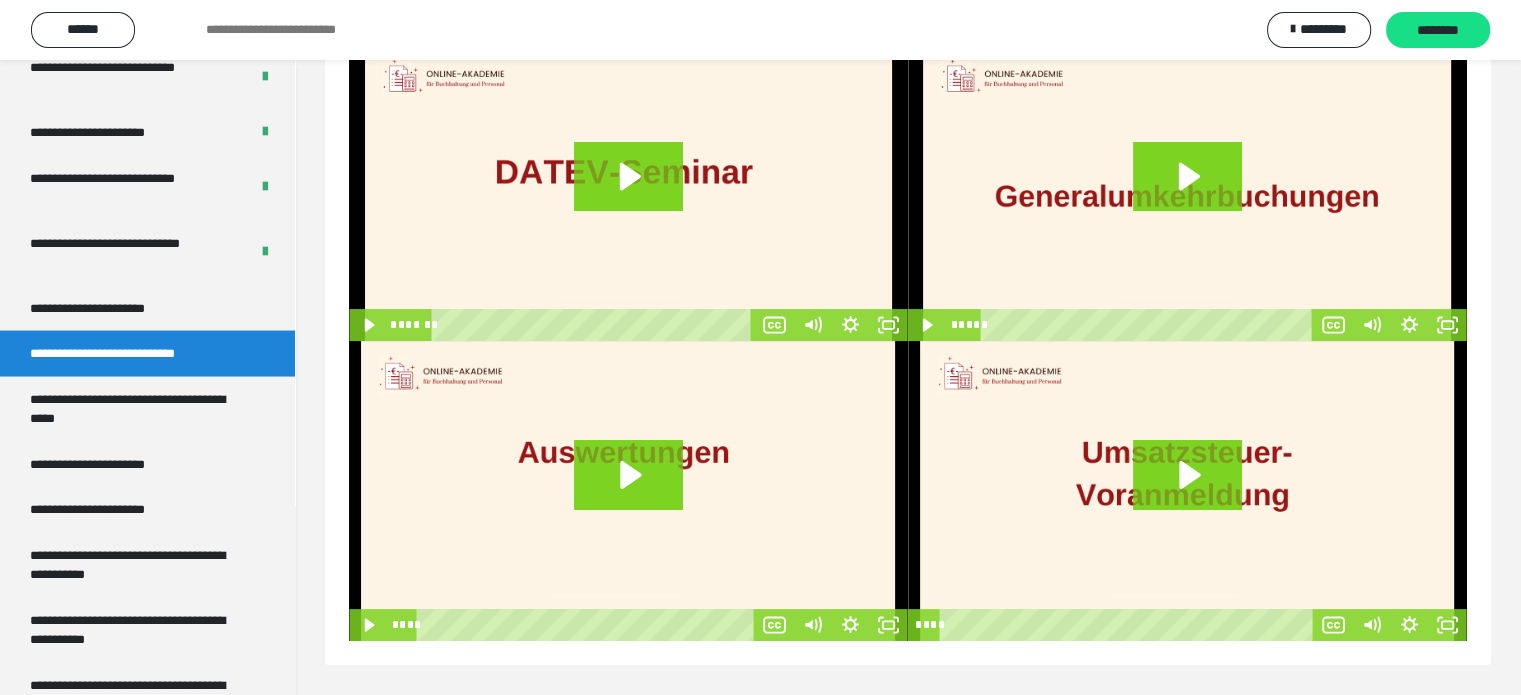 scroll, scrollTop: 60, scrollLeft: 0, axis: vertical 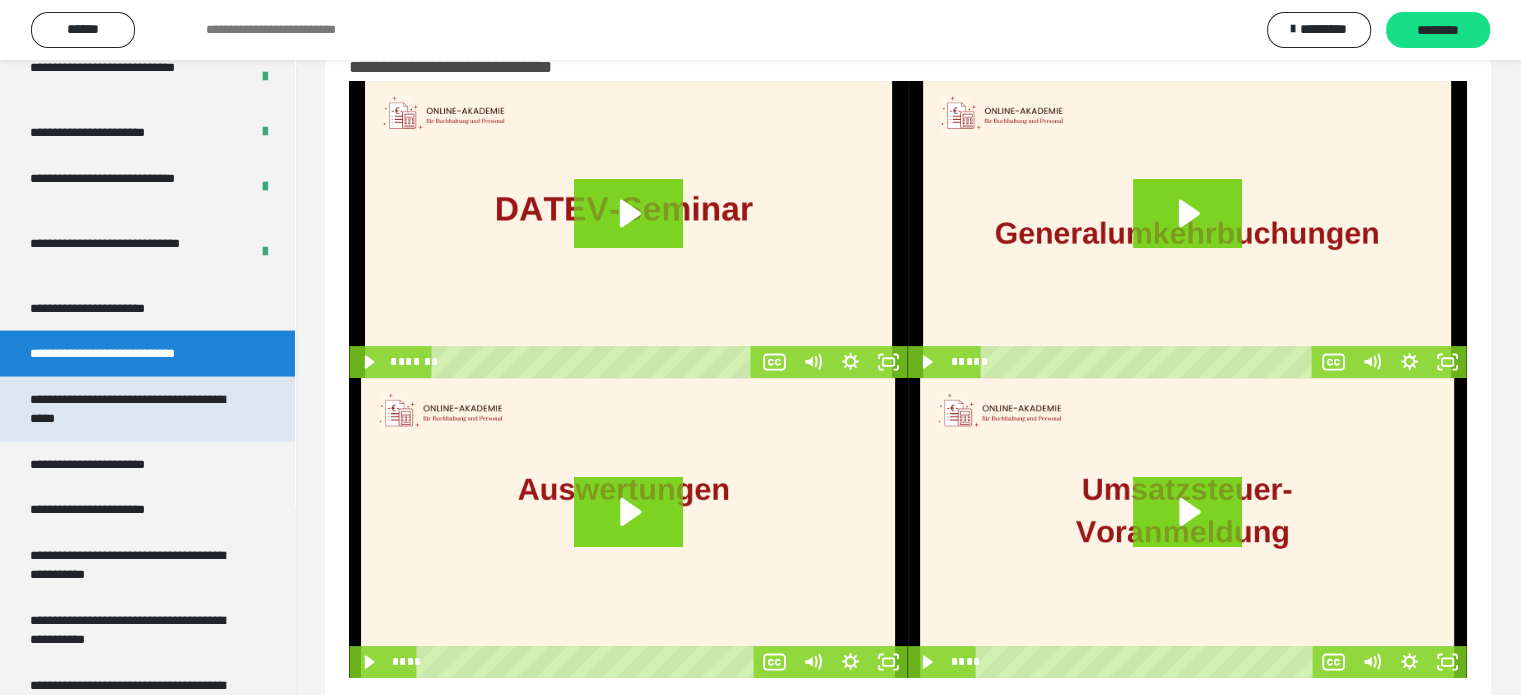 click on "**********" at bounding box center [132, 409] 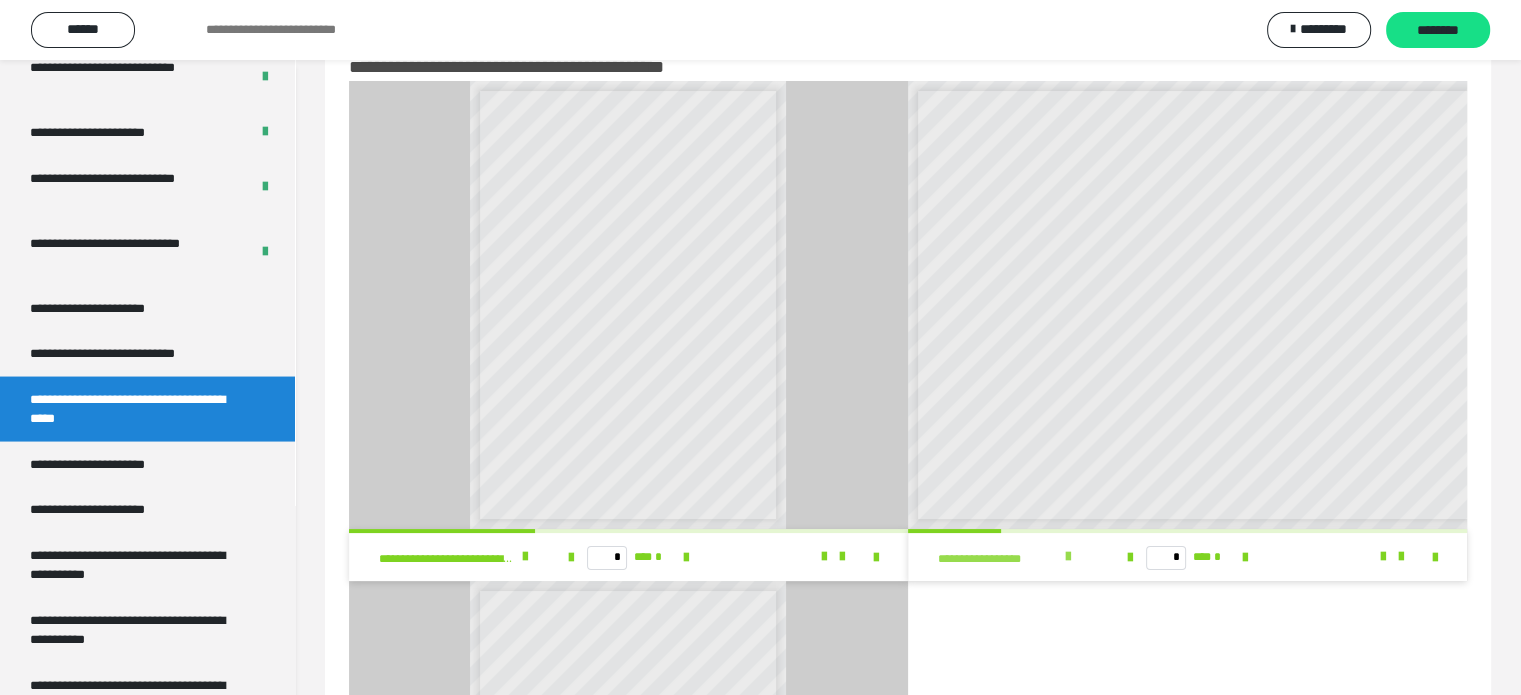 click on "**********" at bounding box center [998, 559] 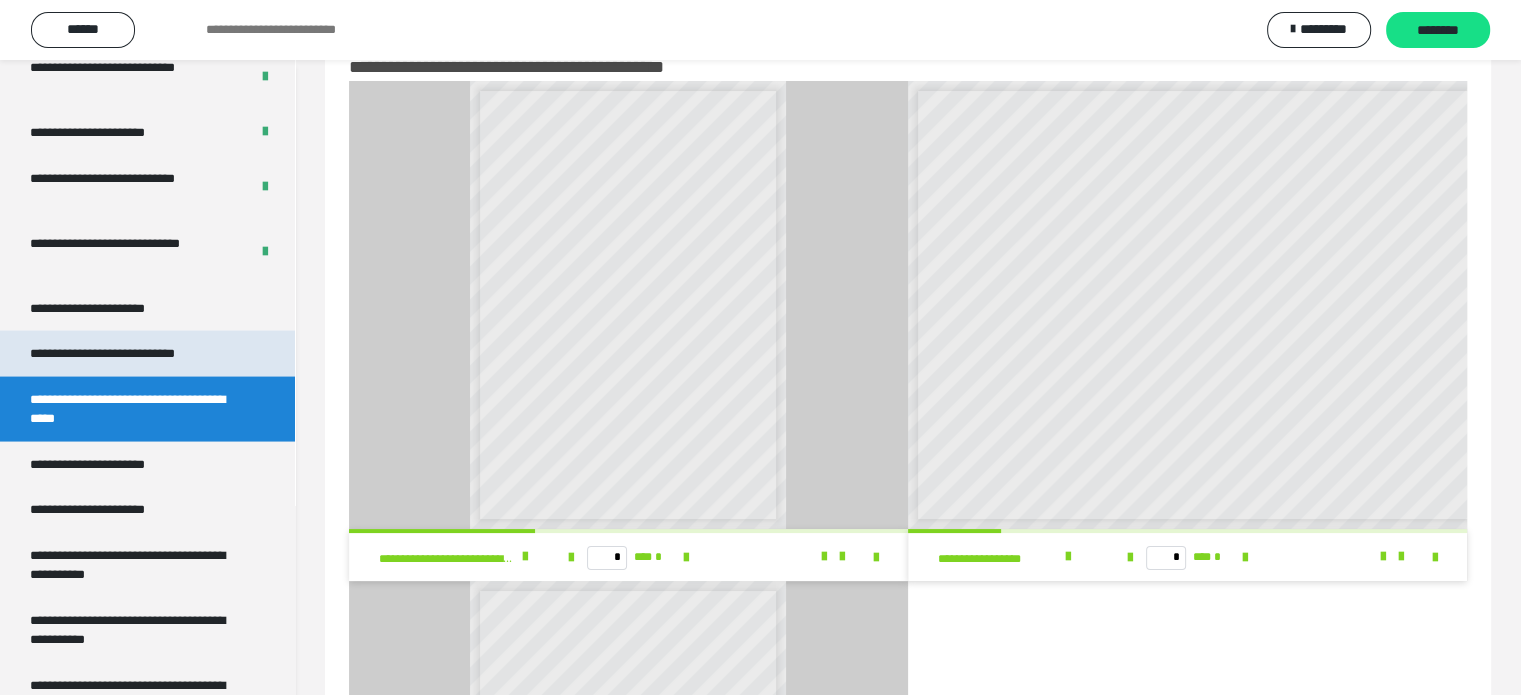 click on "**********" at bounding box center (129, 354) 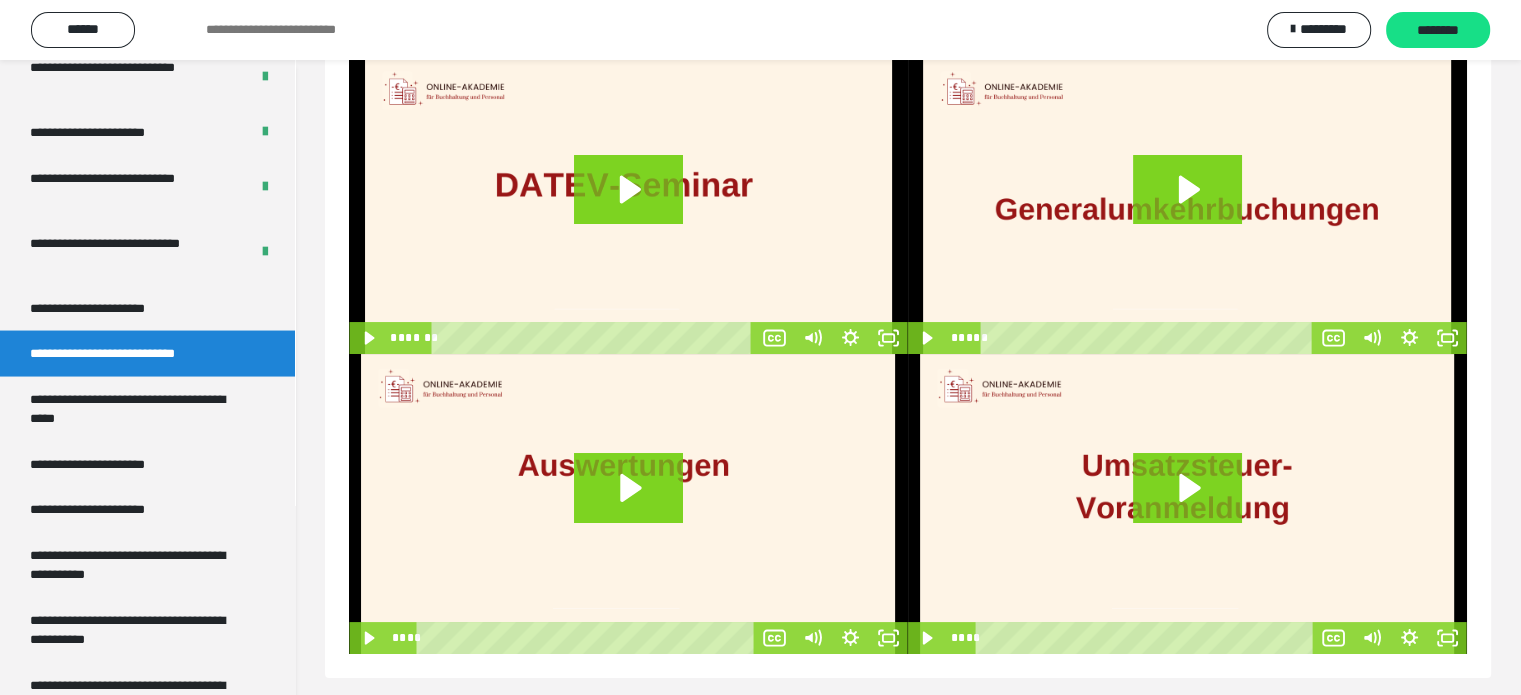 scroll, scrollTop: 96, scrollLeft: 0, axis: vertical 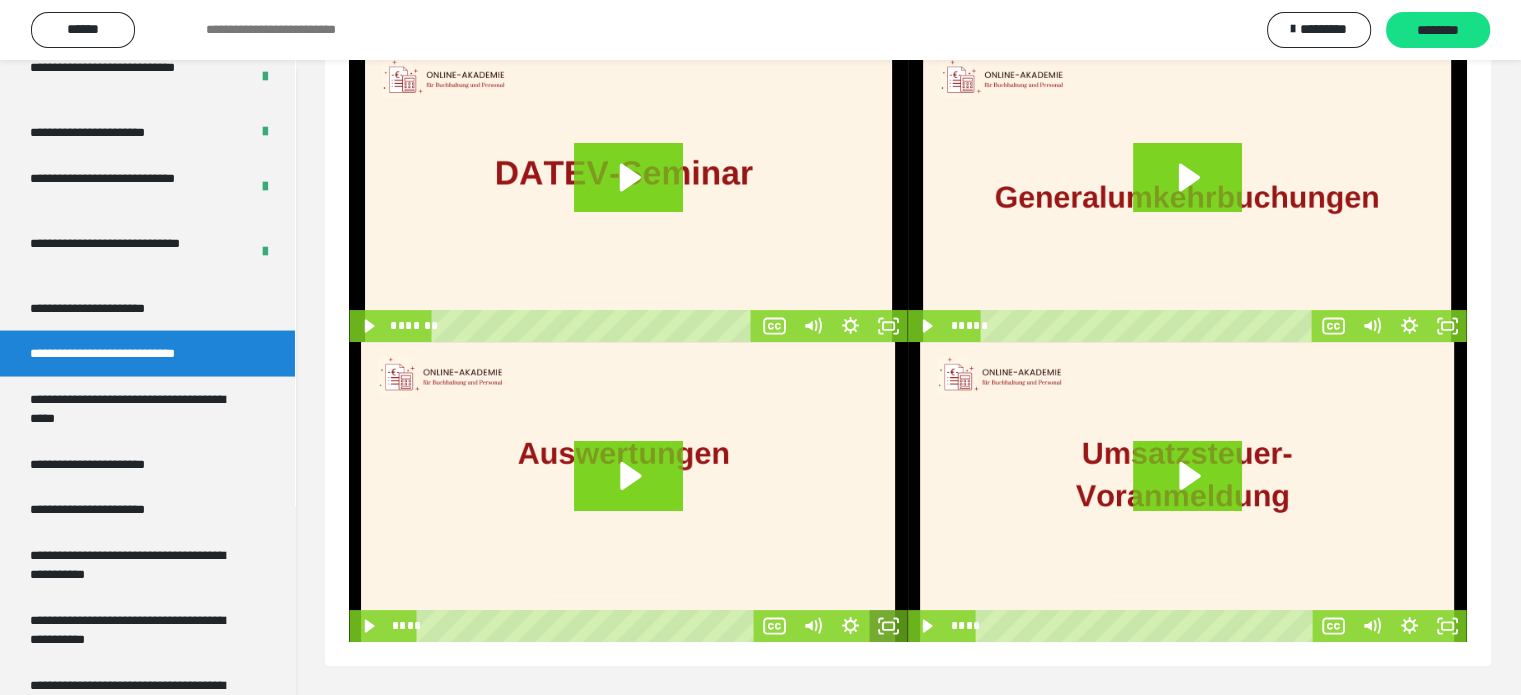 click 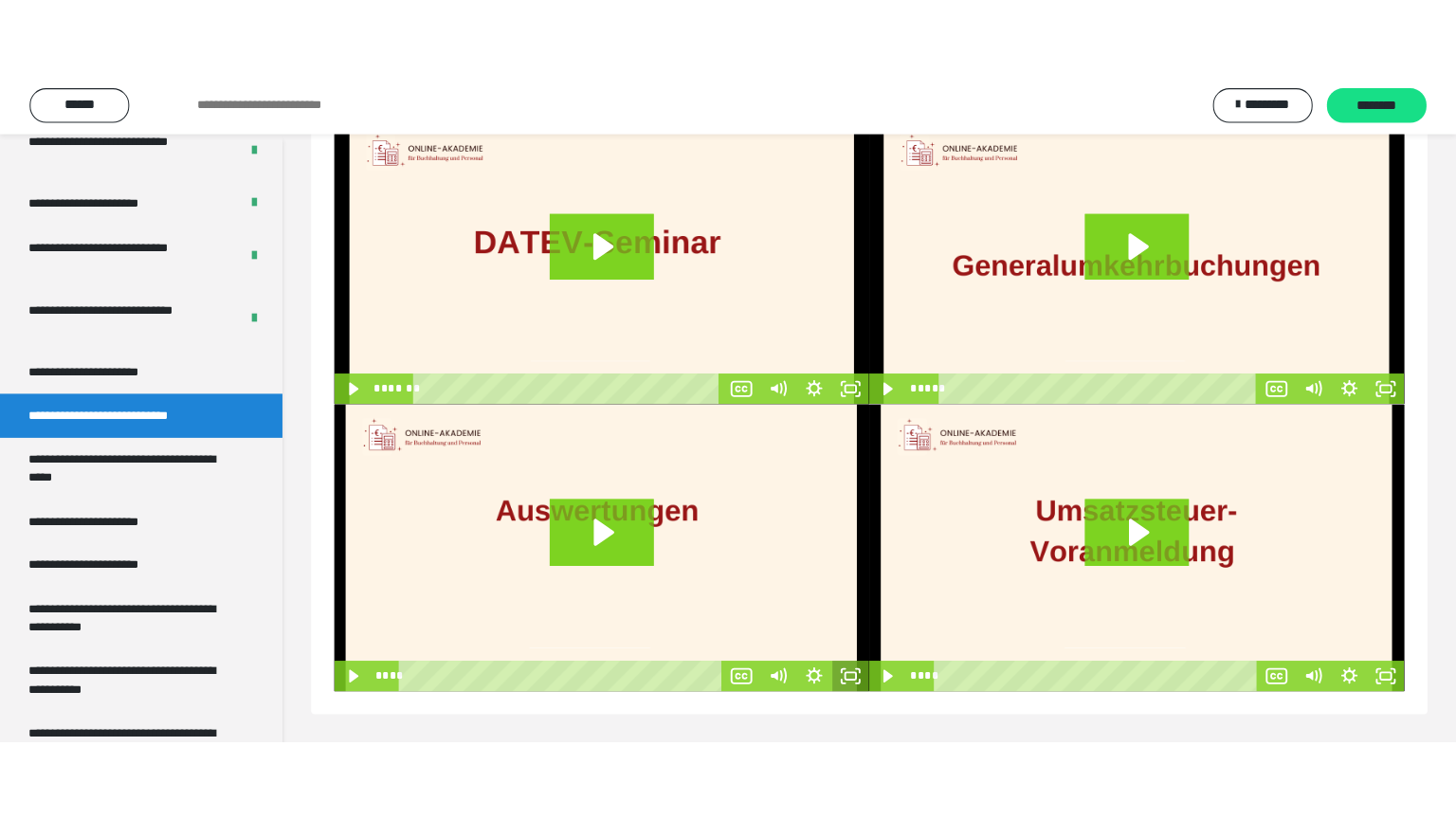 scroll, scrollTop: 57, scrollLeft: 0, axis: vertical 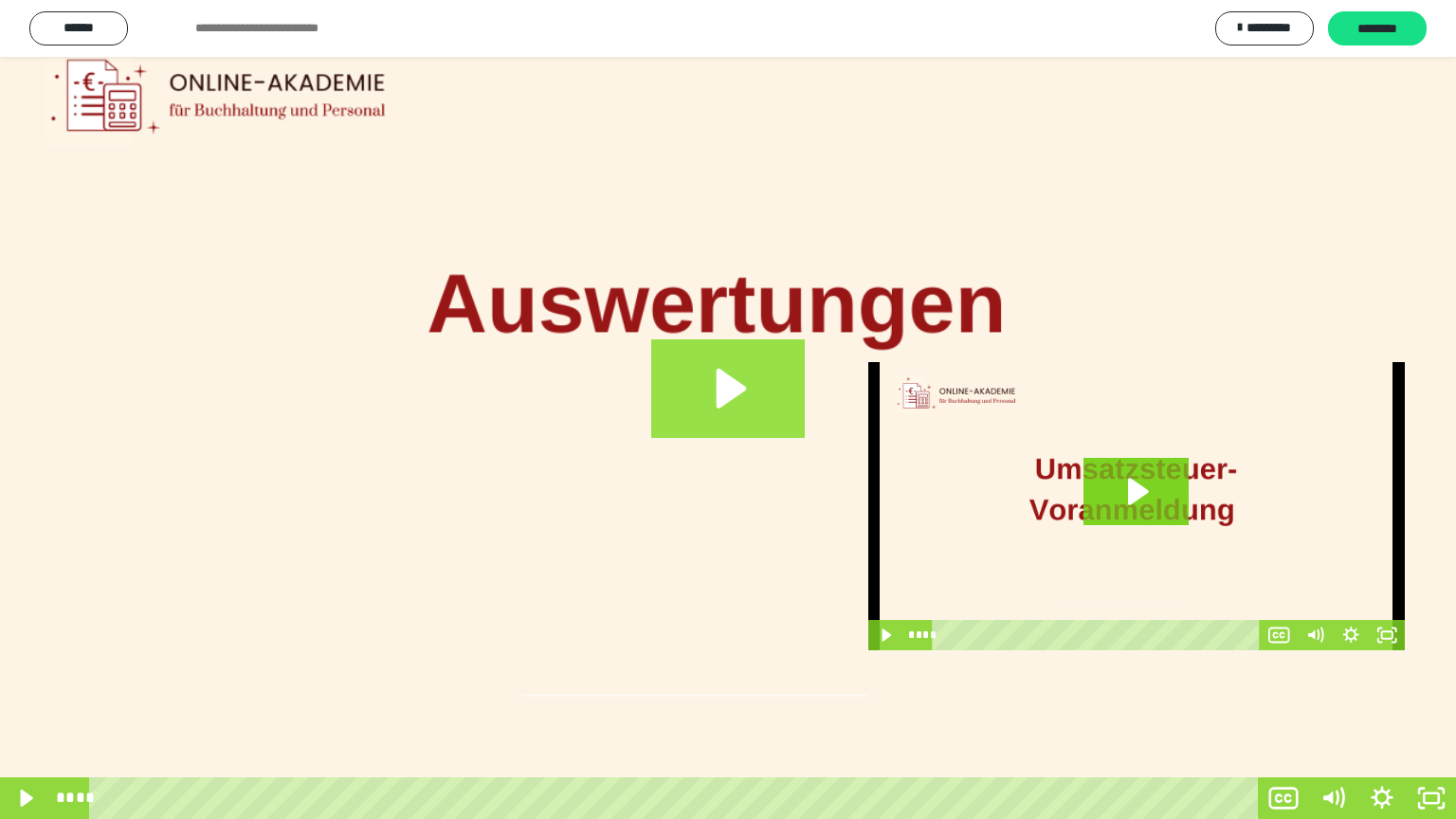 click 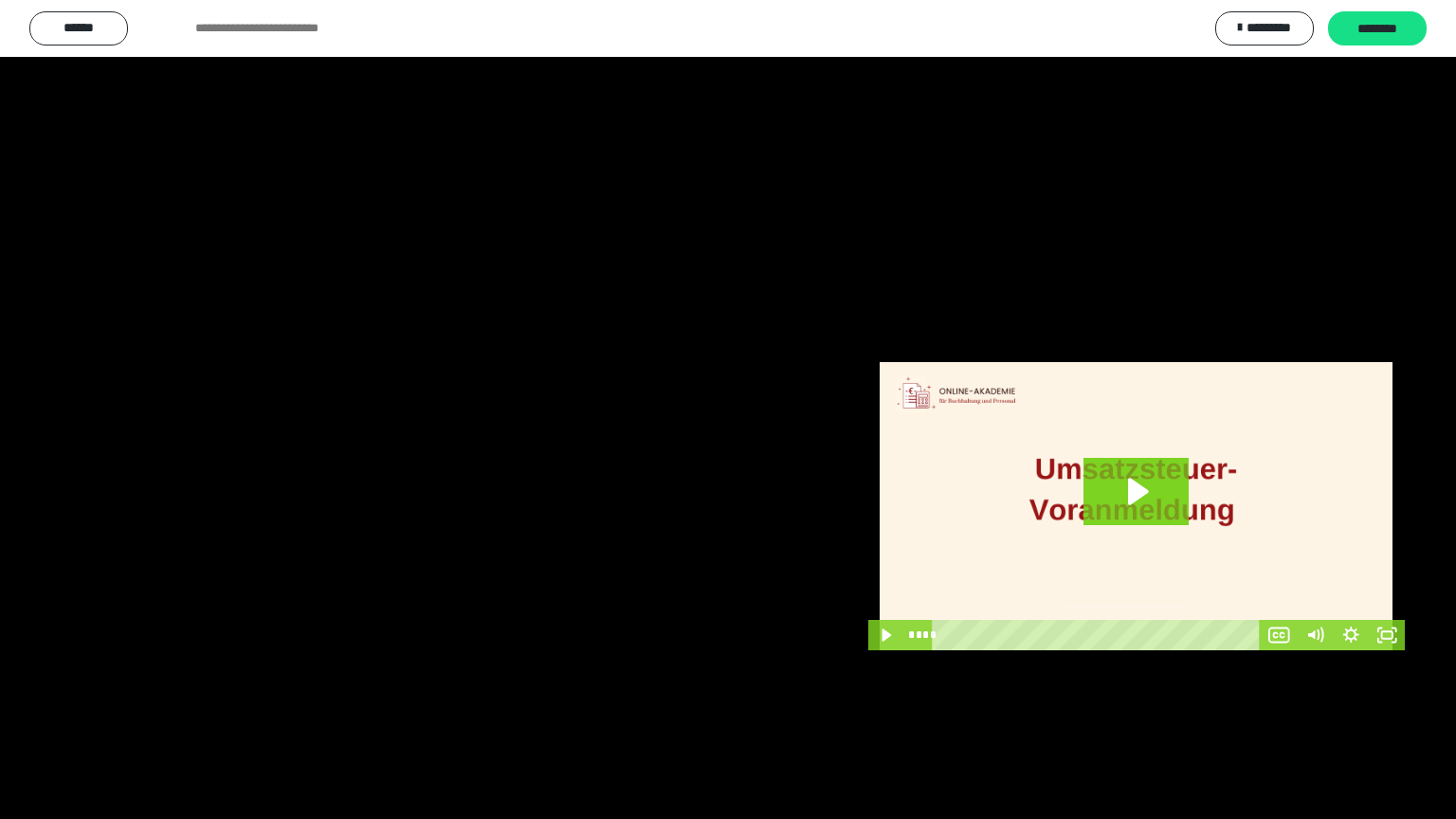 type 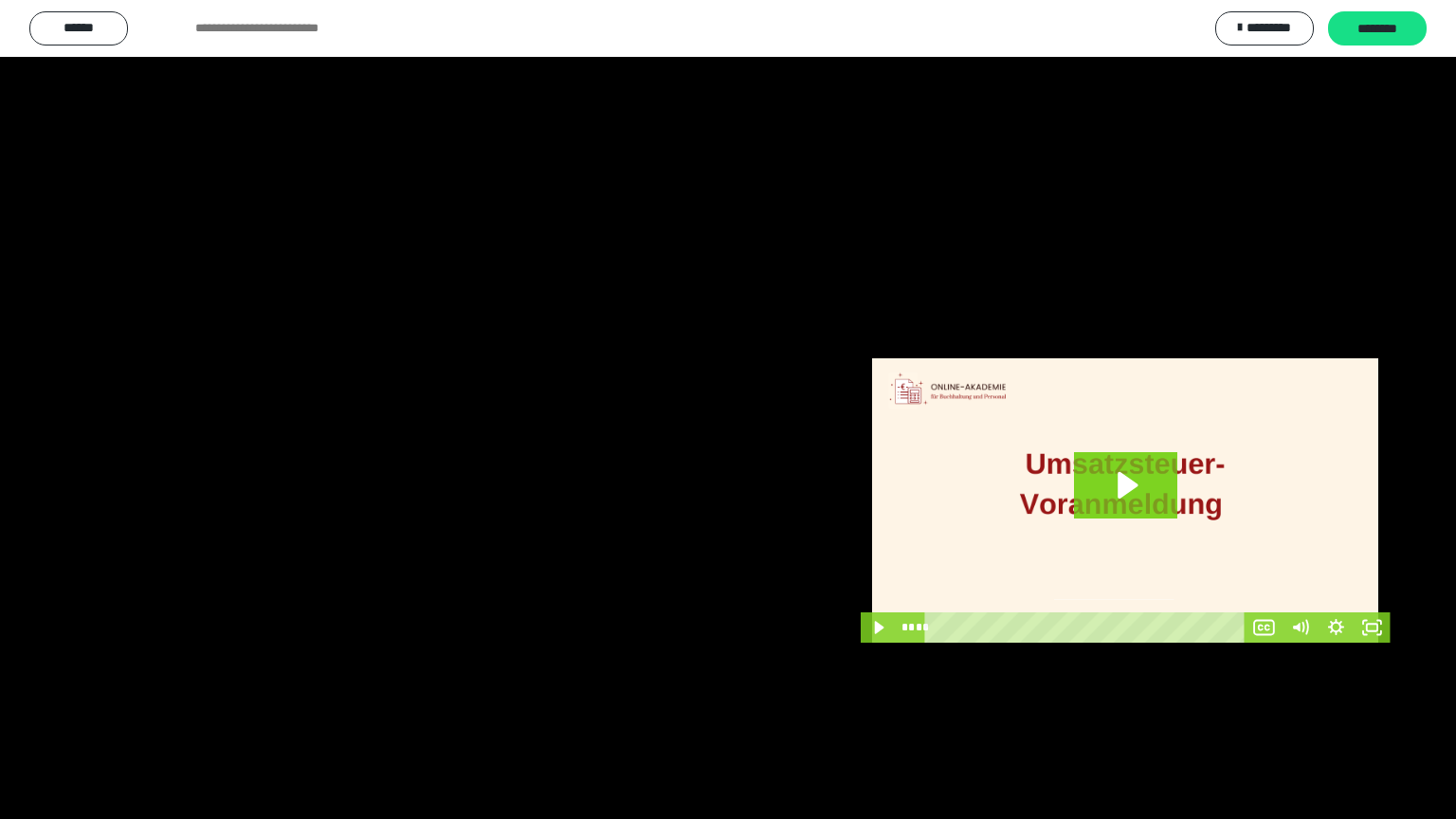 scroll, scrollTop: 3670, scrollLeft: 0, axis: vertical 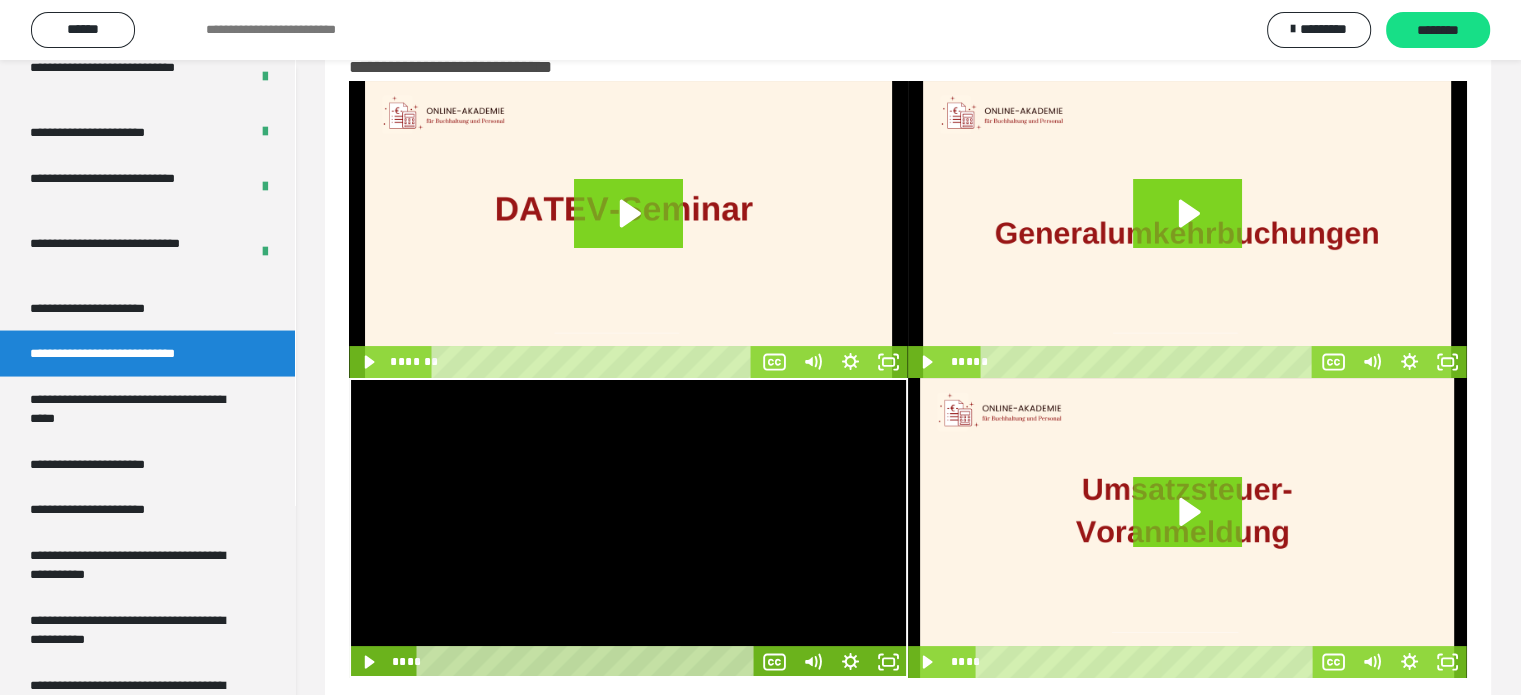 click at bounding box center (628, 528) 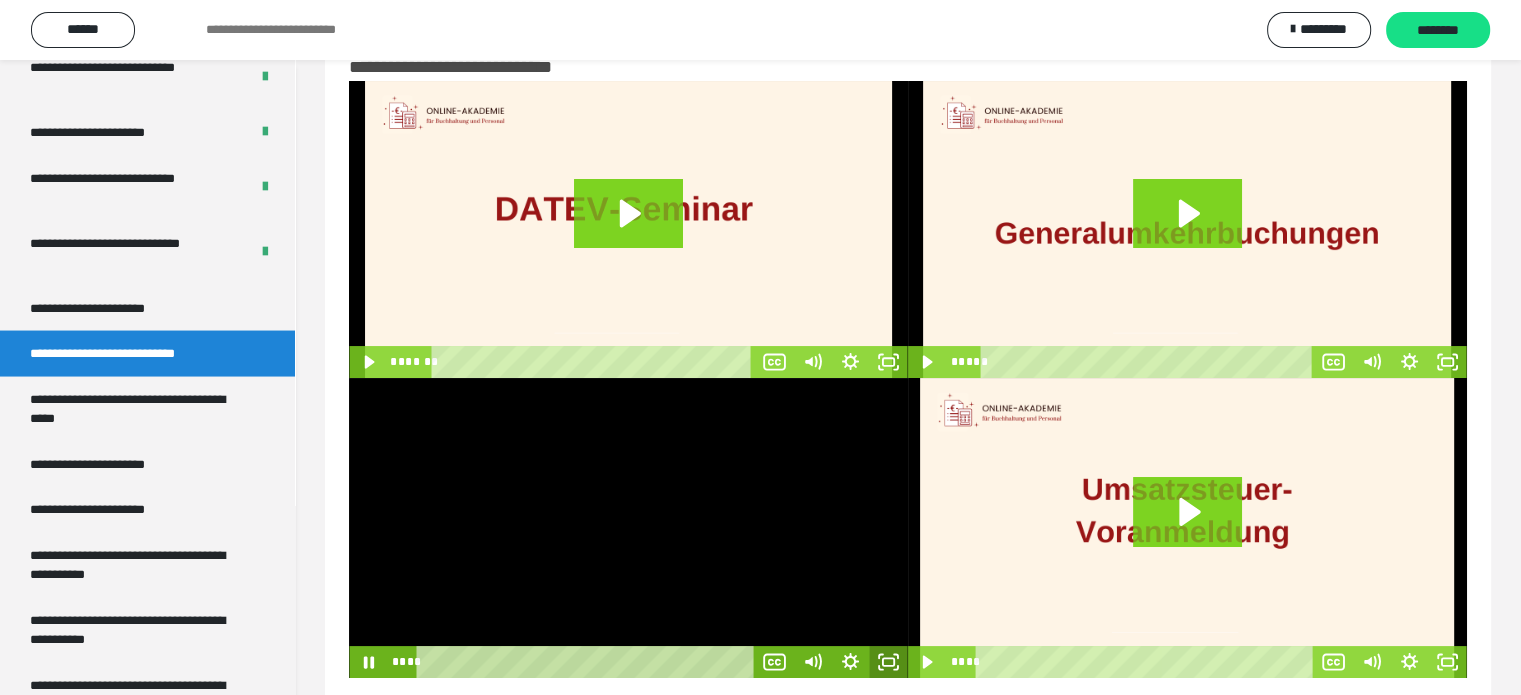 click 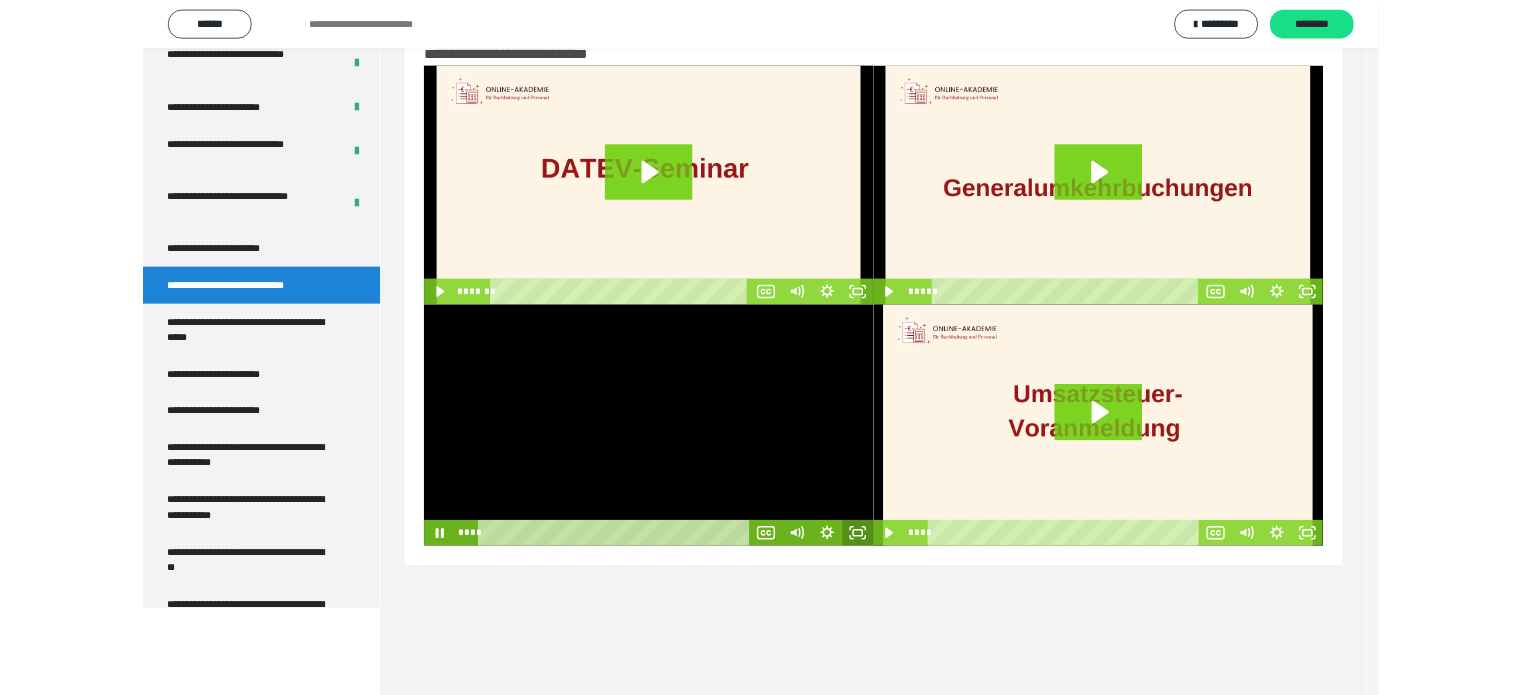 scroll, scrollTop: 3804, scrollLeft: 0, axis: vertical 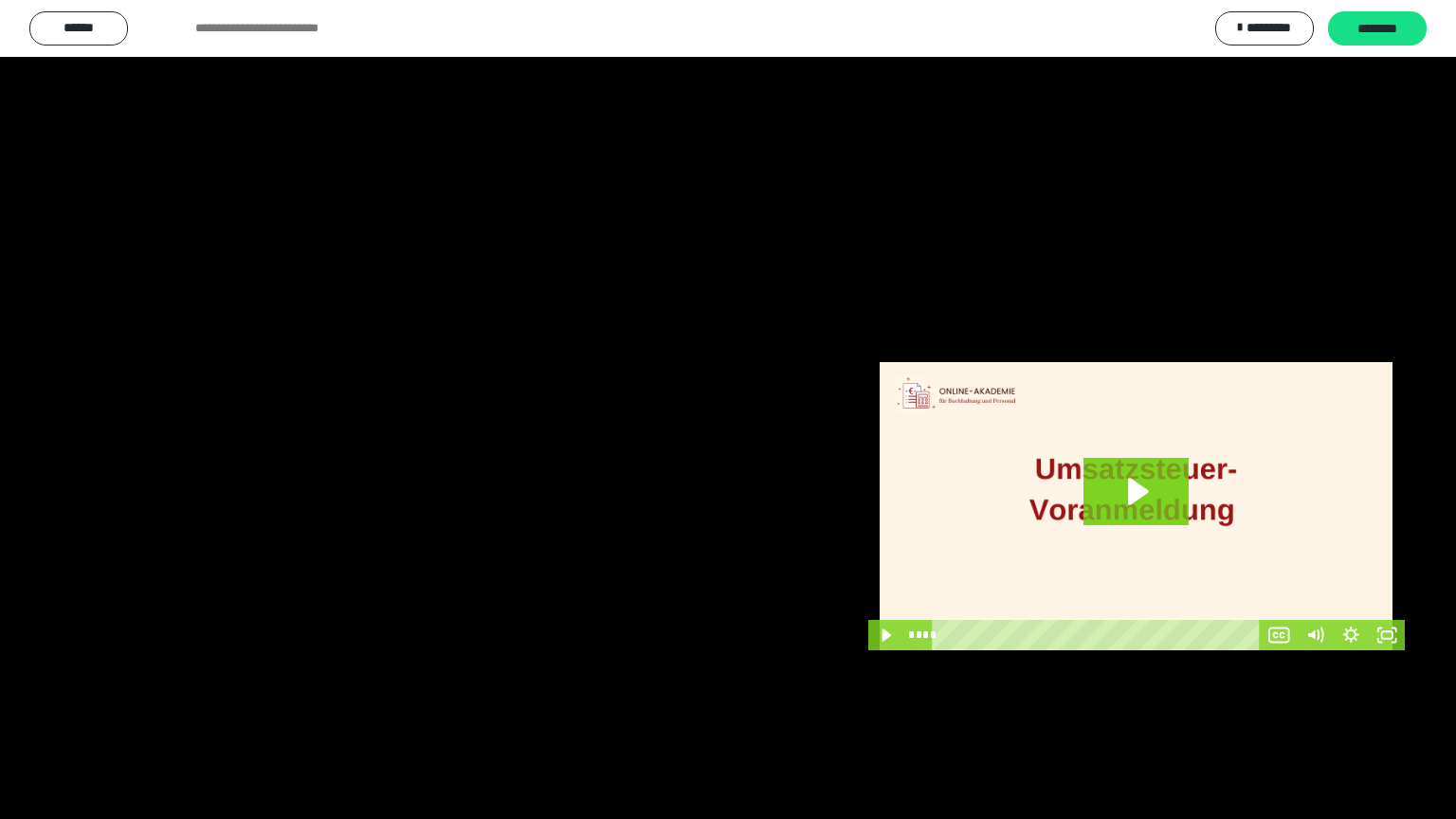type 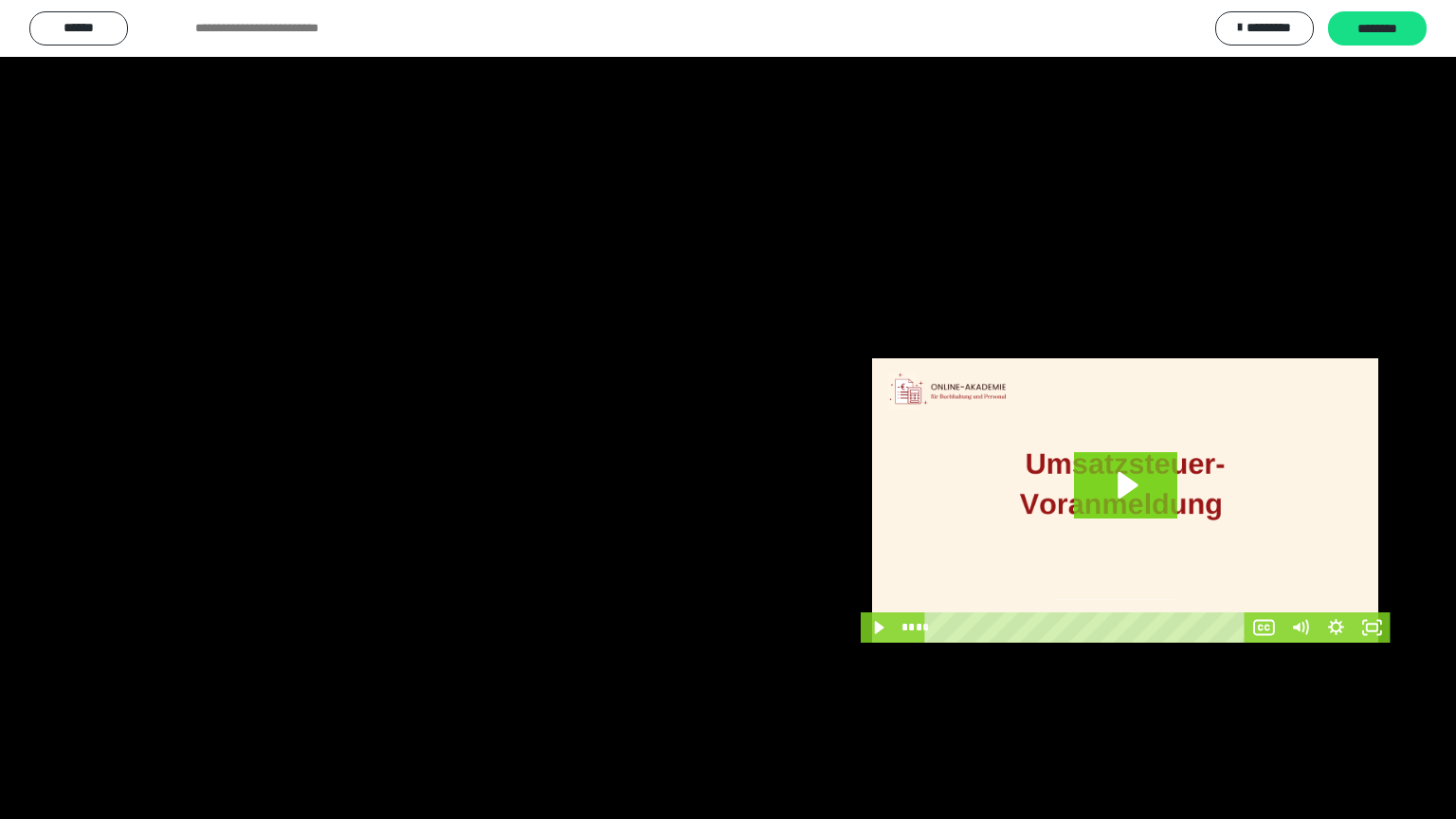 scroll, scrollTop: 3670, scrollLeft: 0, axis: vertical 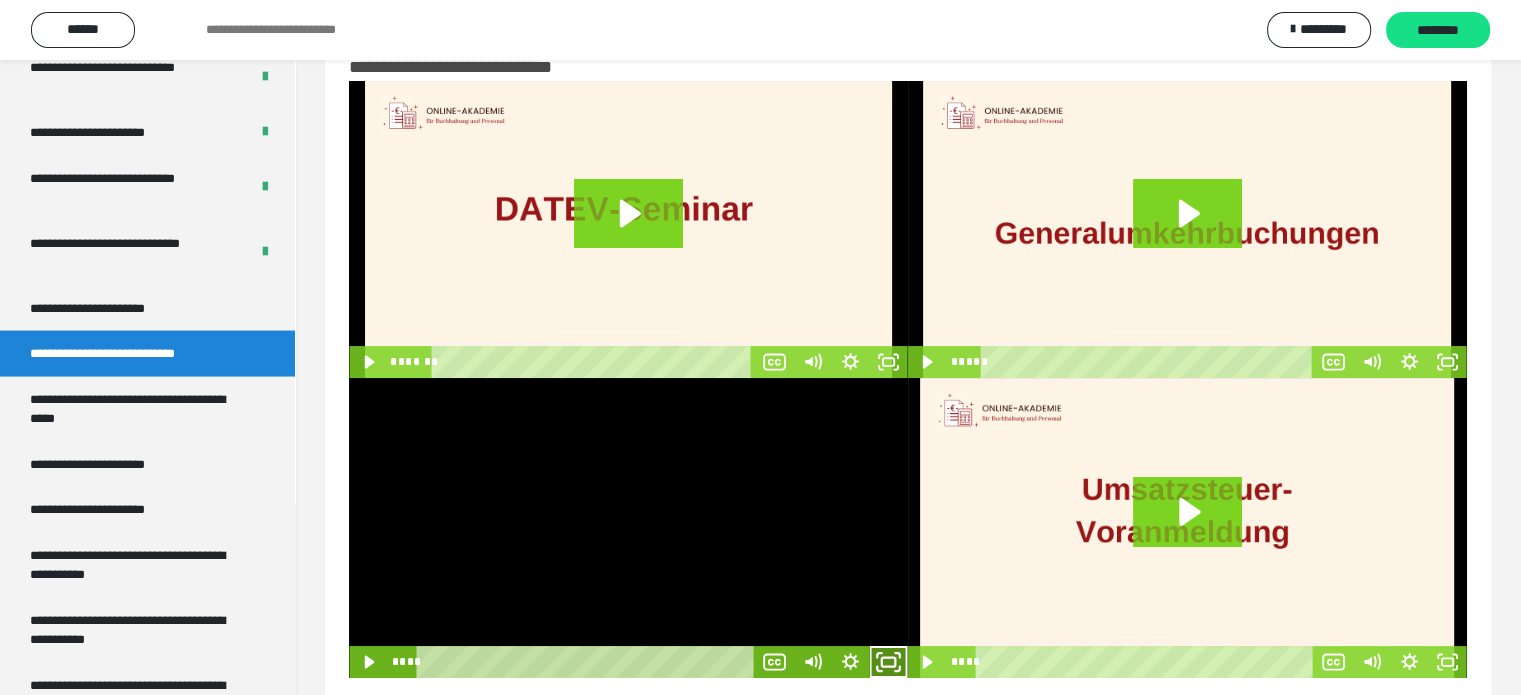 drag, startPoint x: 887, startPoint y: 667, endPoint x: 888, endPoint y: 788, distance: 121.004135 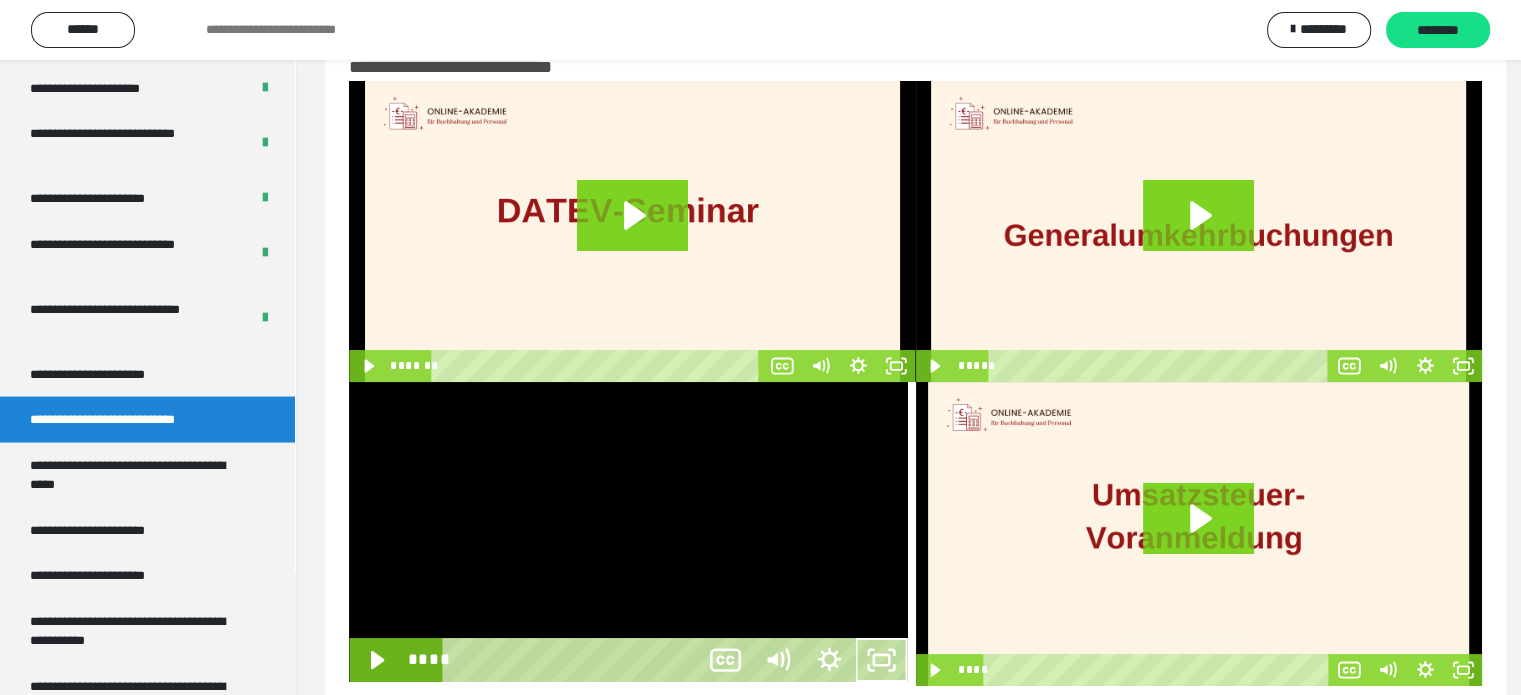 scroll, scrollTop: 3804, scrollLeft: 0, axis: vertical 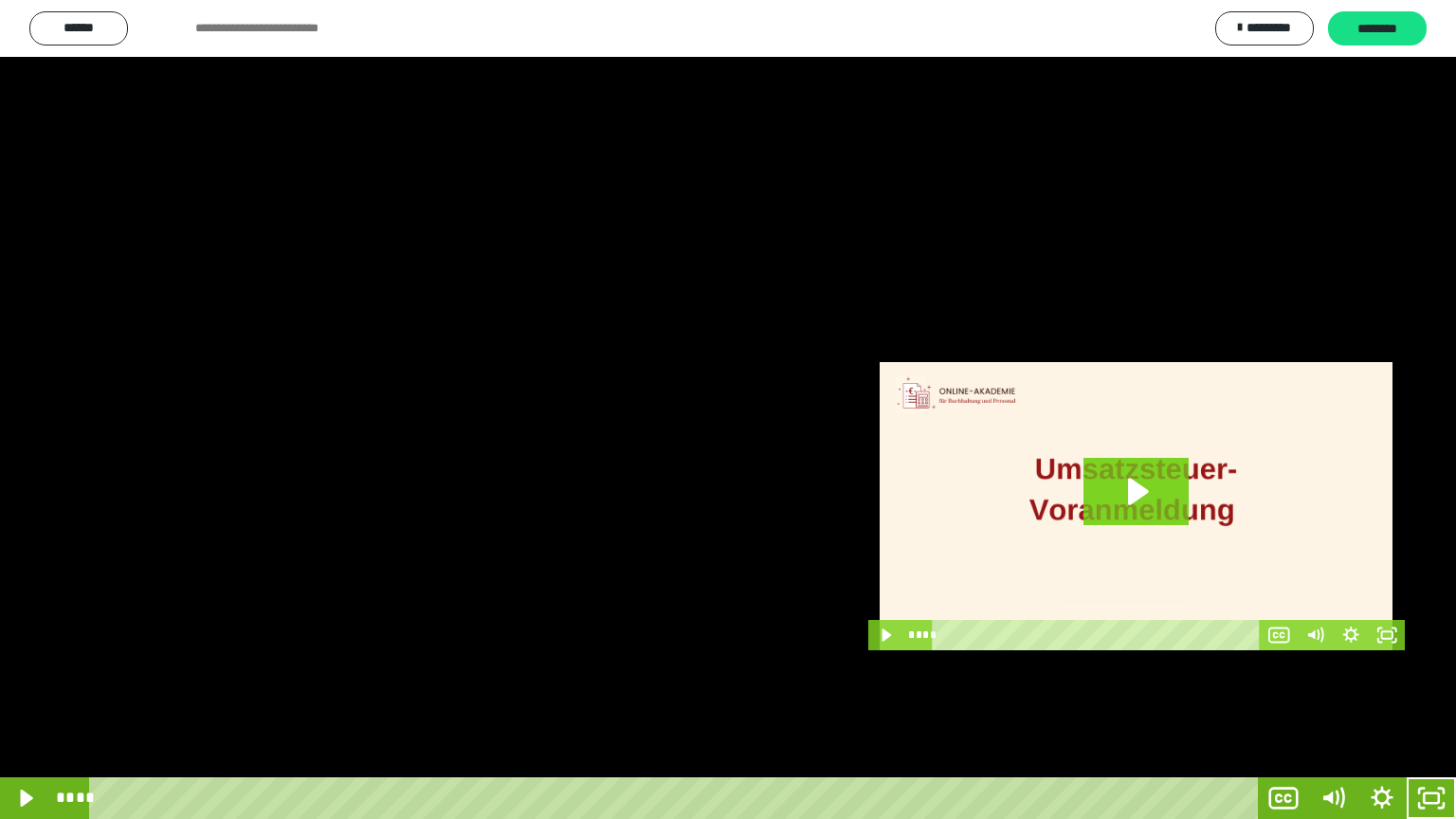 click at bounding box center (728, 410) 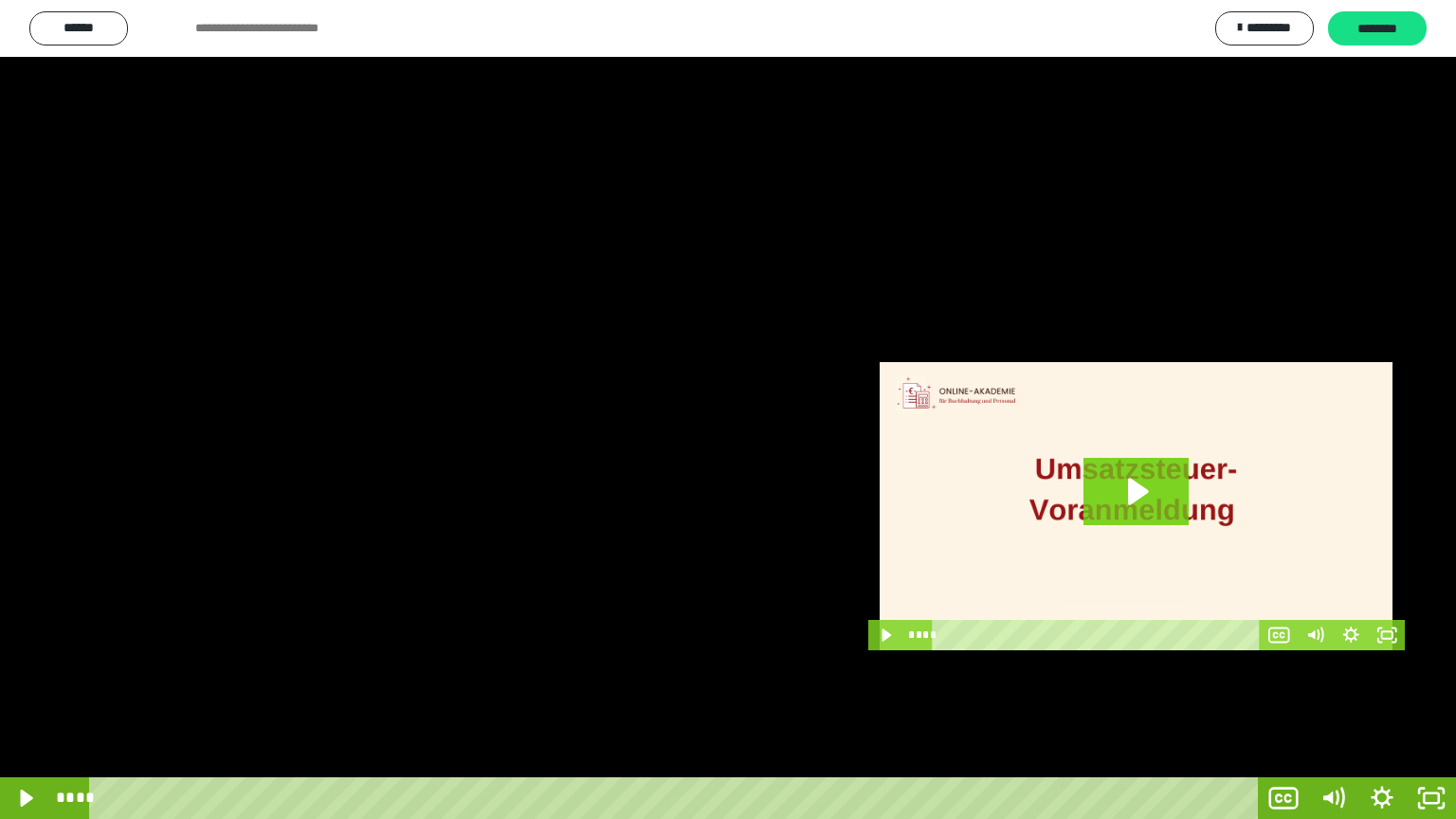 scroll, scrollTop: 3670, scrollLeft: 0, axis: vertical 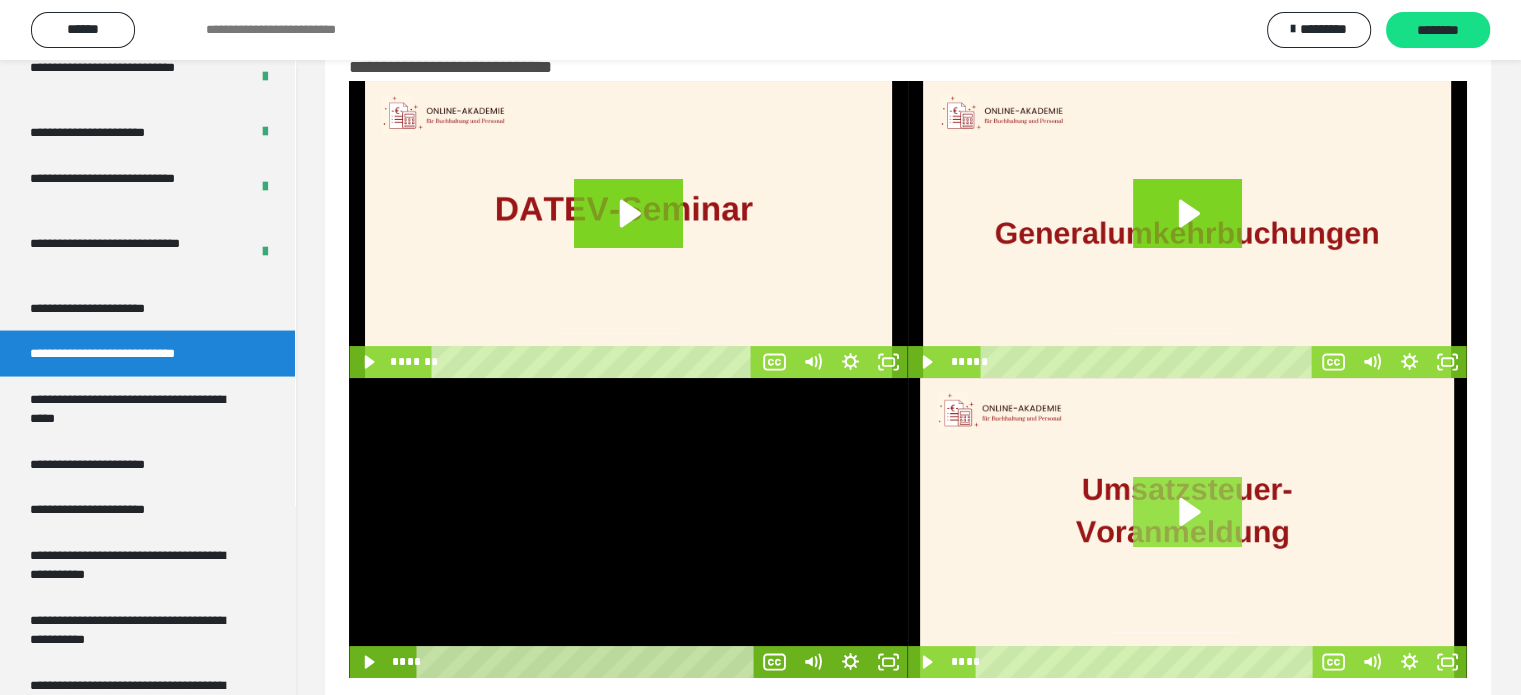 click 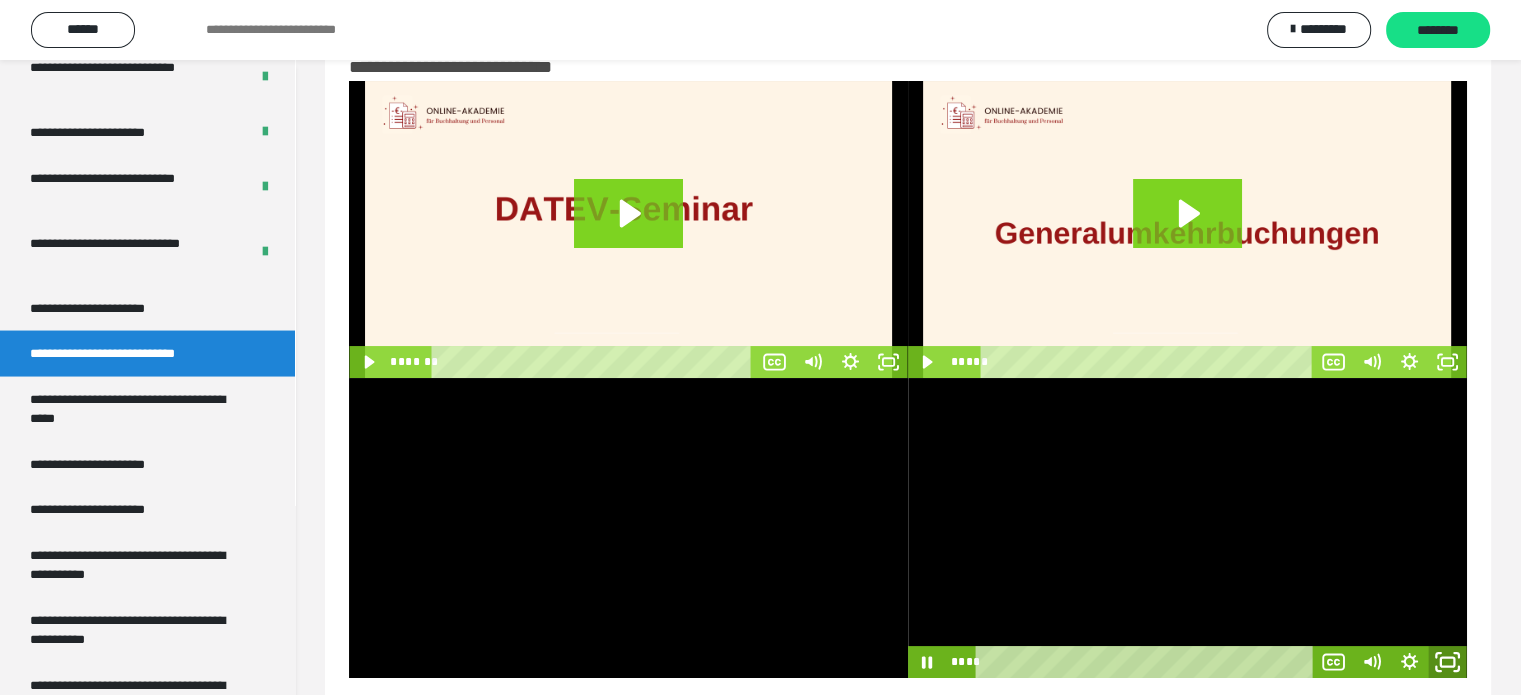 click 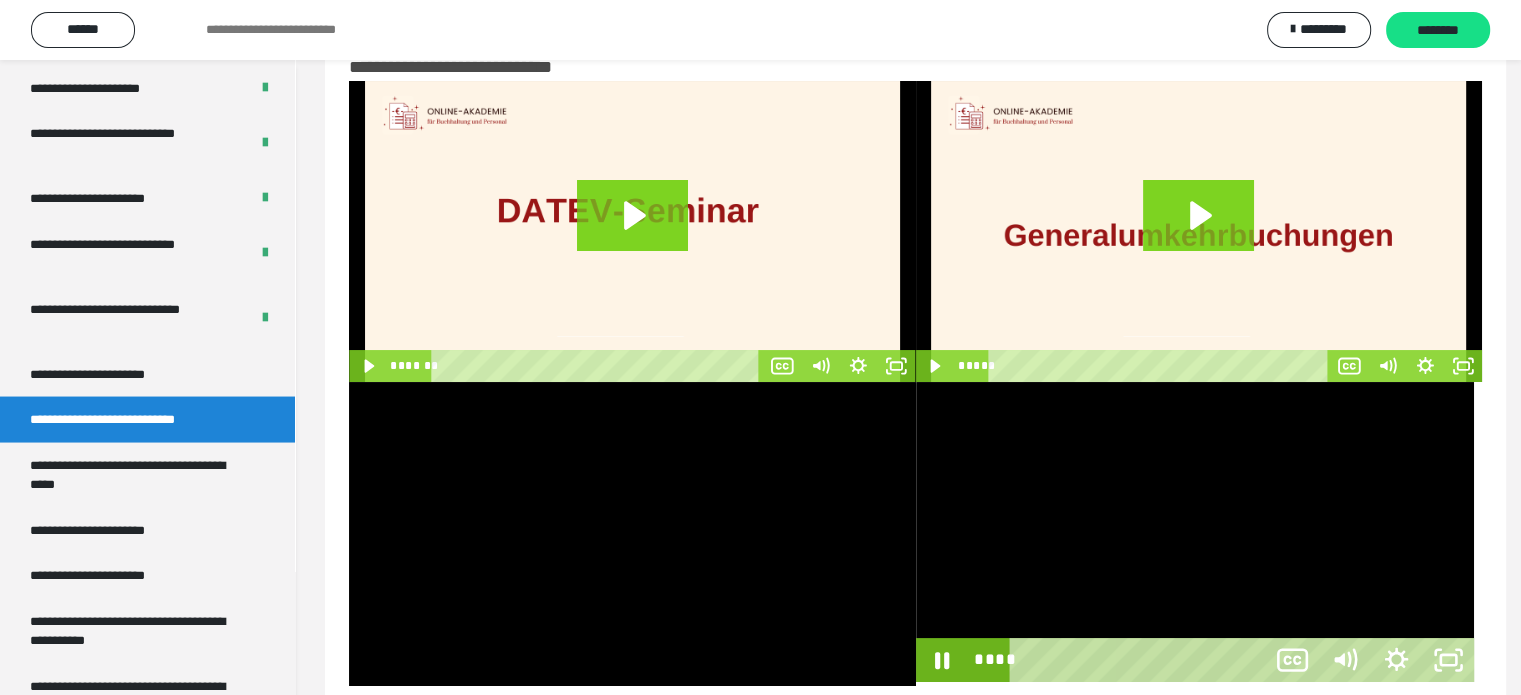 scroll, scrollTop: 3804, scrollLeft: 0, axis: vertical 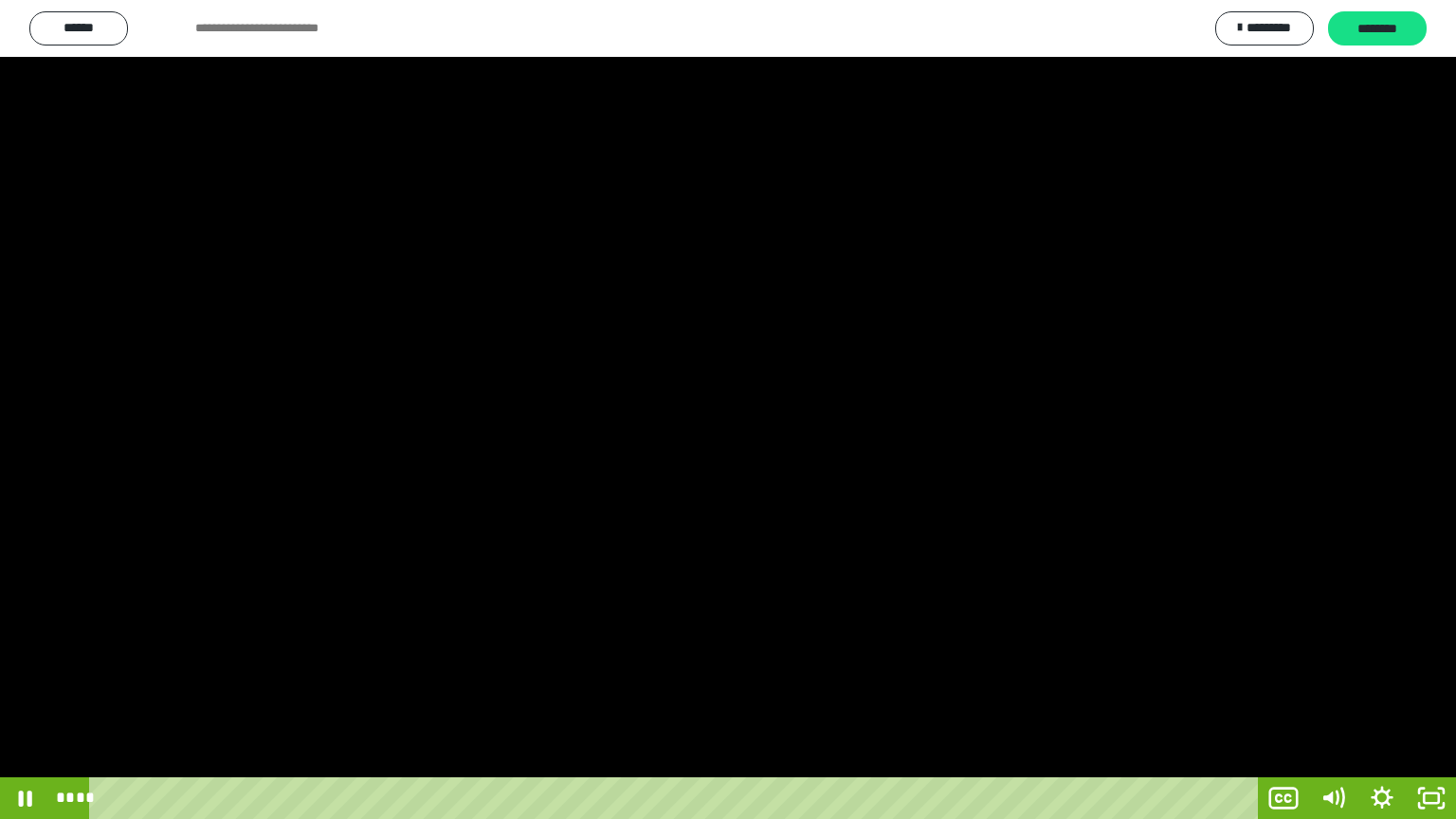 click at bounding box center (728, 410) 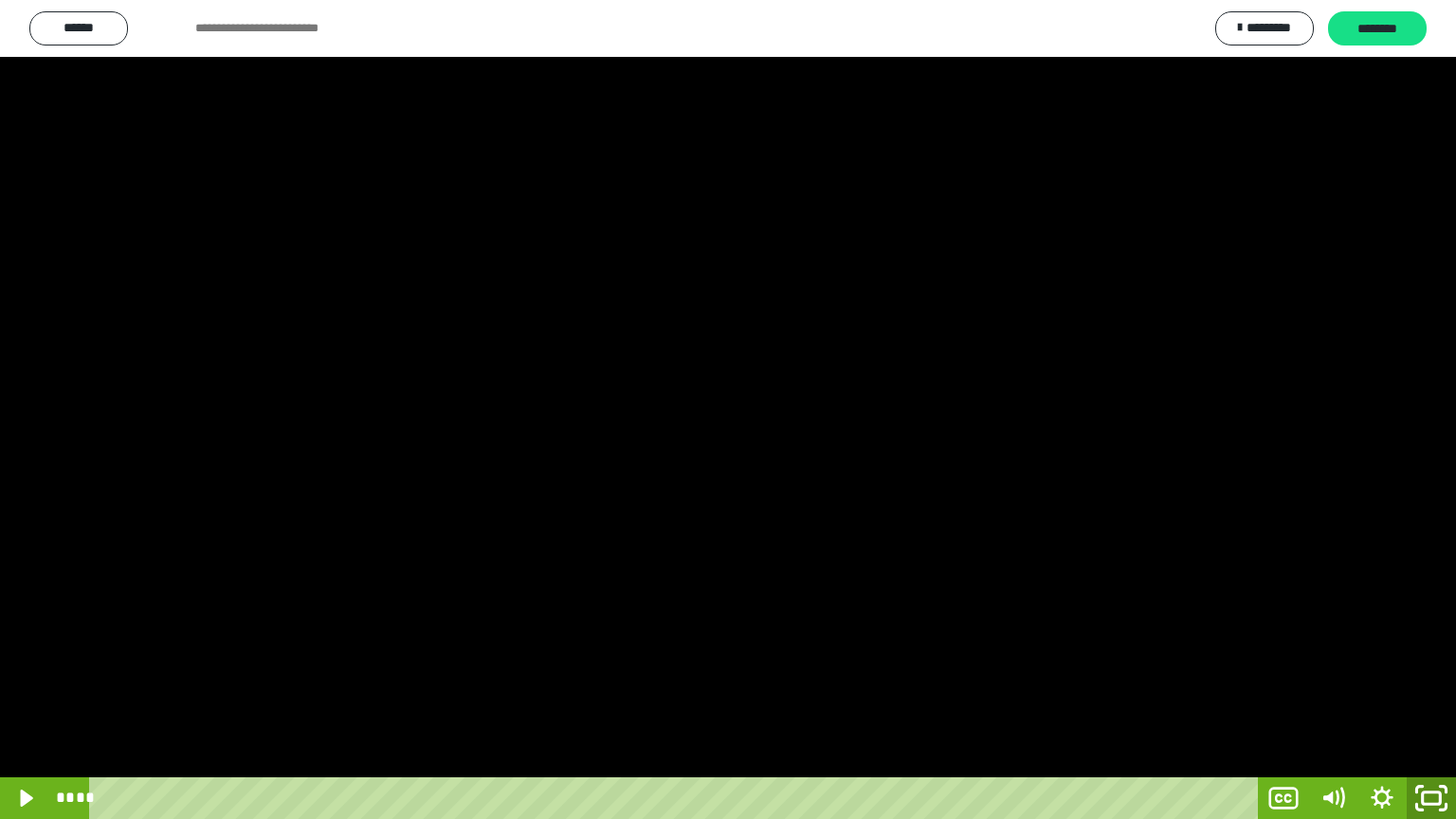 click 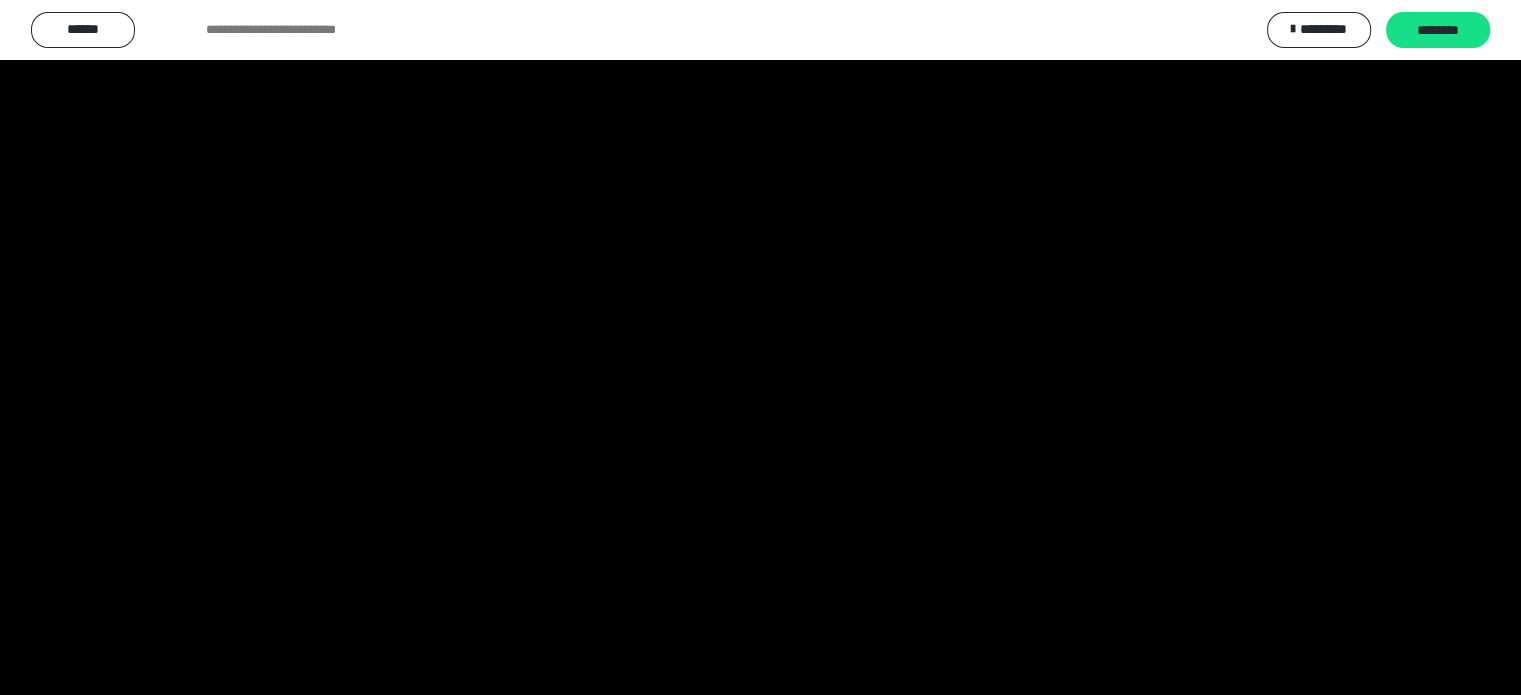 scroll, scrollTop: 3872, scrollLeft: 0, axis: vertical 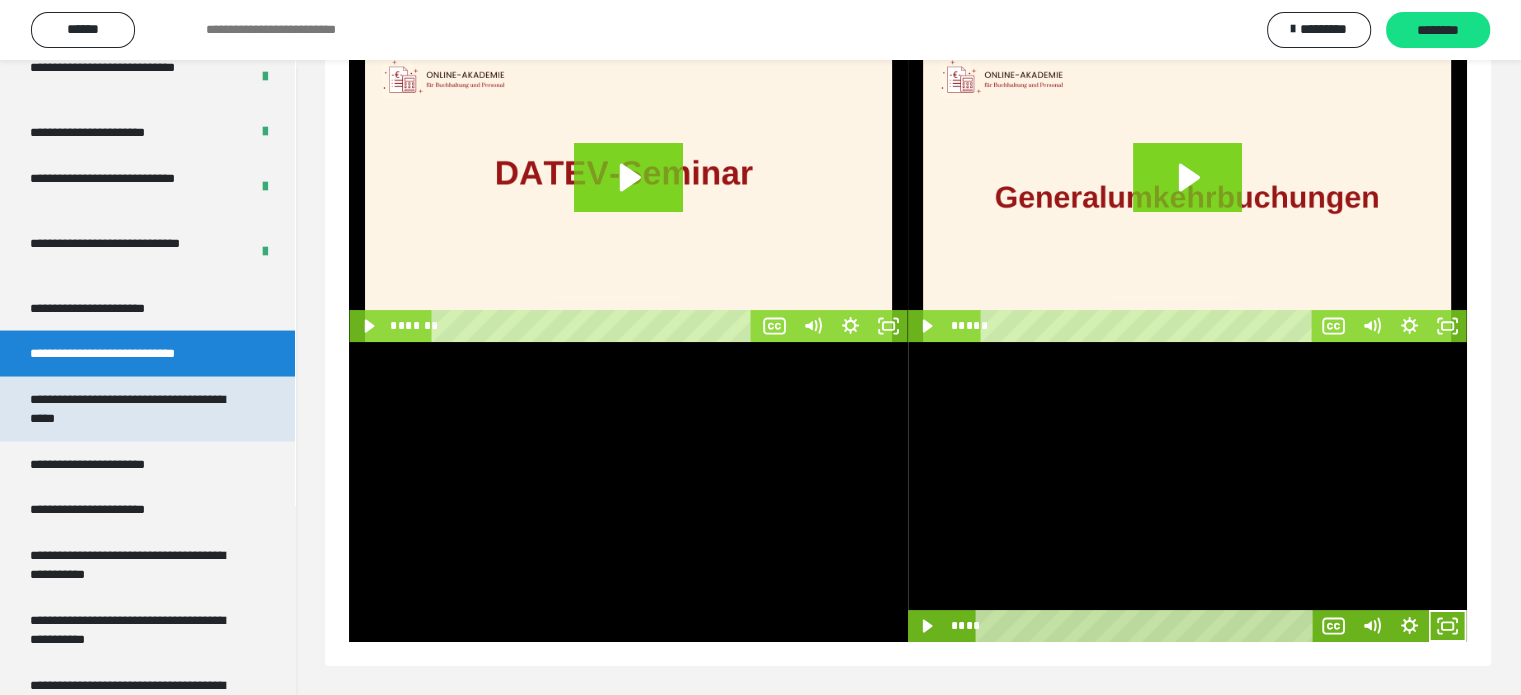 click on "**********" at bounding box center [132, 409] 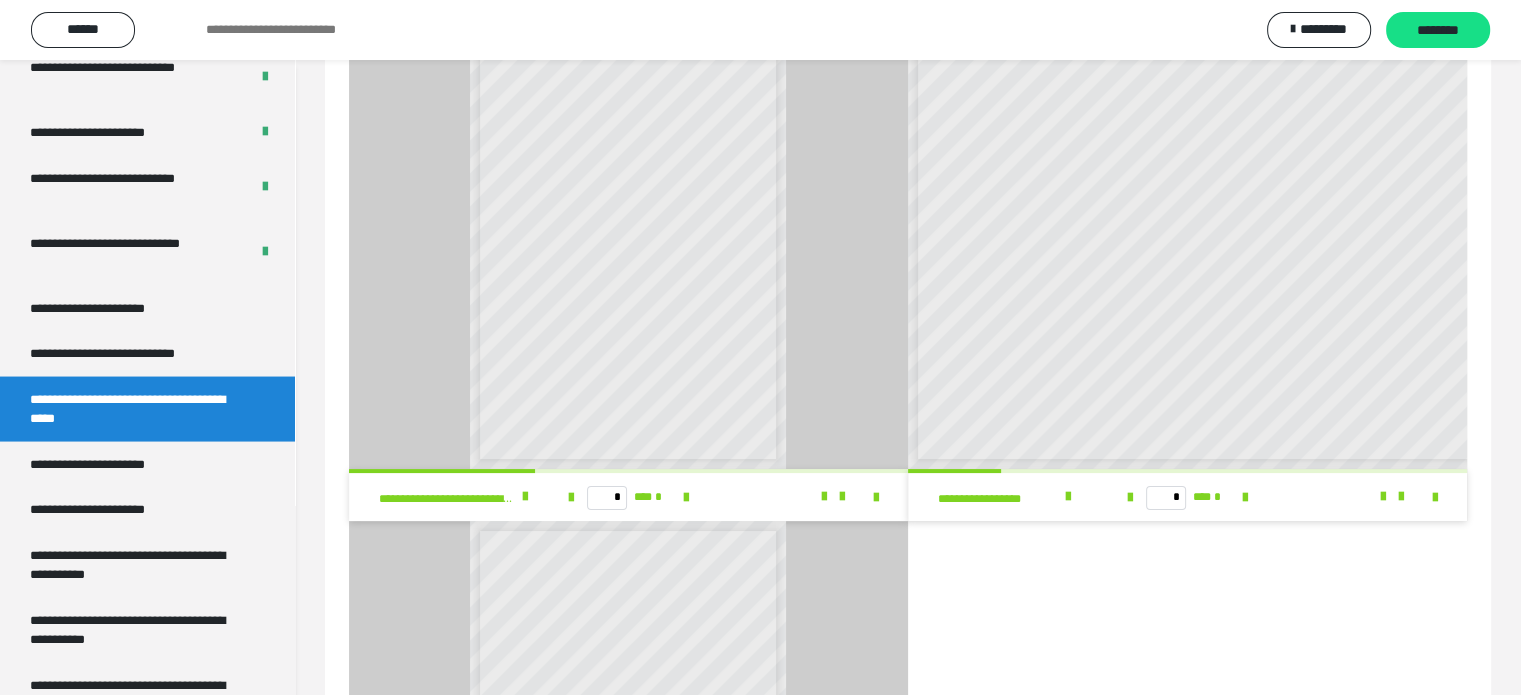 scroll, scrollTop: 496, scrollLeft: 0, axis: vertical 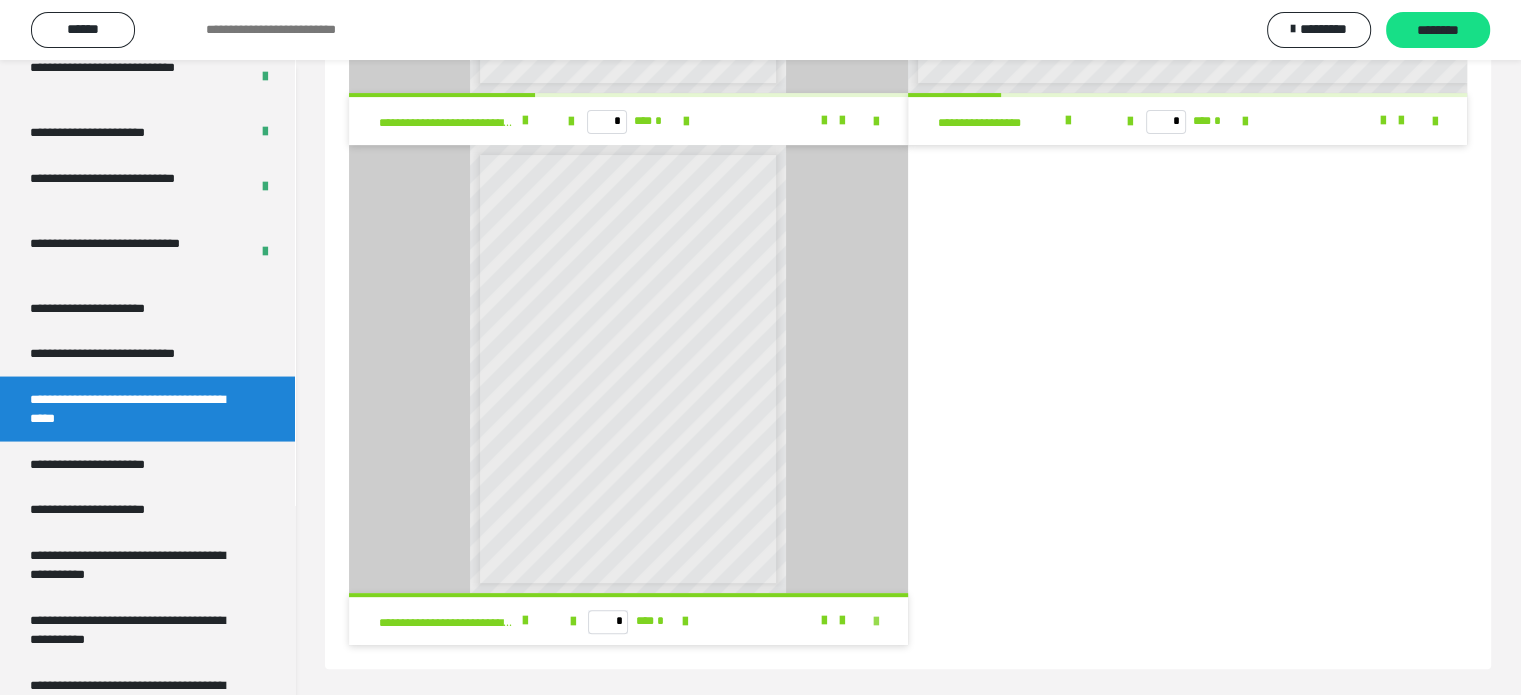 click at bounding box center [876, 622] 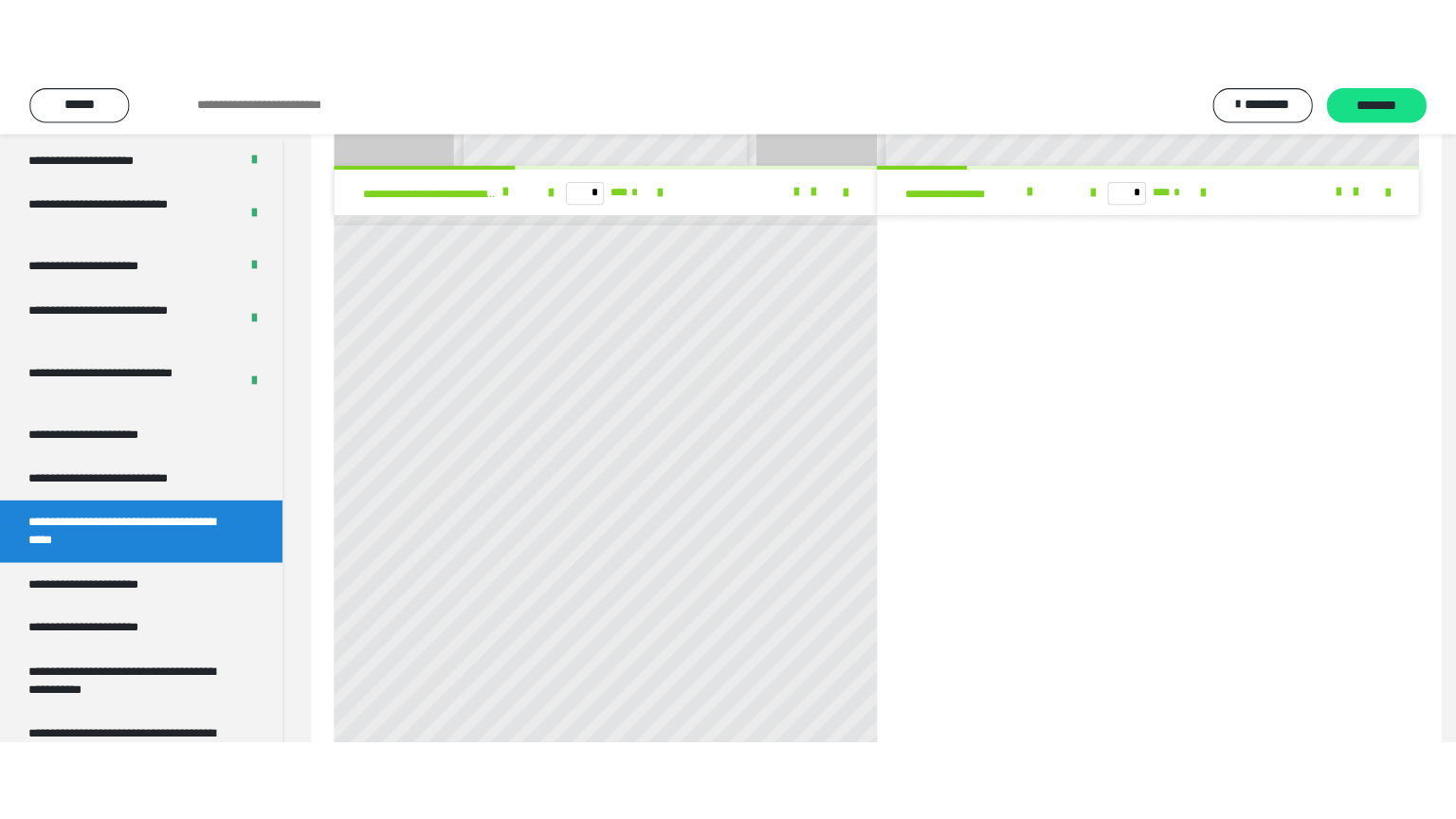 scroll, scrollTop: 314, scrollLeft: 0, axis: vertical 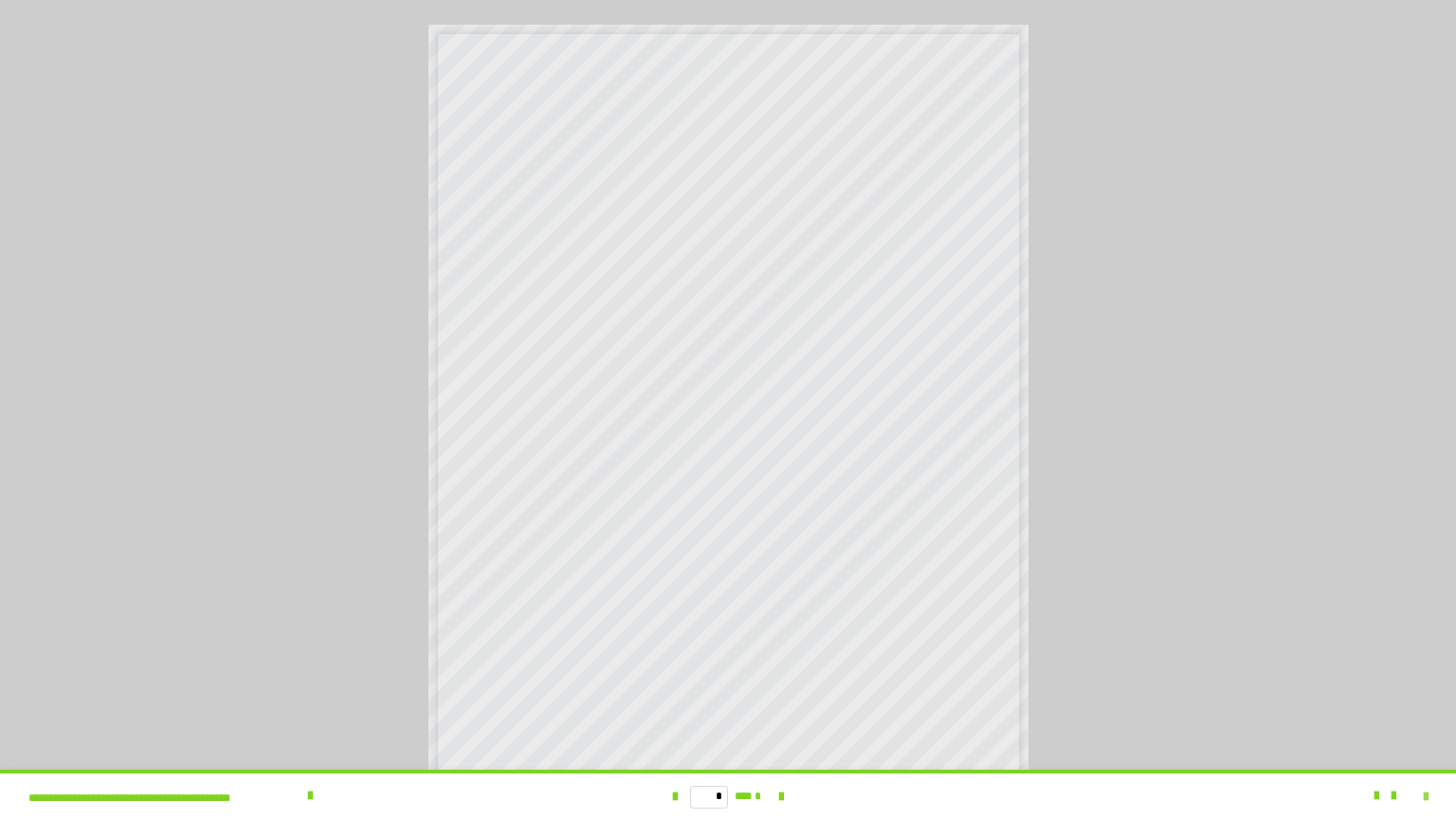 click at bounding box center (1426, 797) 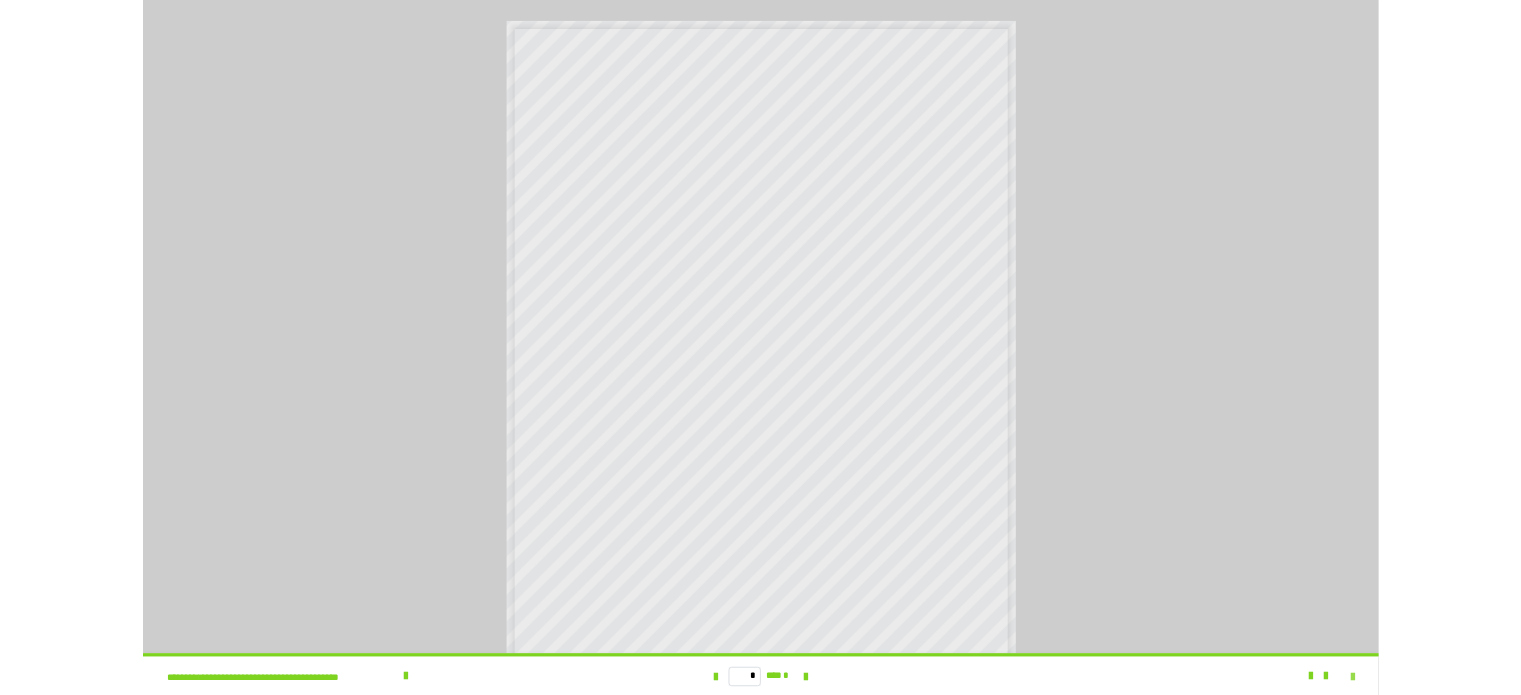 scroll, scrollTop: 3872, scrollLeft: 0, axis: vertical 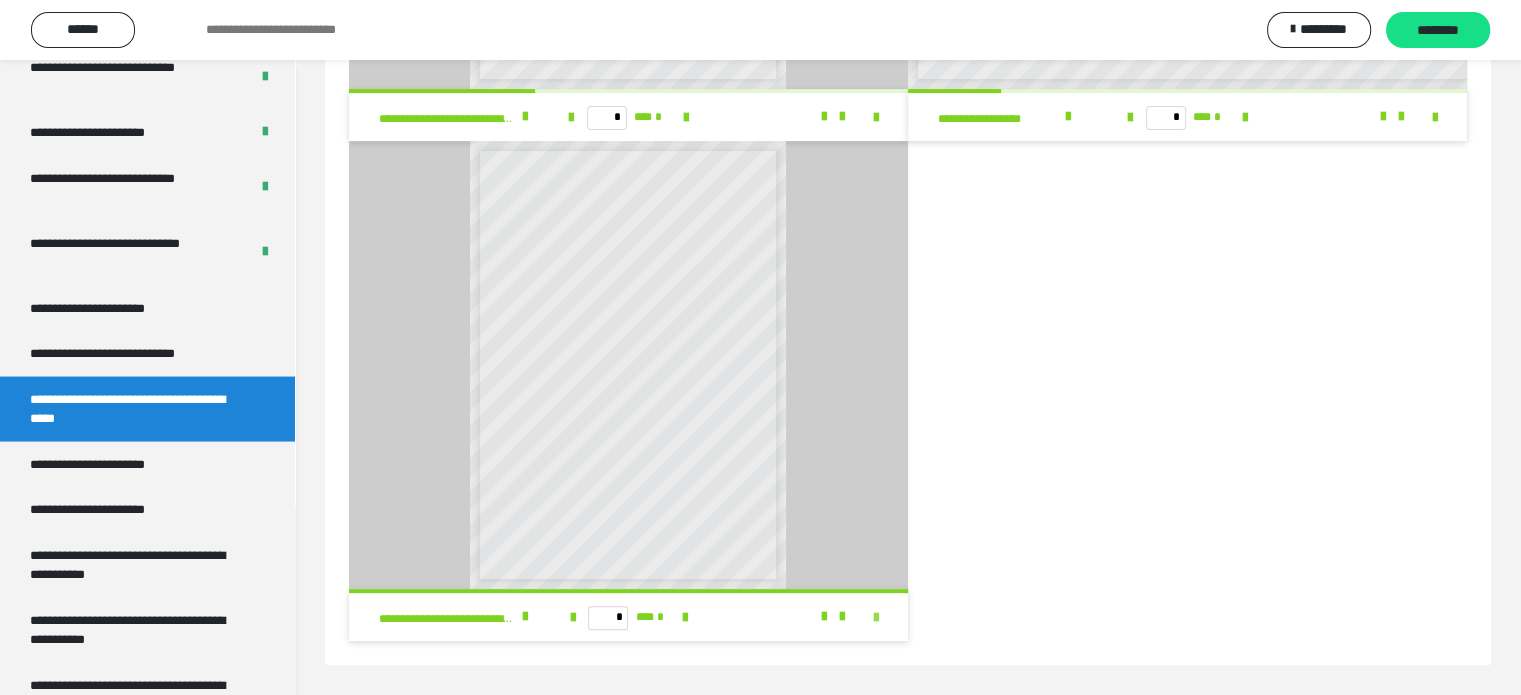 click at bounding box center [876, 618] 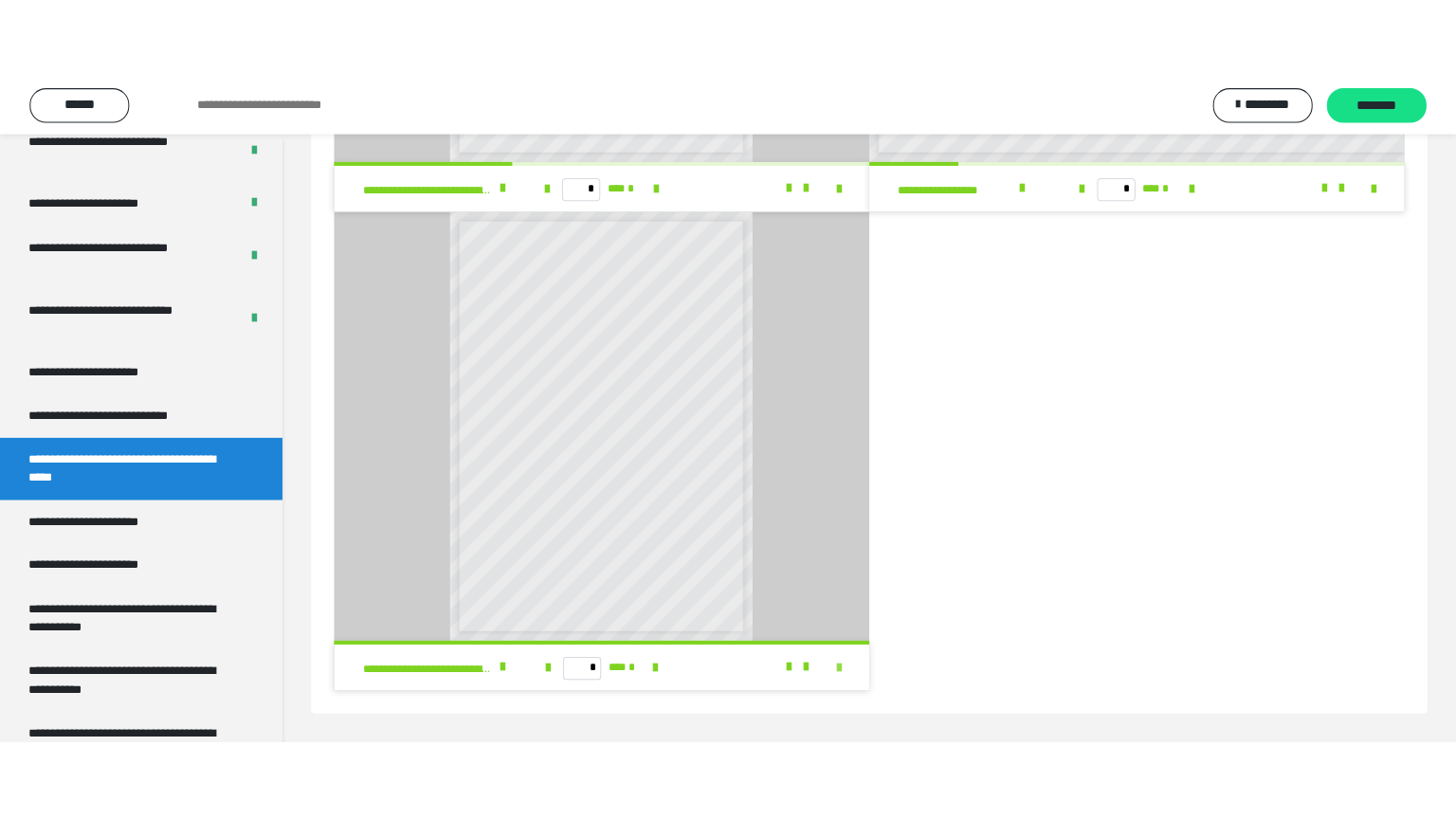 scroll, scrollTop: 314, scrollLeft: 0, axis: vertical 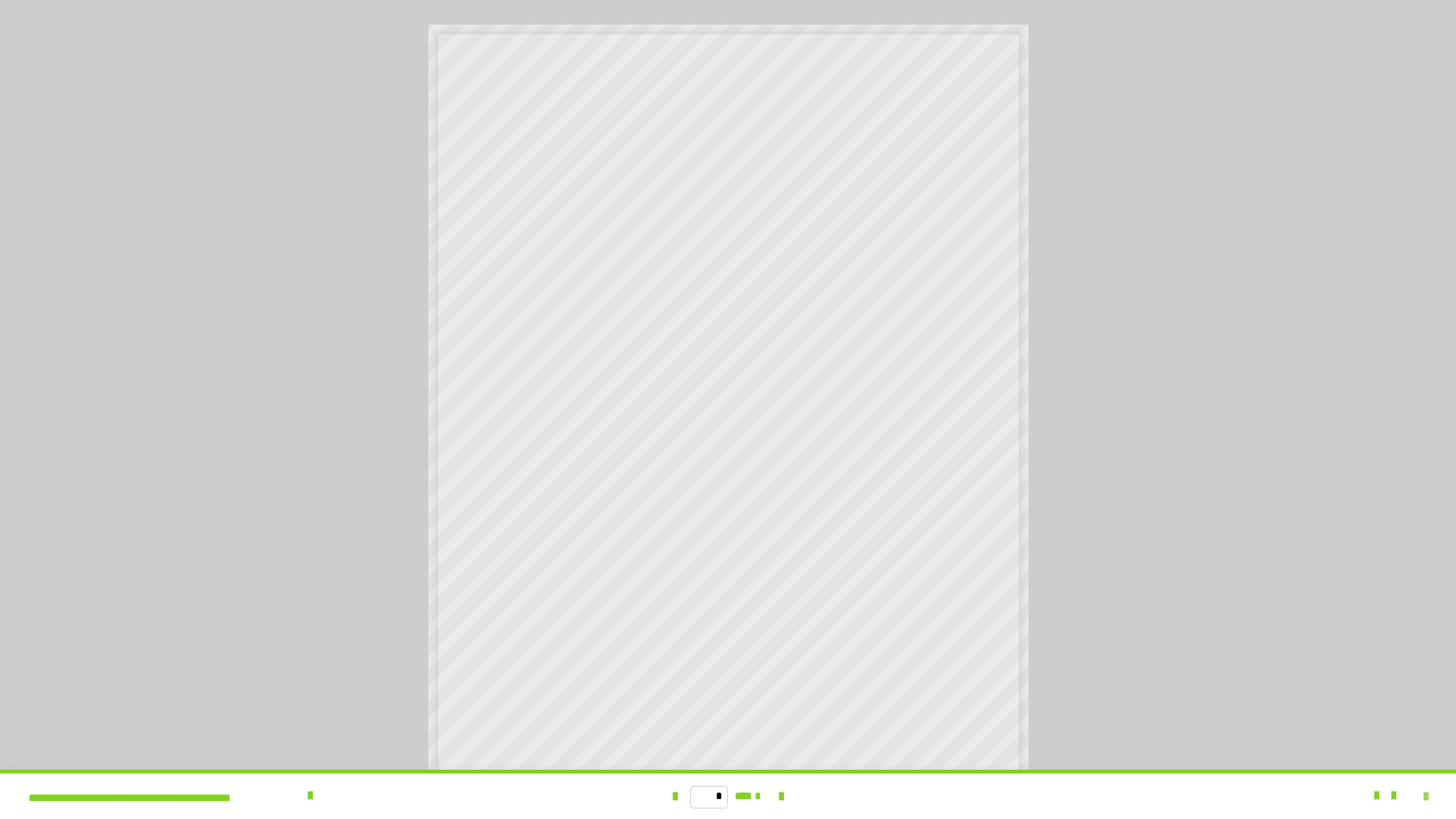 click at bounding box center [1426, 797] 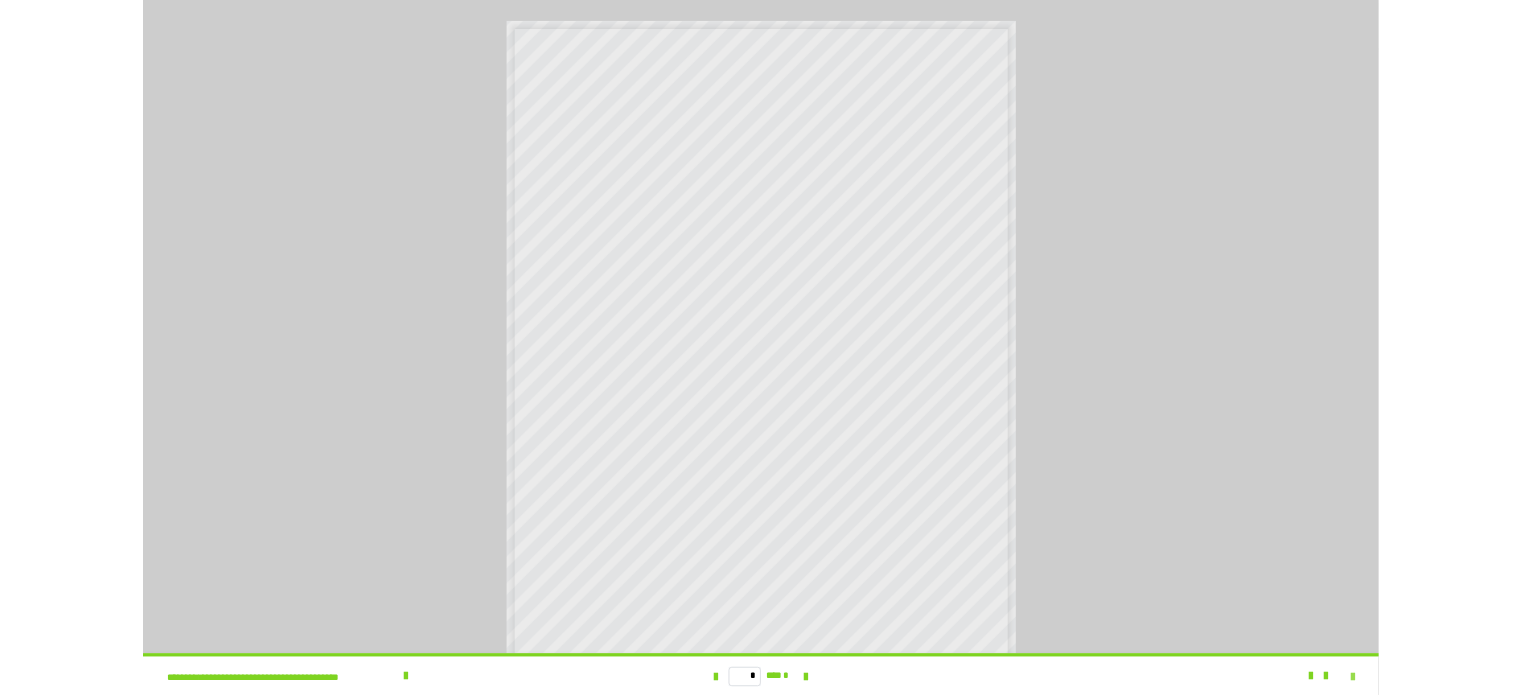 scroll, scrollTop: 3872, scrollLeft: 0, axis: vertical 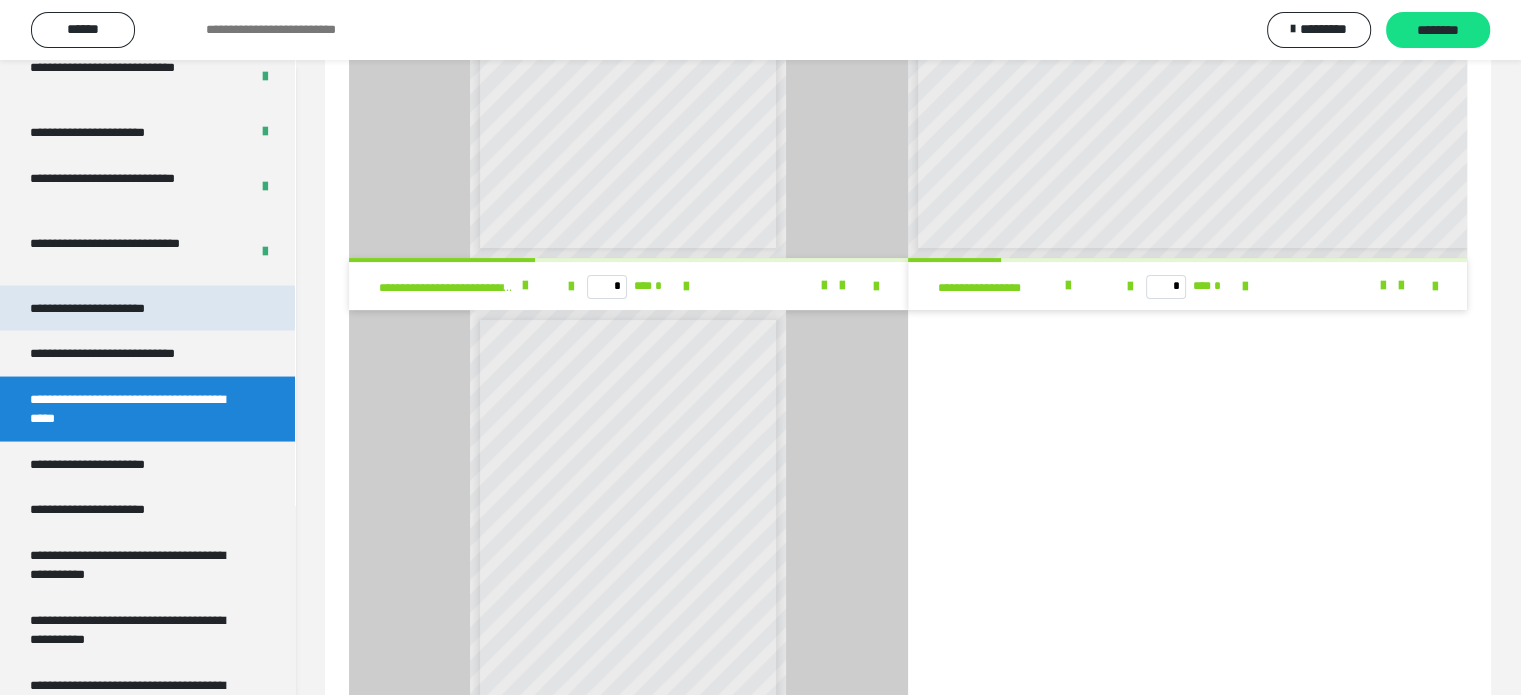 click on "**********" at bounding box center [147, 309] 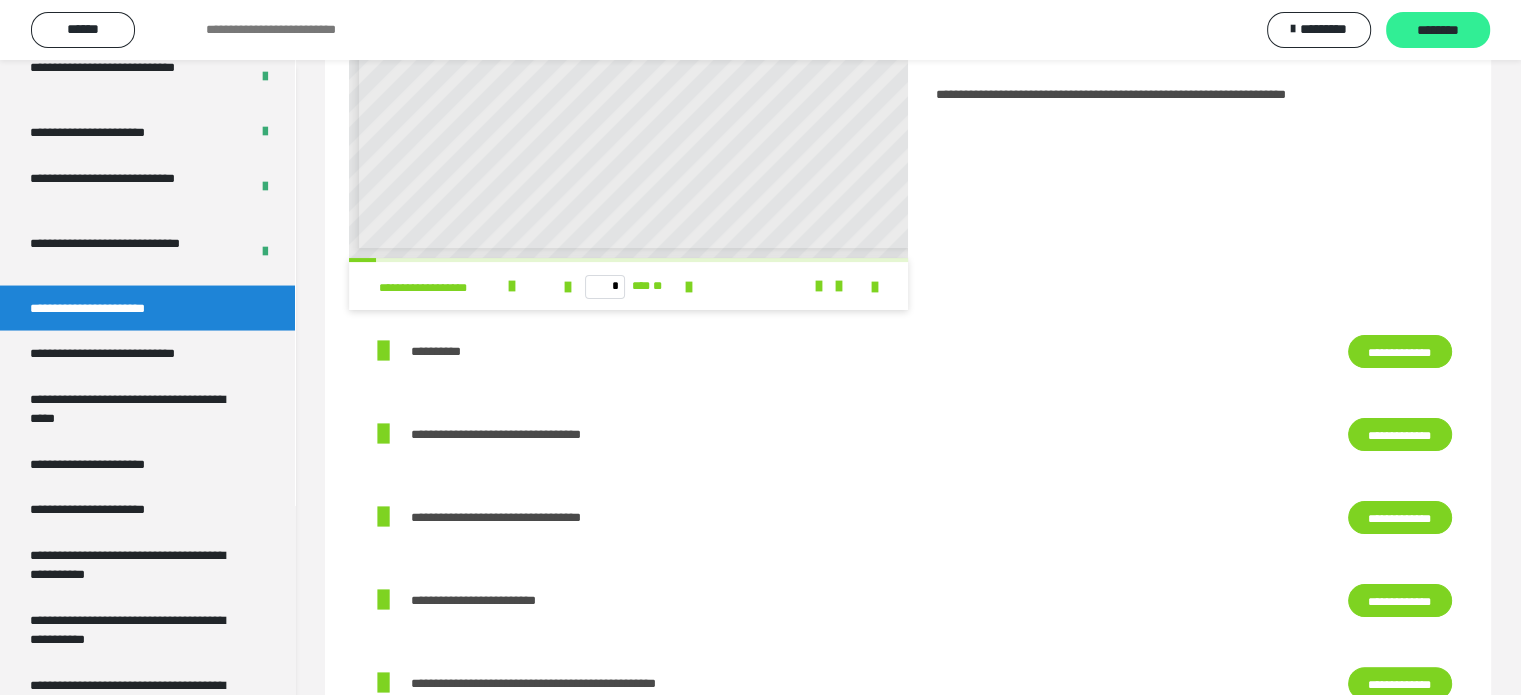 click on "********" at bounding box center (1438, 31) 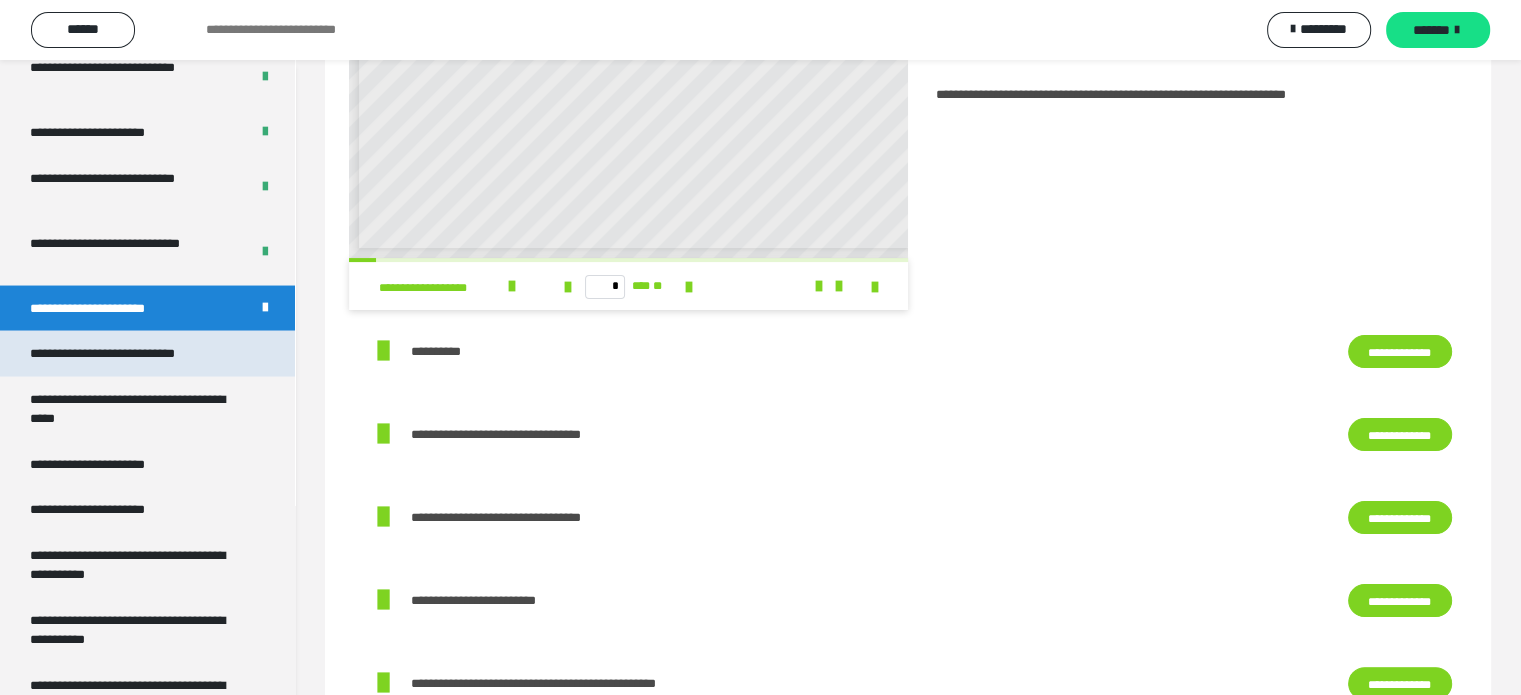 click on "**********" at bounding box center (129, 354) 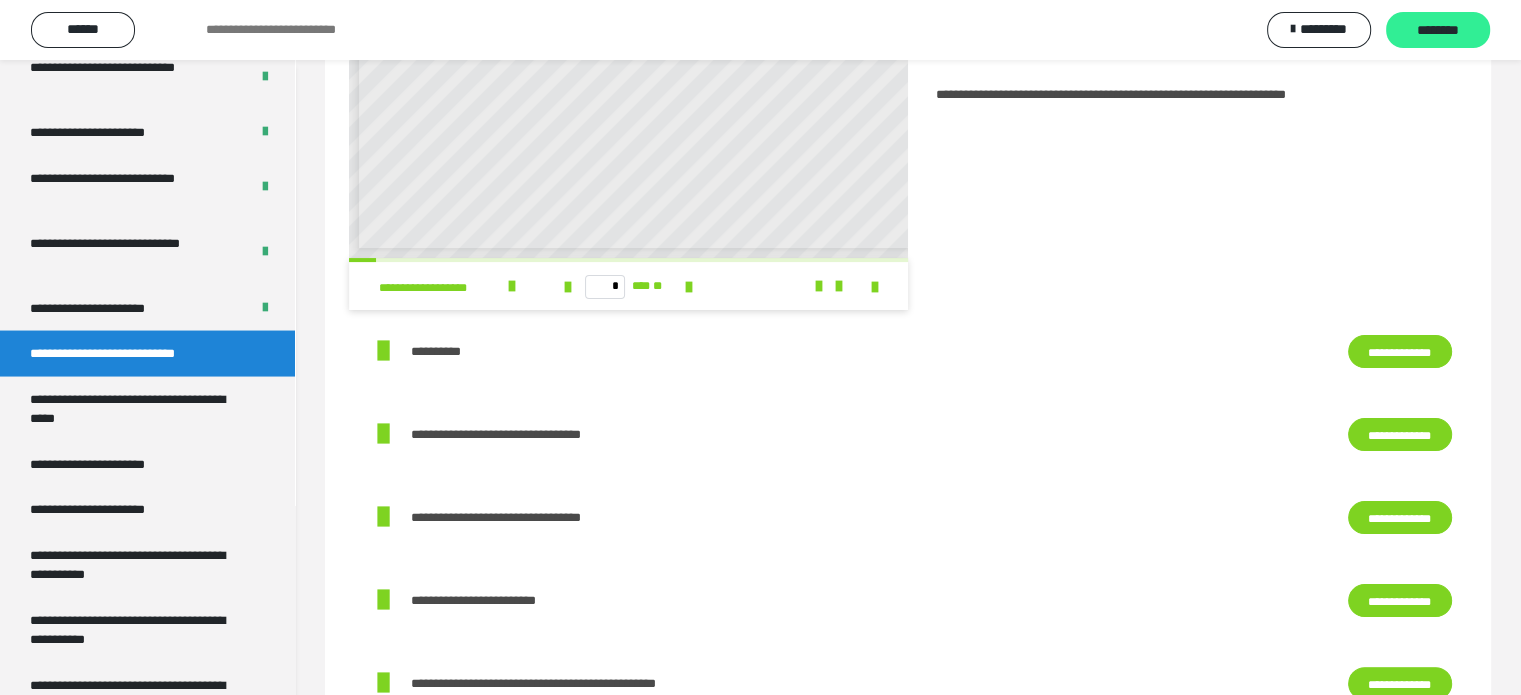 scroll, scrollTop: 60, scrollLeft: 0, axis: vertical 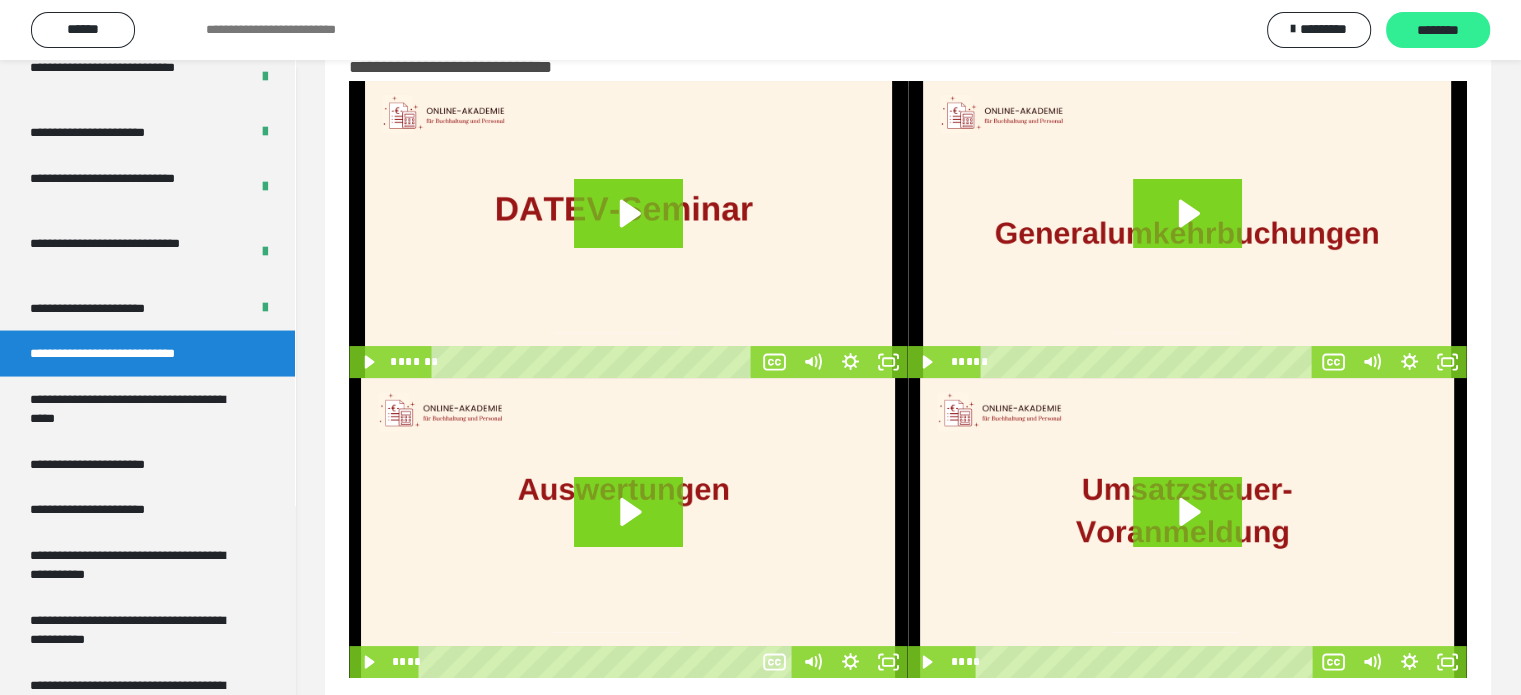 click on "********" at bounding box center (1438, 31) 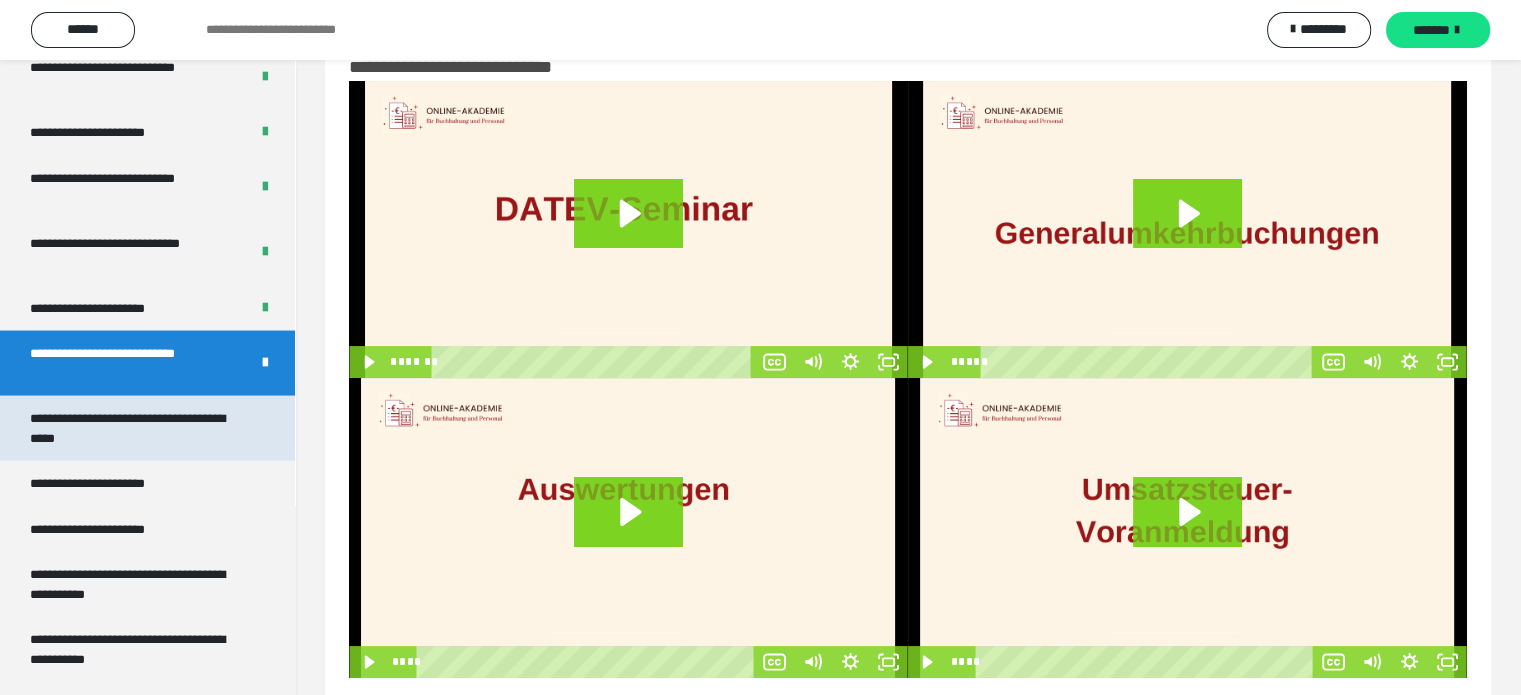 click on "**********" at bounding box center [132, 428] 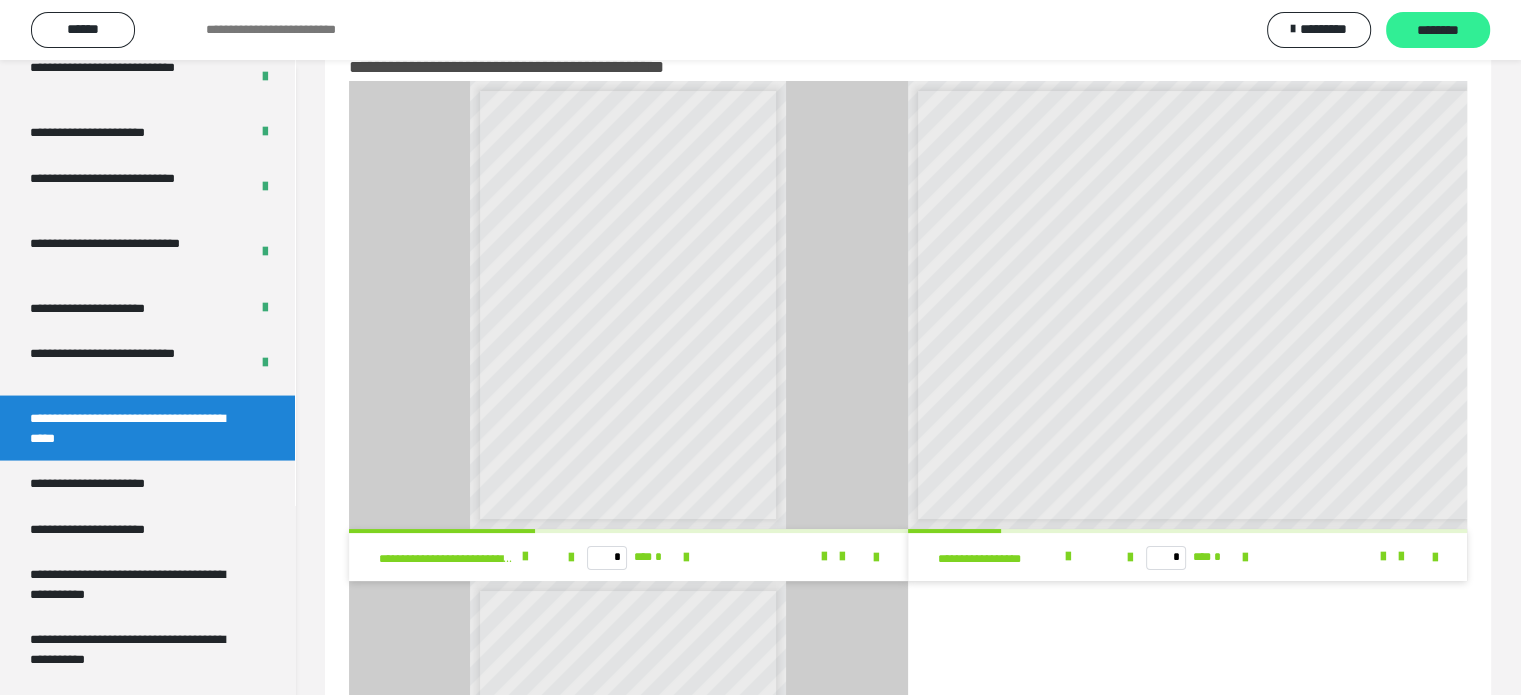 click on "********" at bounding box center (1438, 31) 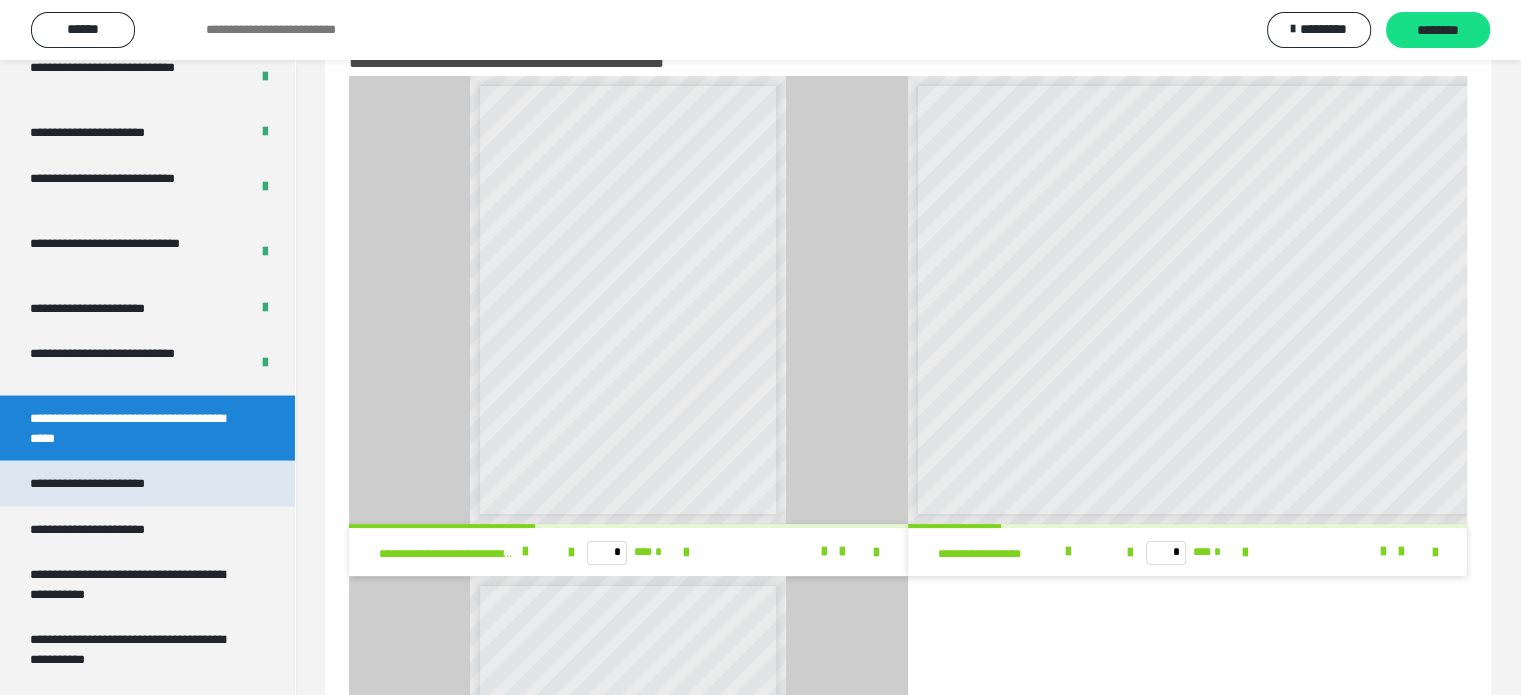 scroll, scrollTop: 160, scrollLeft: 0, axis: vertical 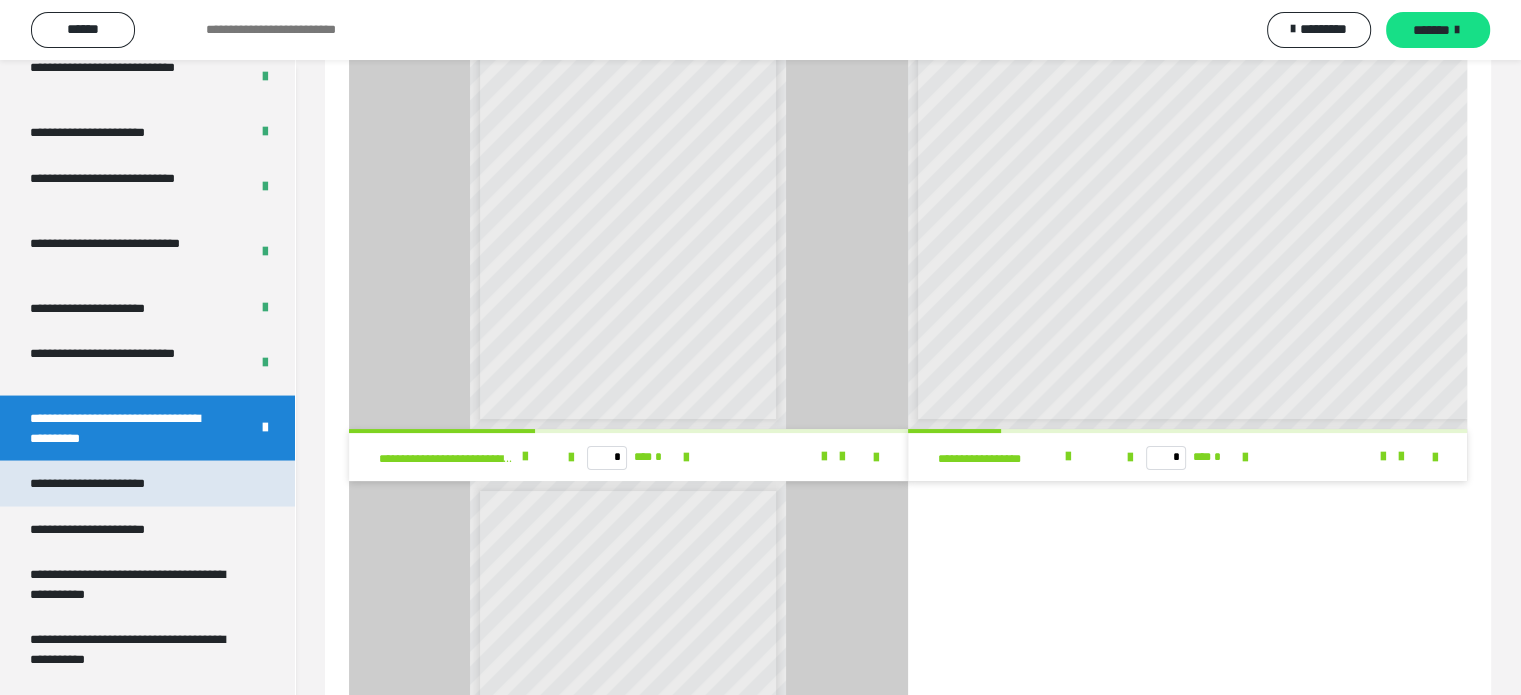 click on "**********" at bounding box center (110, 484) 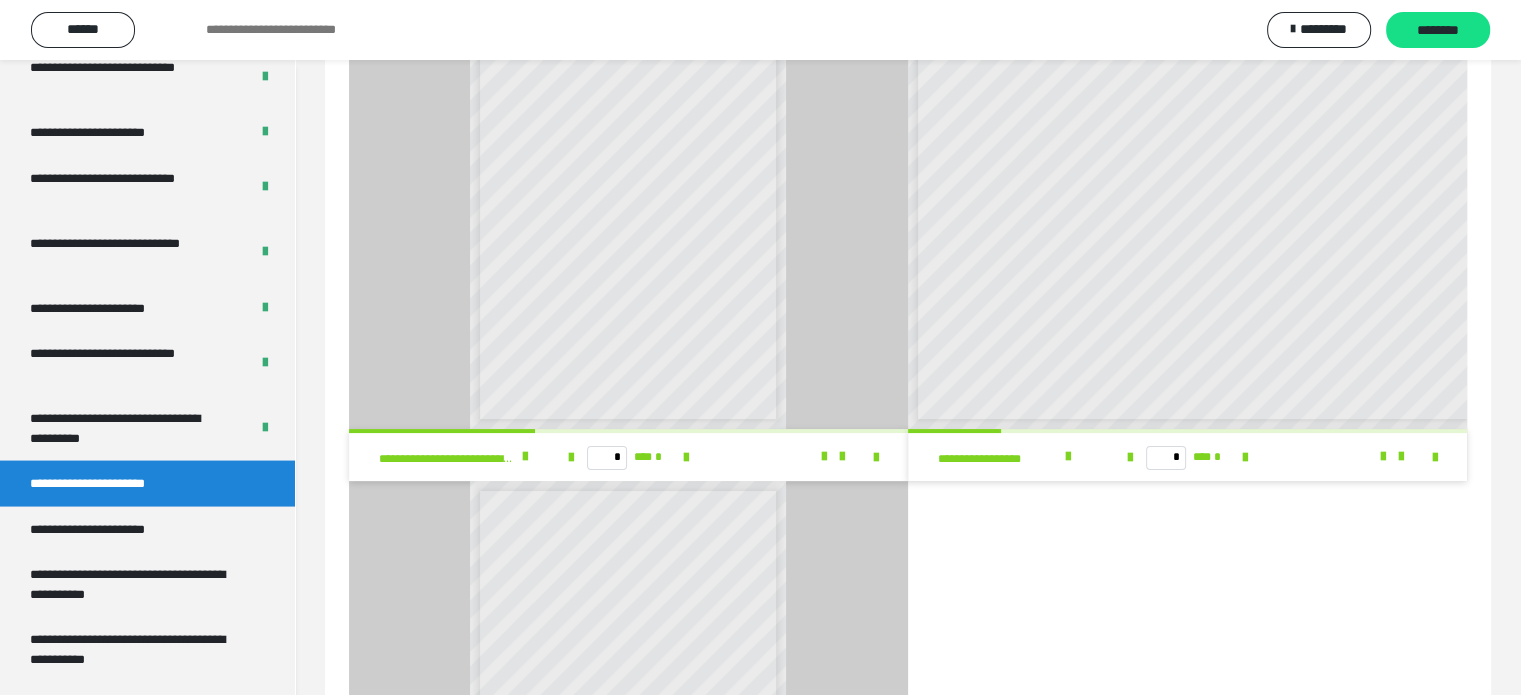 scroll, scrollTop: 60, scrollLeft: 0, axis: vertical 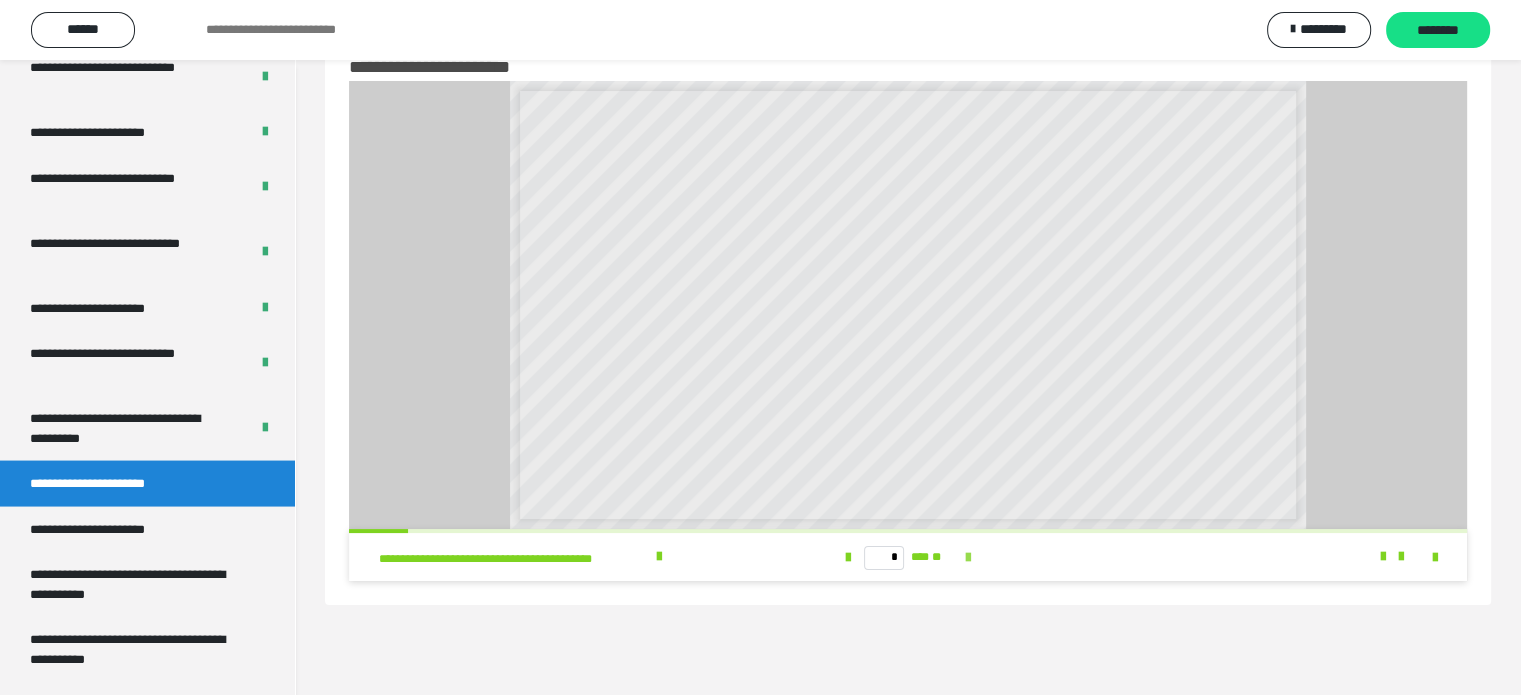 click at bounding box center [968, 558] 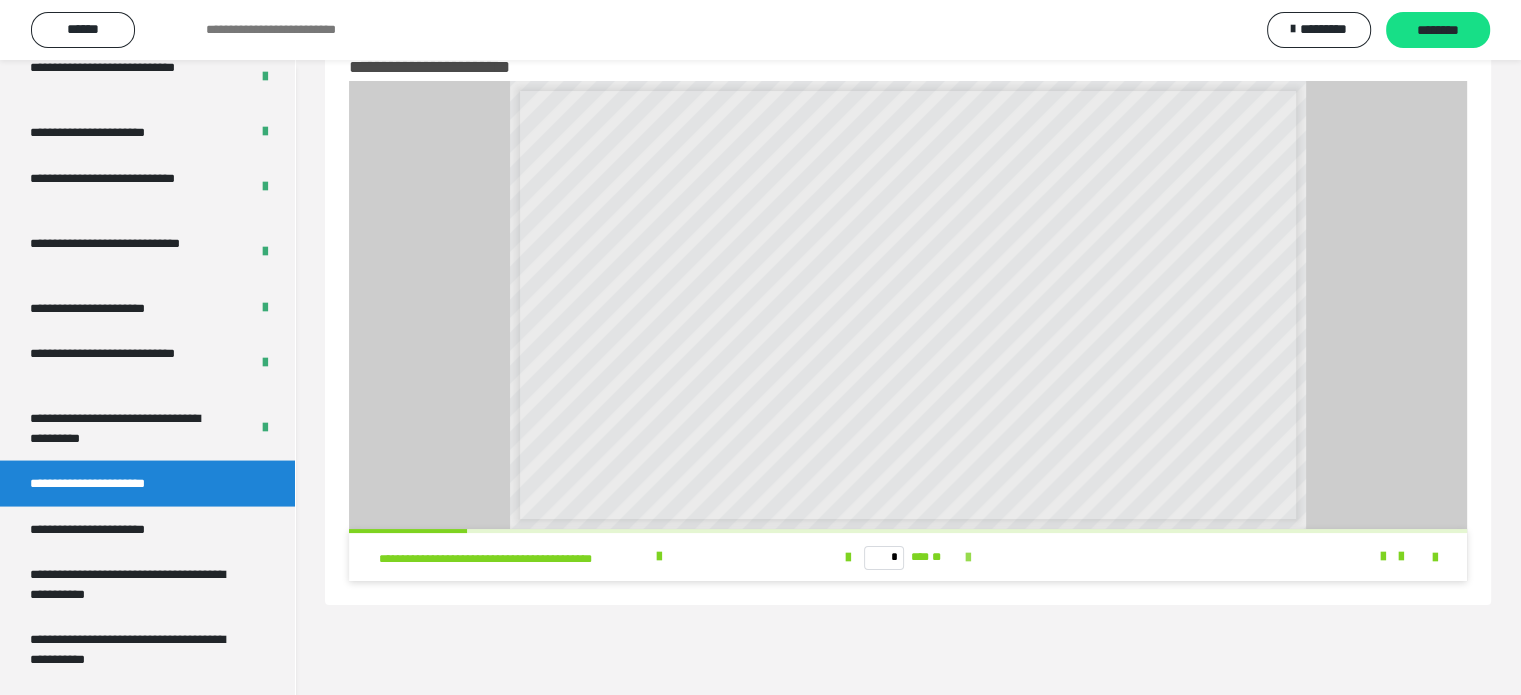 click at bounding box center [968, 558] 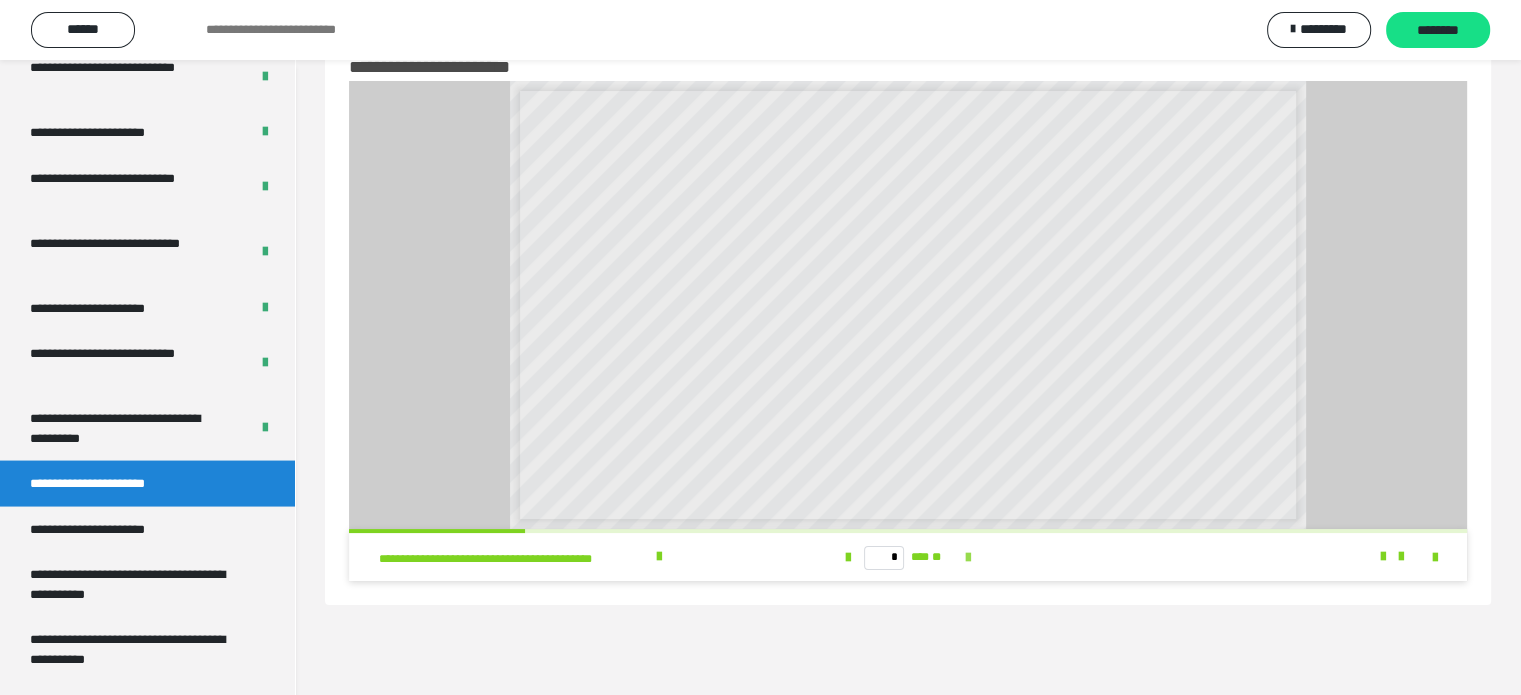 click at bounding box center [968, 558] 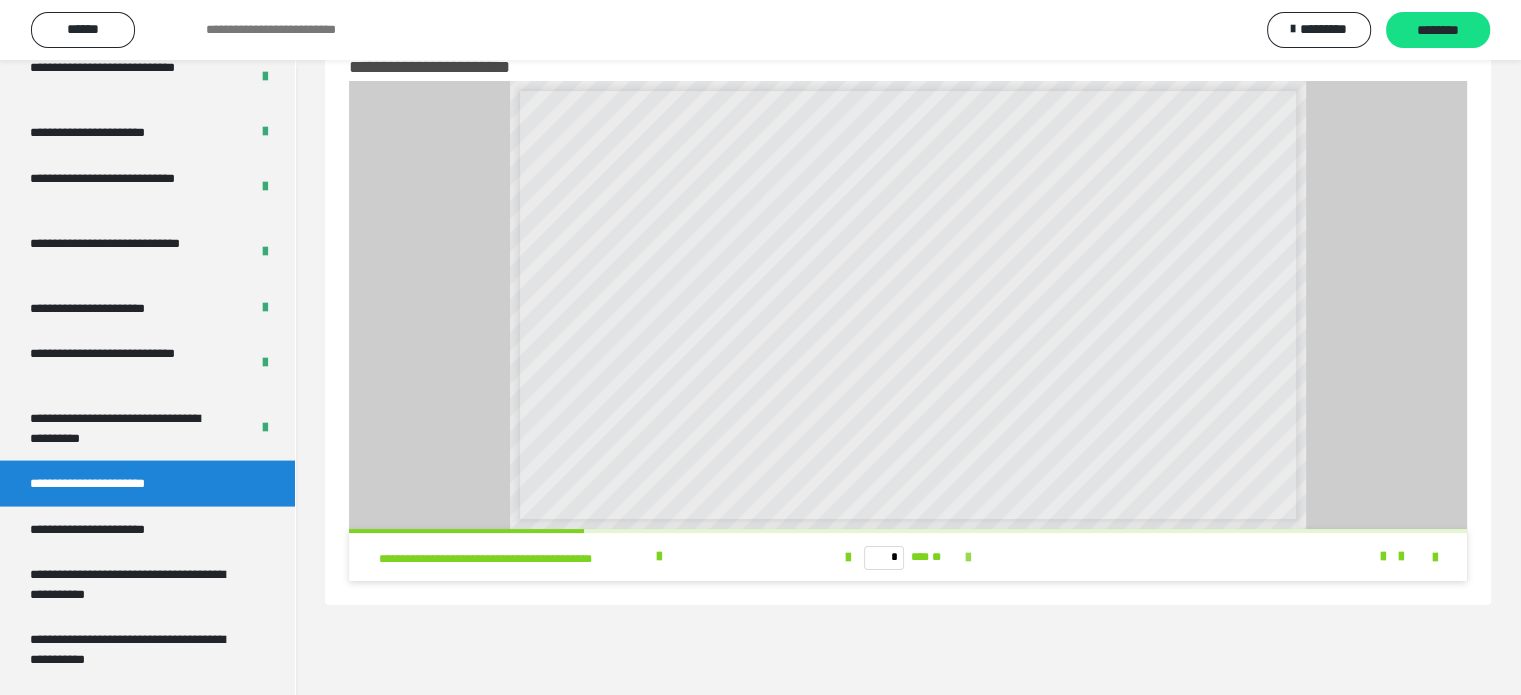 click at bounding box center [968, 558] 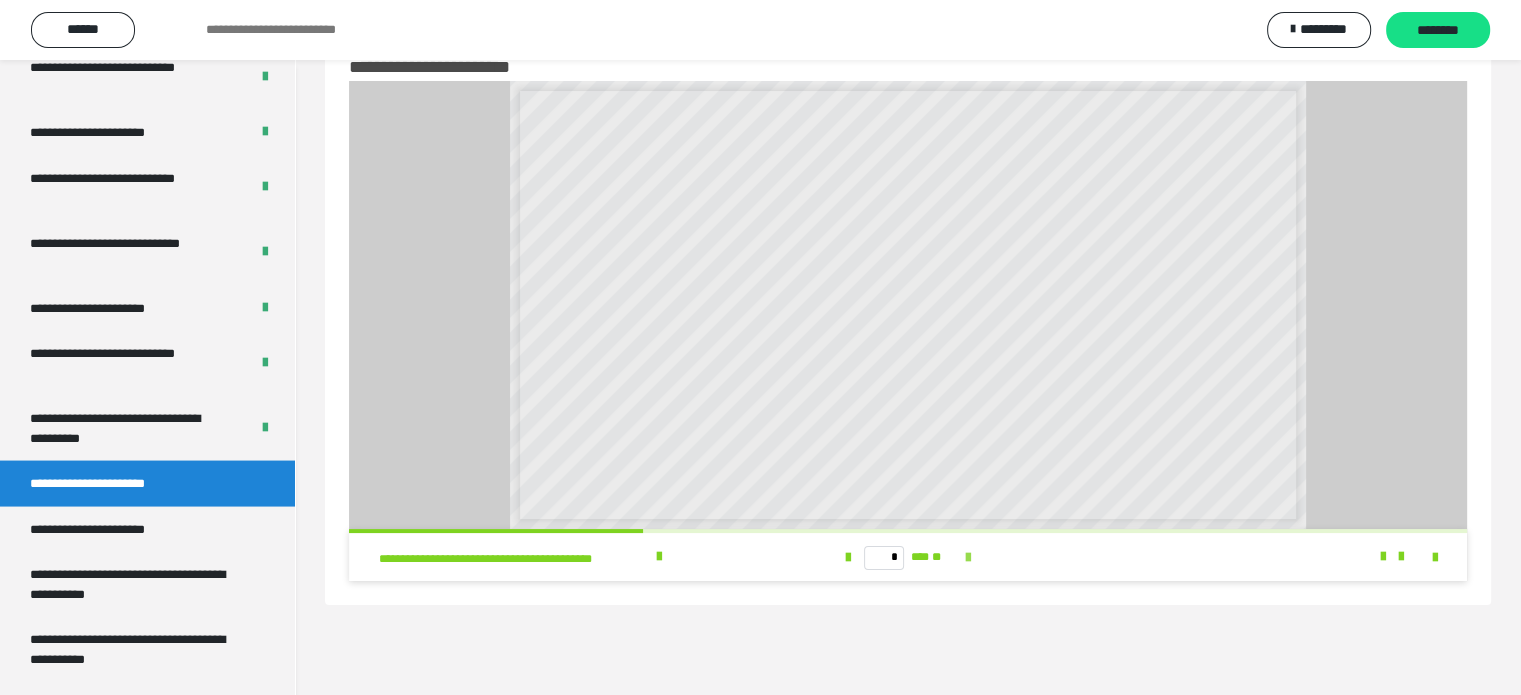 click at bounding box center [968, 558] 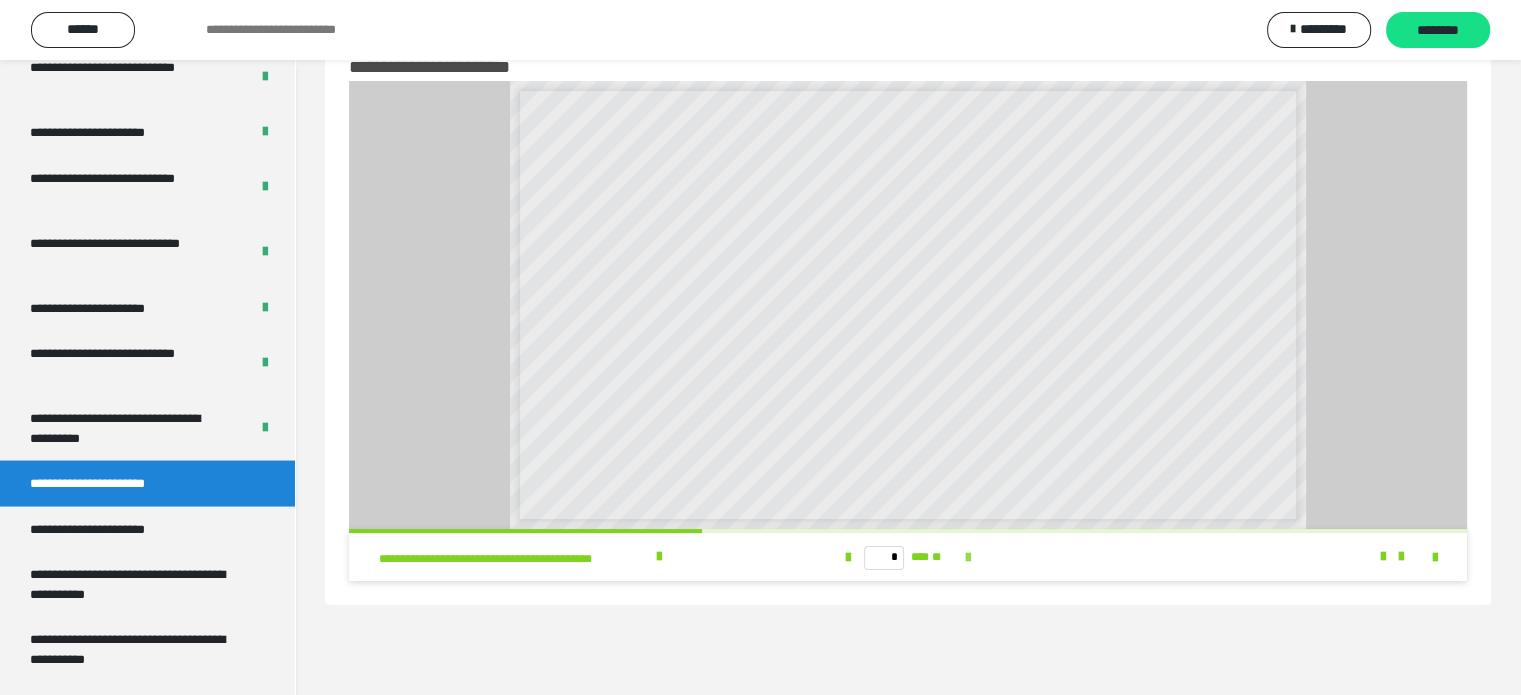 click at bounding box center [968, 558] 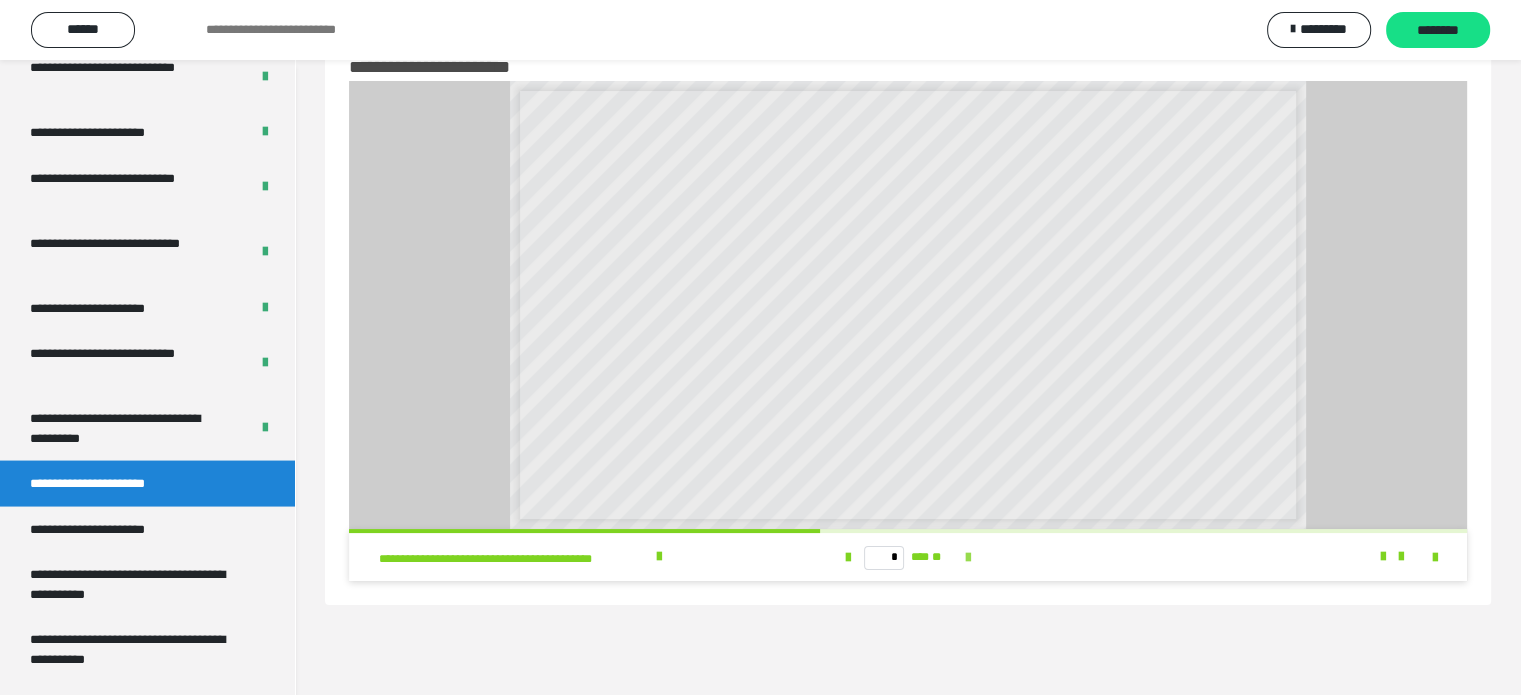 click at bounding box center [968, 558] 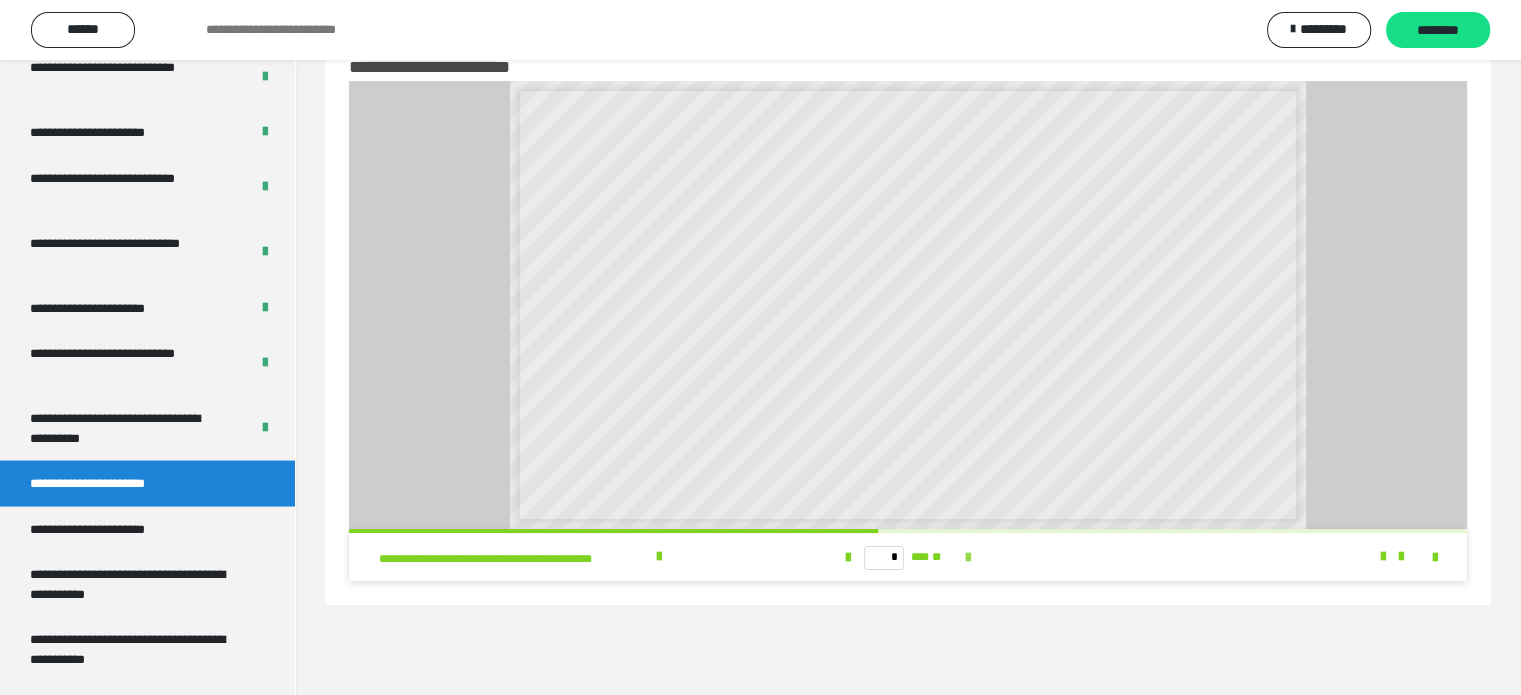 click at bounding box center (968, 558) 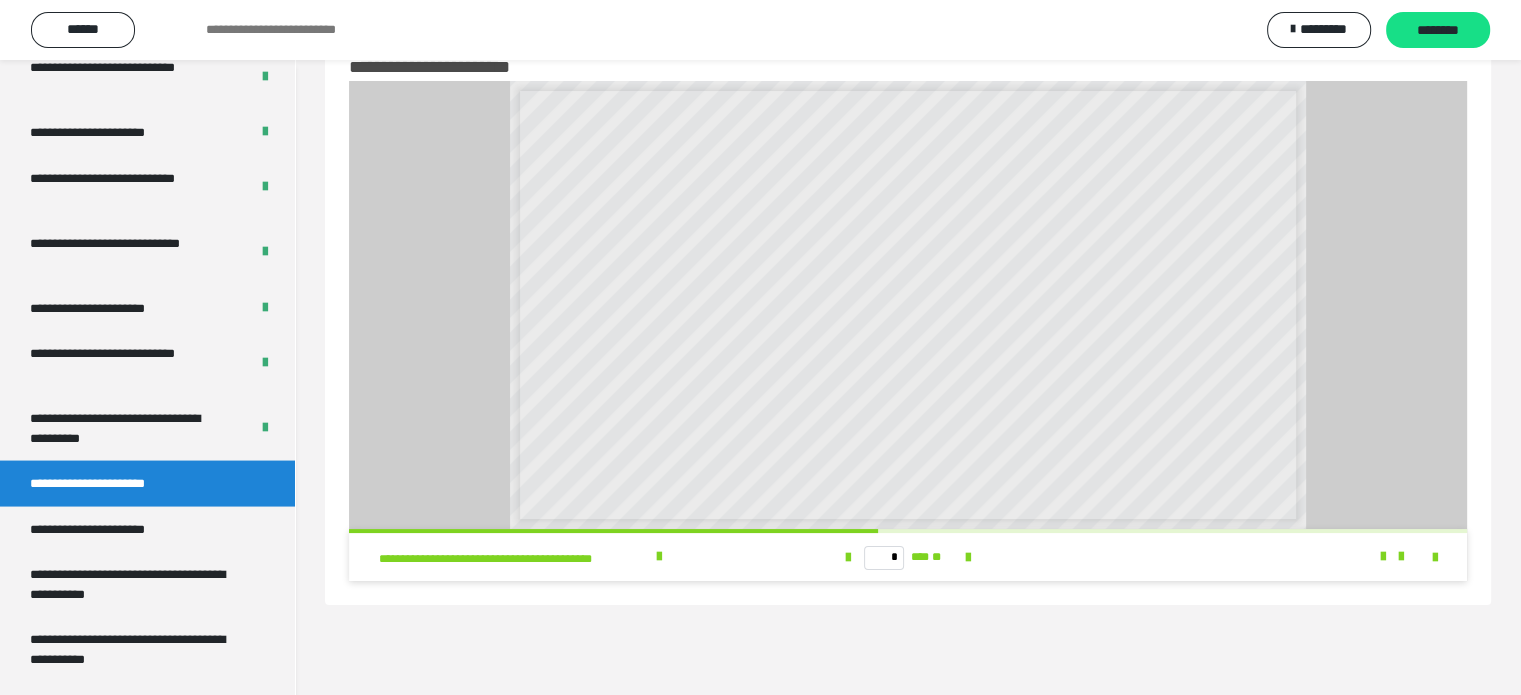 type on "**" 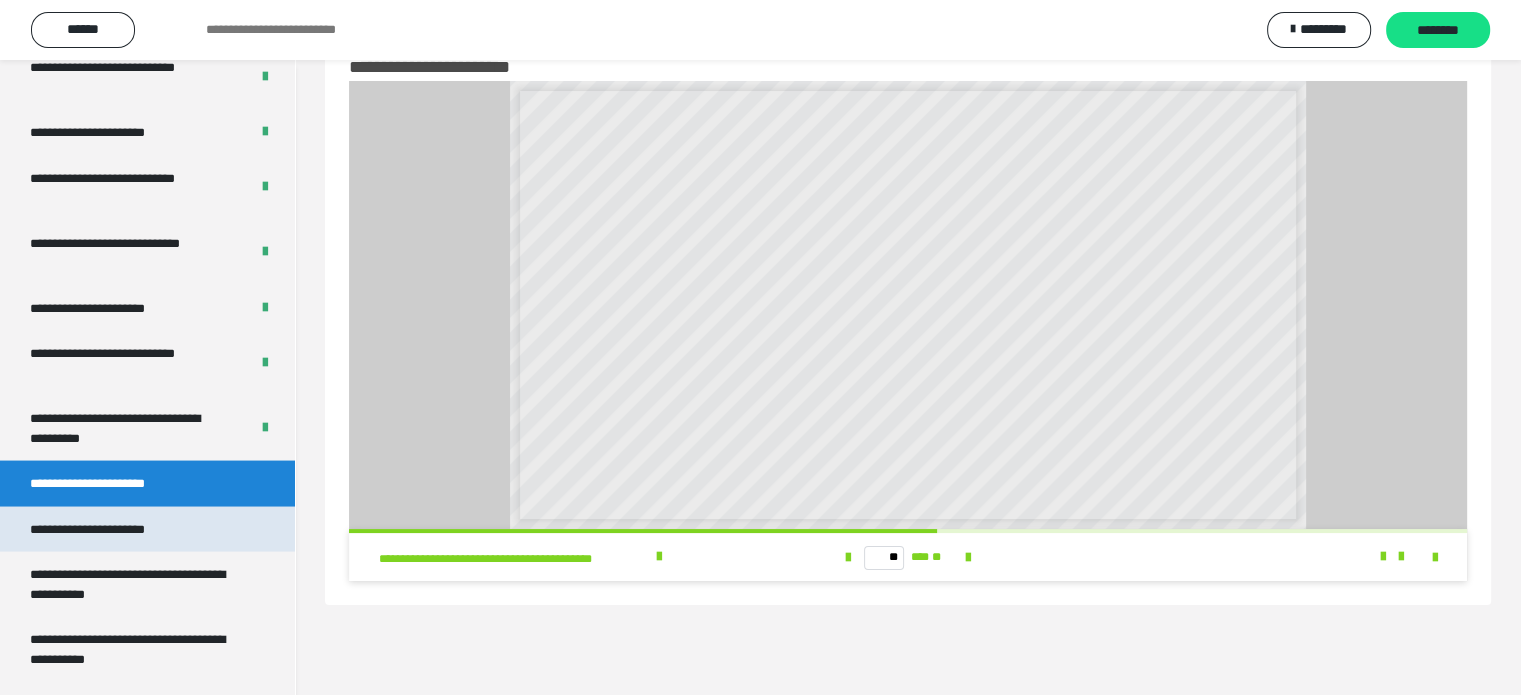 click on "**********" at bounding box center [111, 530] 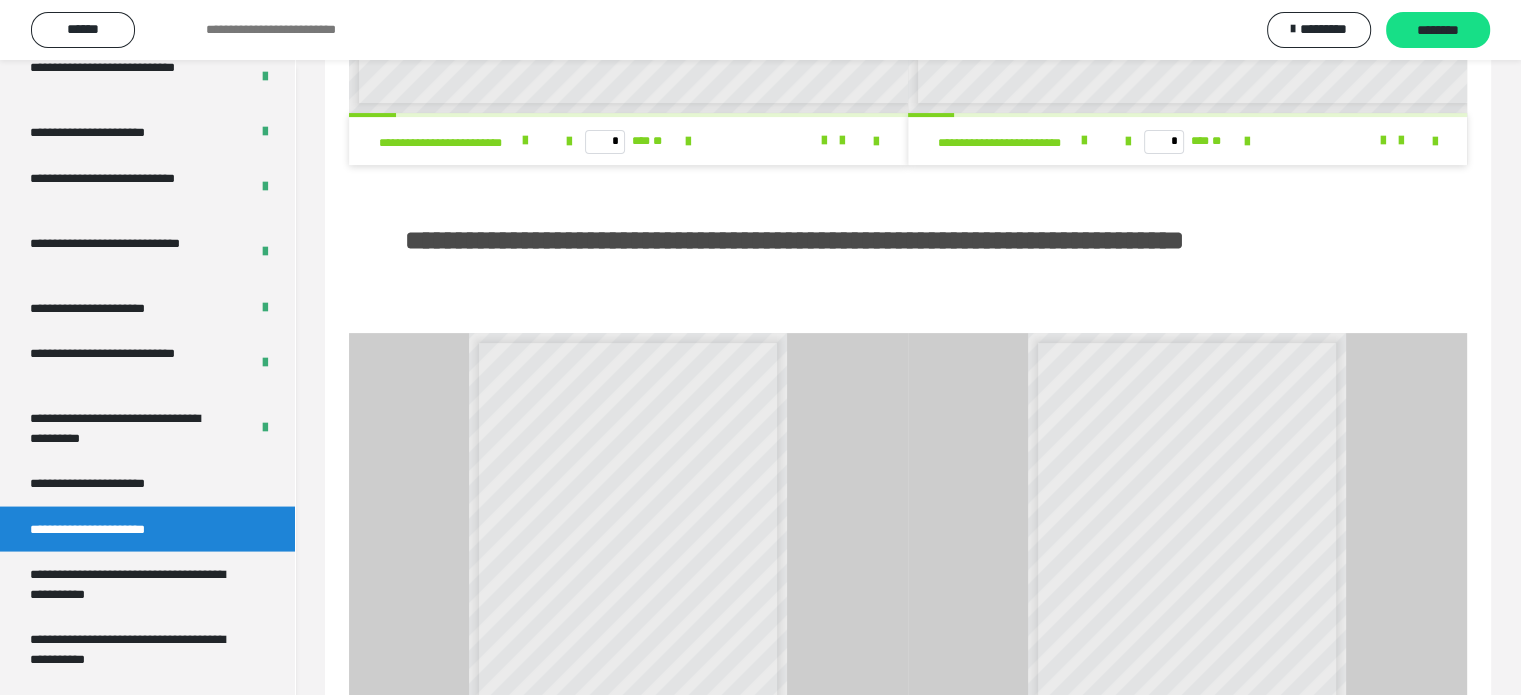 scroll, scrollTop: 660, scrollLeft: 0, axis: vertical 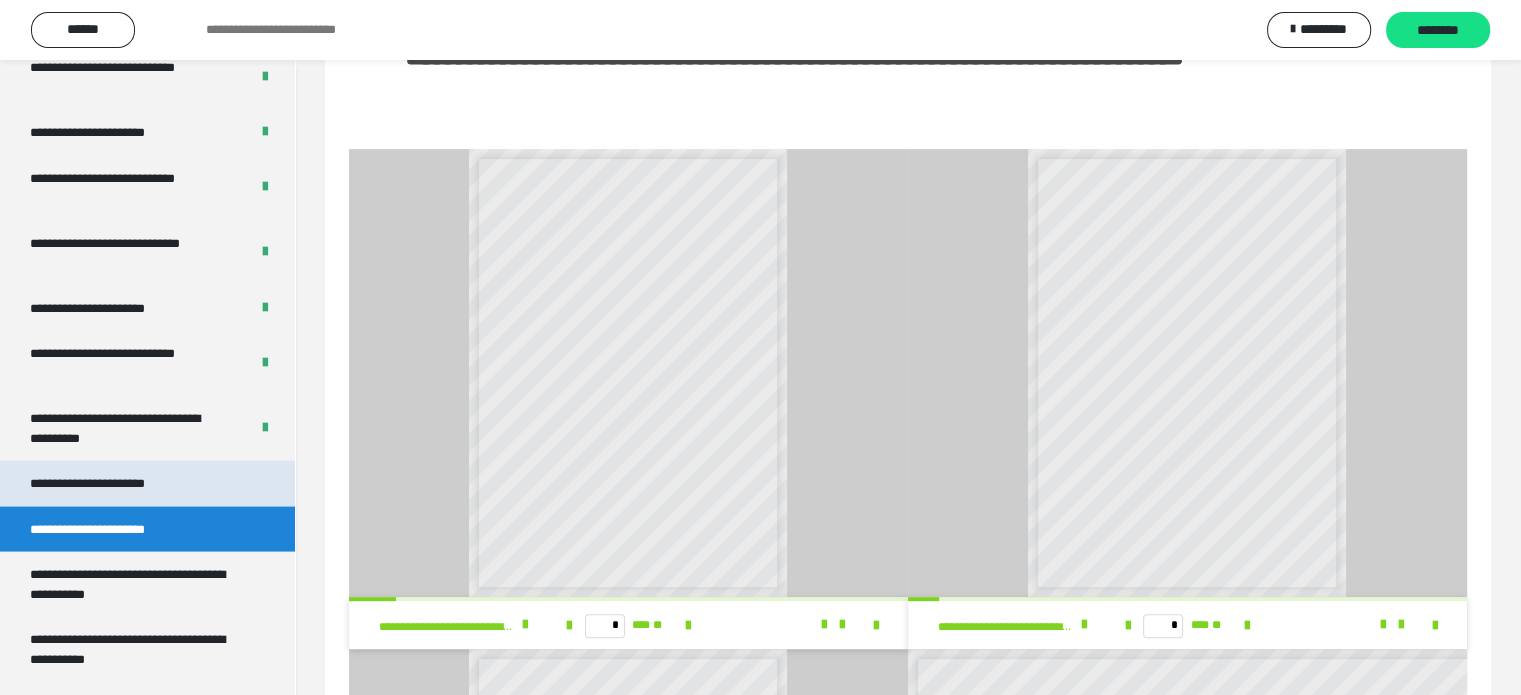 click on "**********" at bounding box center (110, 484) 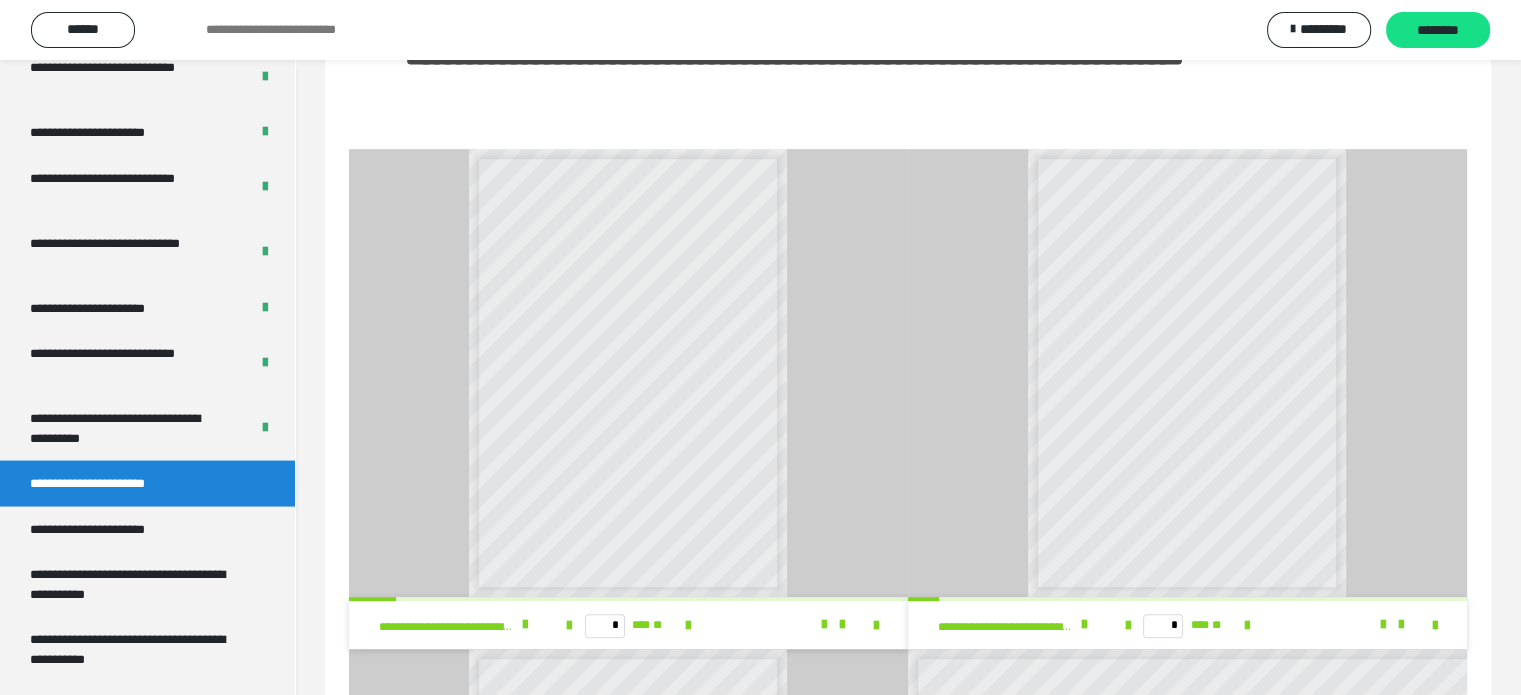 scroll, scrollTop: 60, scrollLeft: 0, axis: vertical 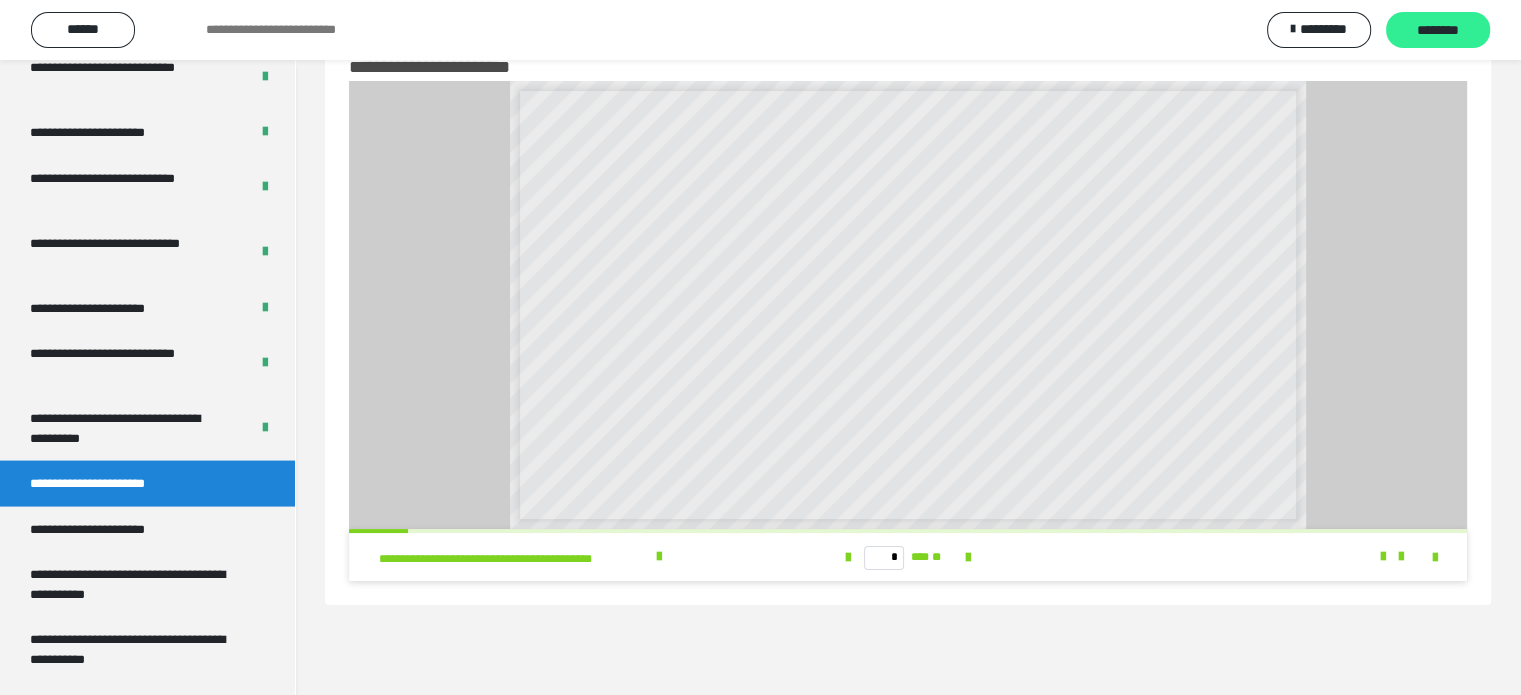 click on "********" at bounding box center [1438, 31] 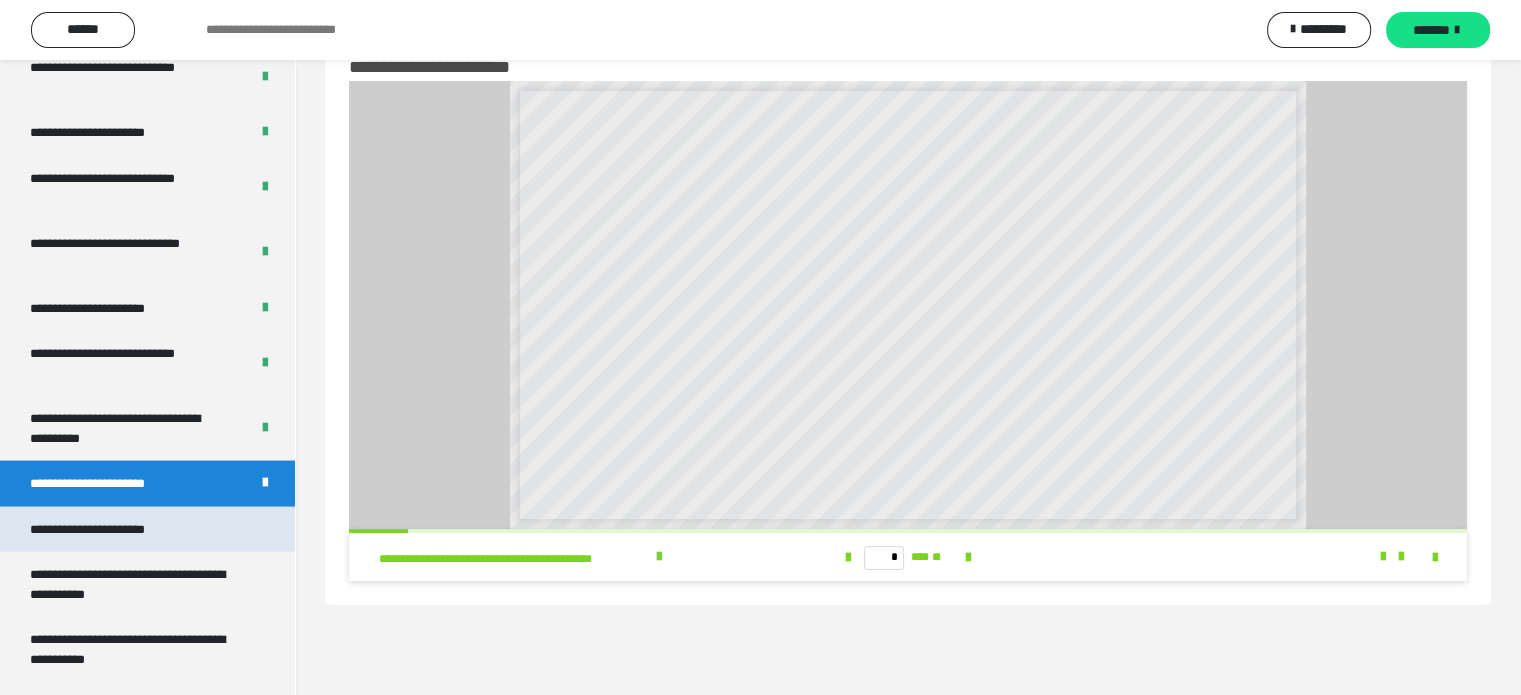 click on "**********" at bounding box center (111, 530) 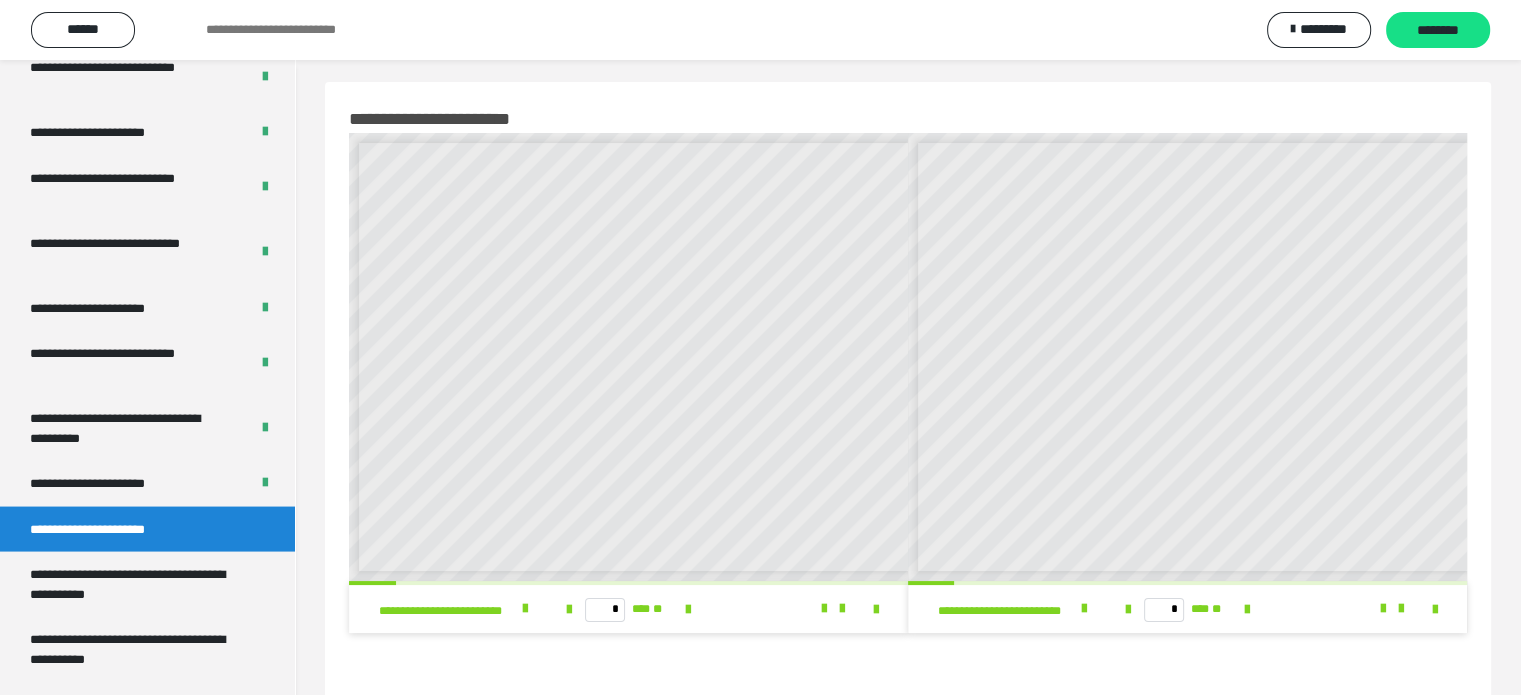 scroll, scrollTop: 0, scrollLeft: 0, axis: both 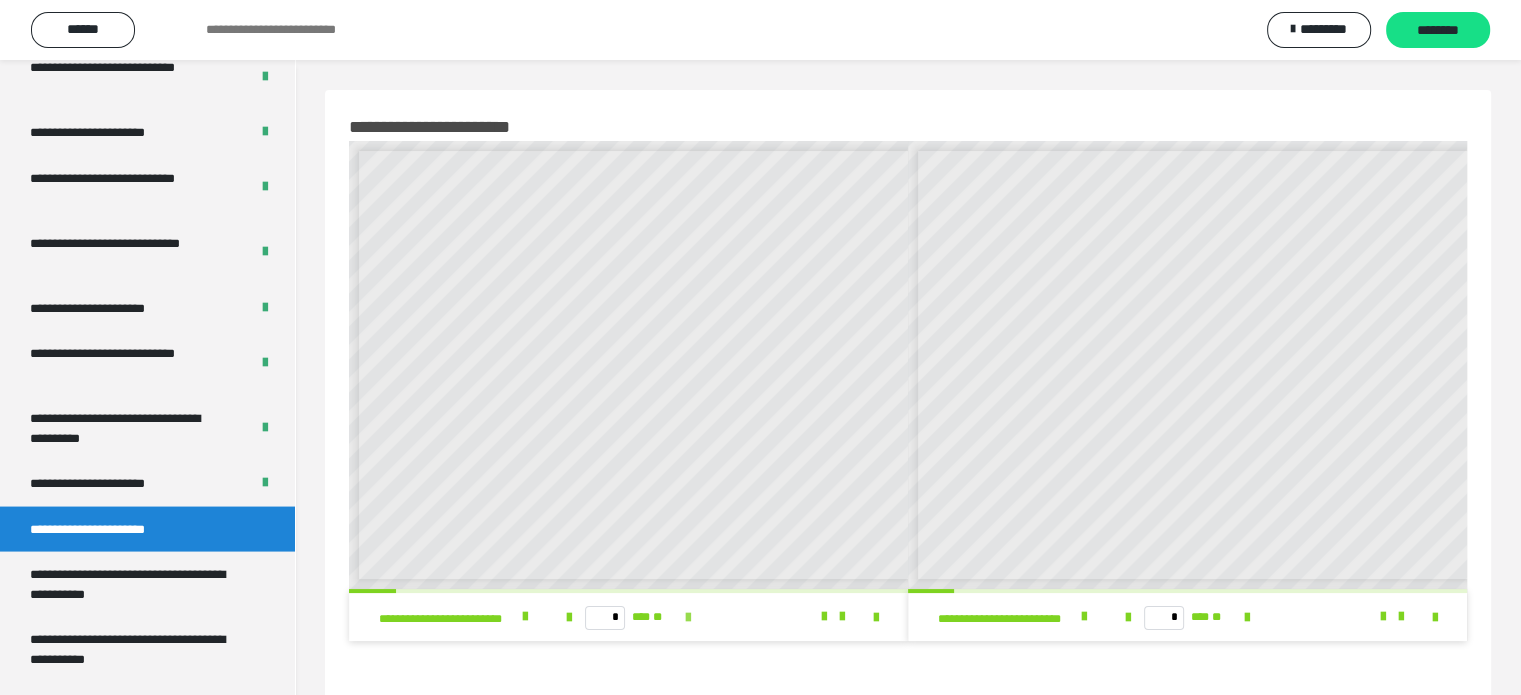 click at bounding box center [688, 618] 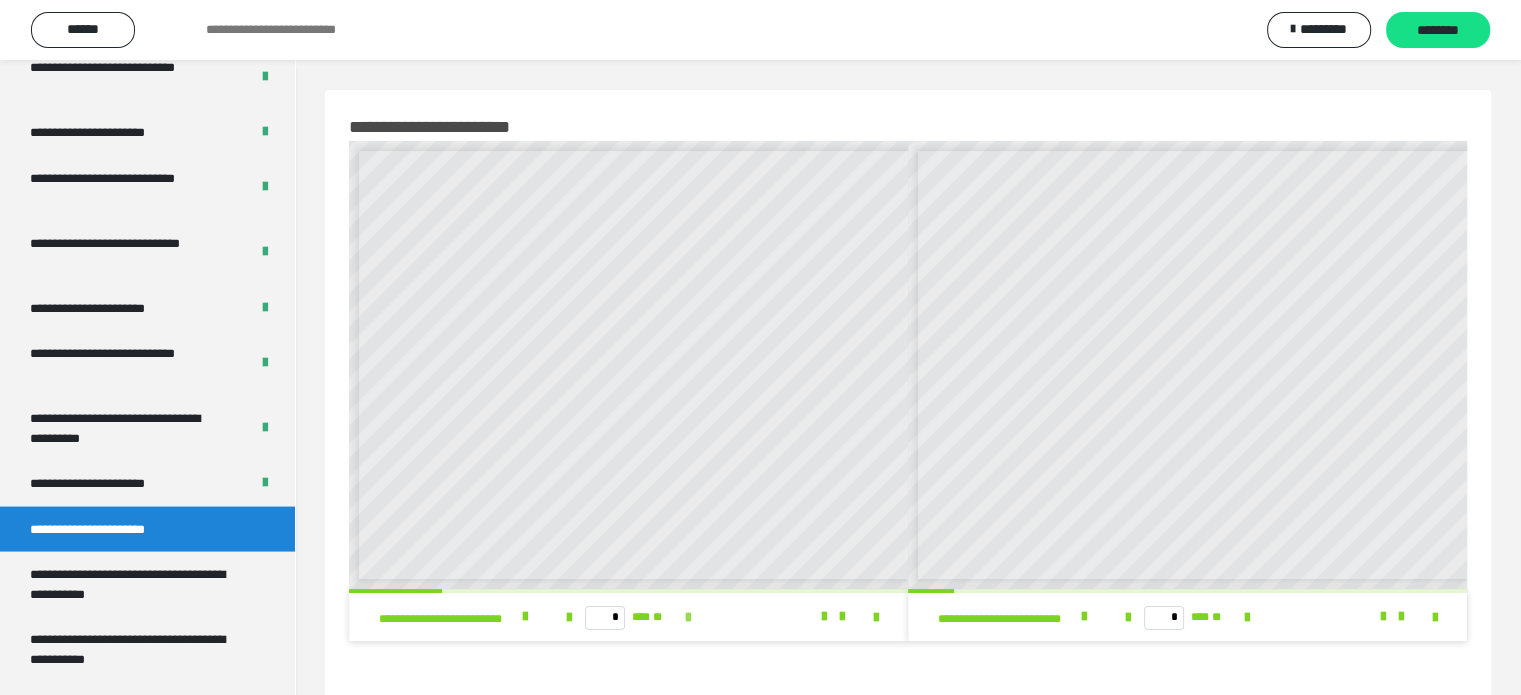 click at bounding box center [688, 618] 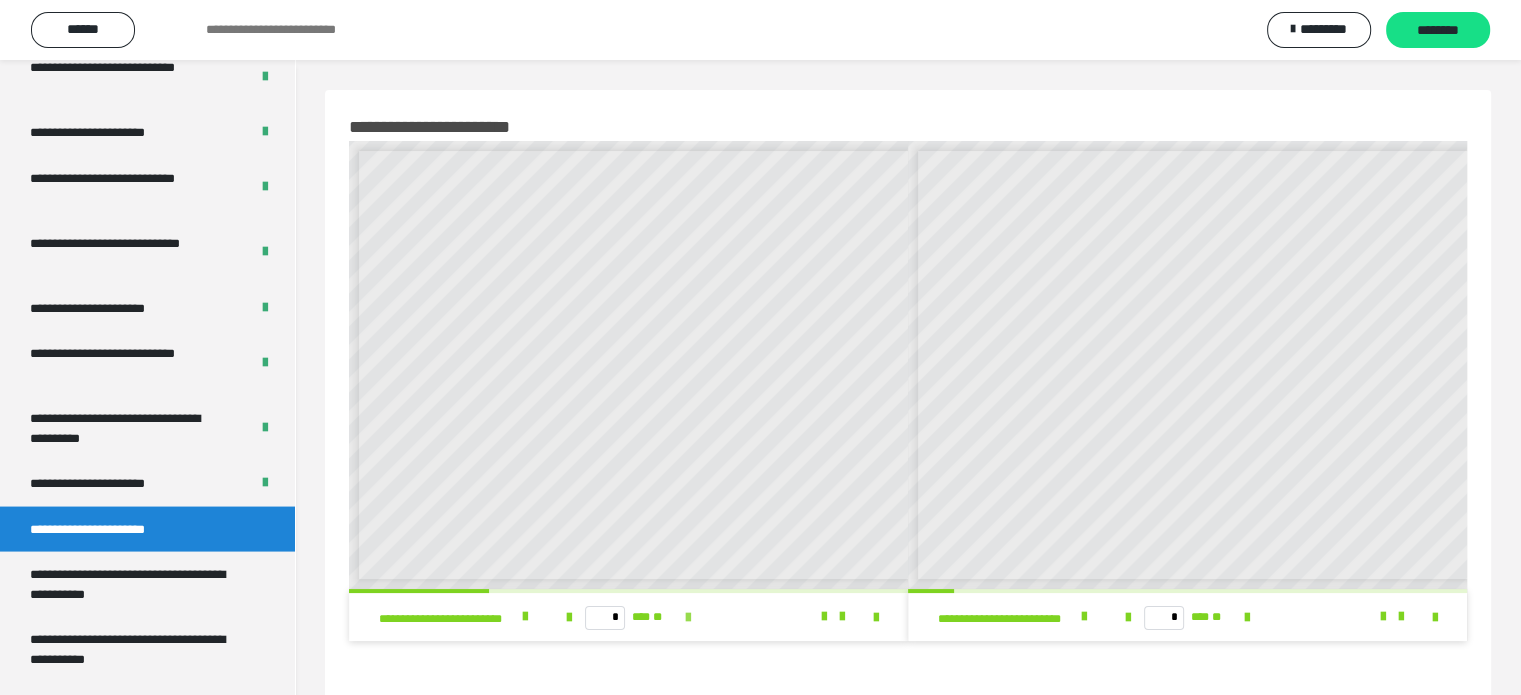 click at bounding box center (688, 618) 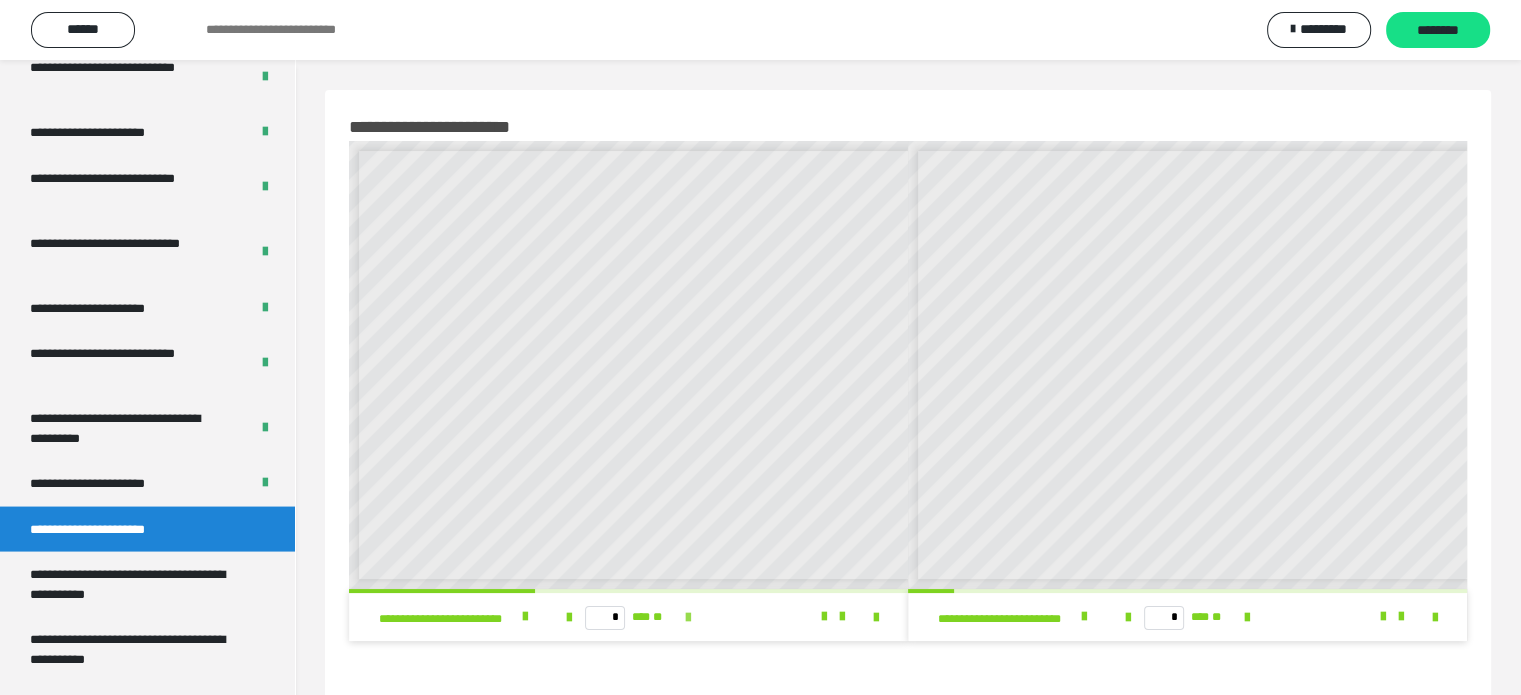 click at bounding box center [688, 618] 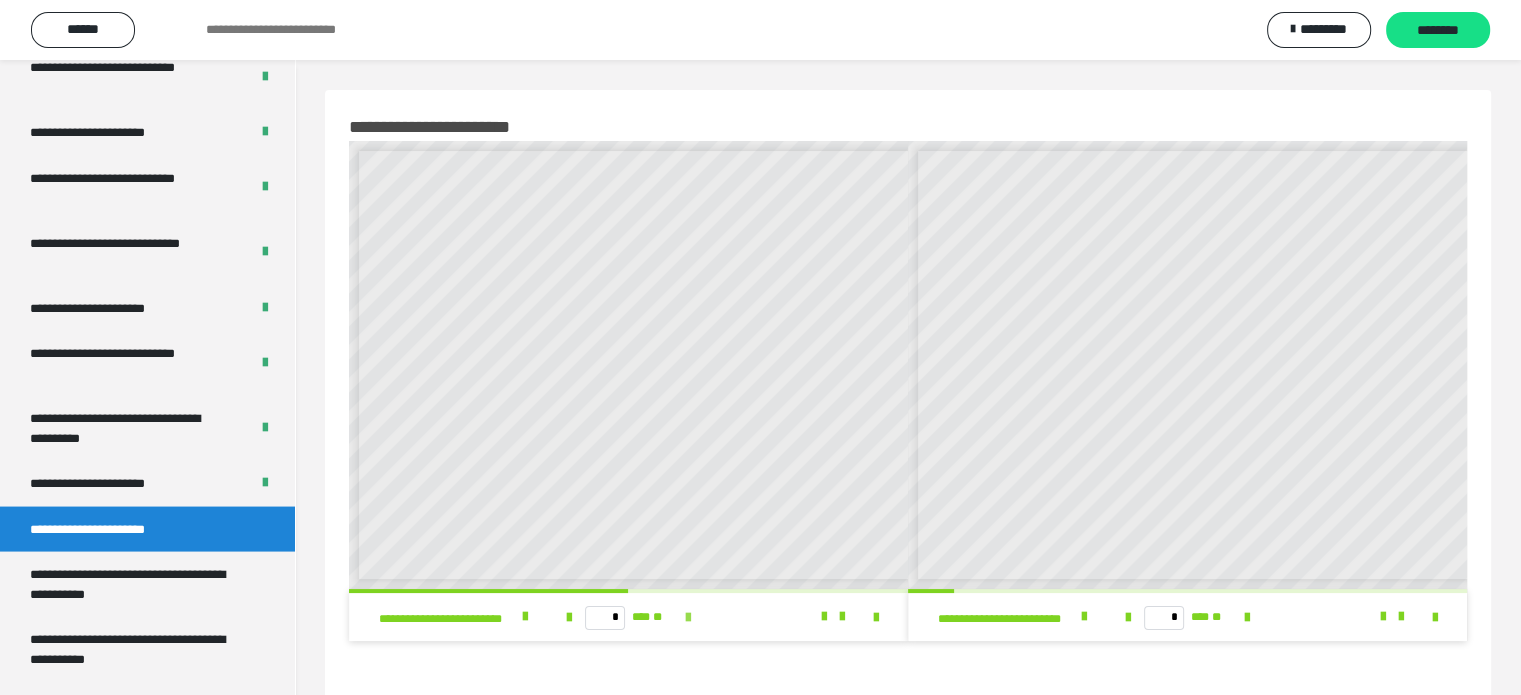 click at bounding box center [688, 618] 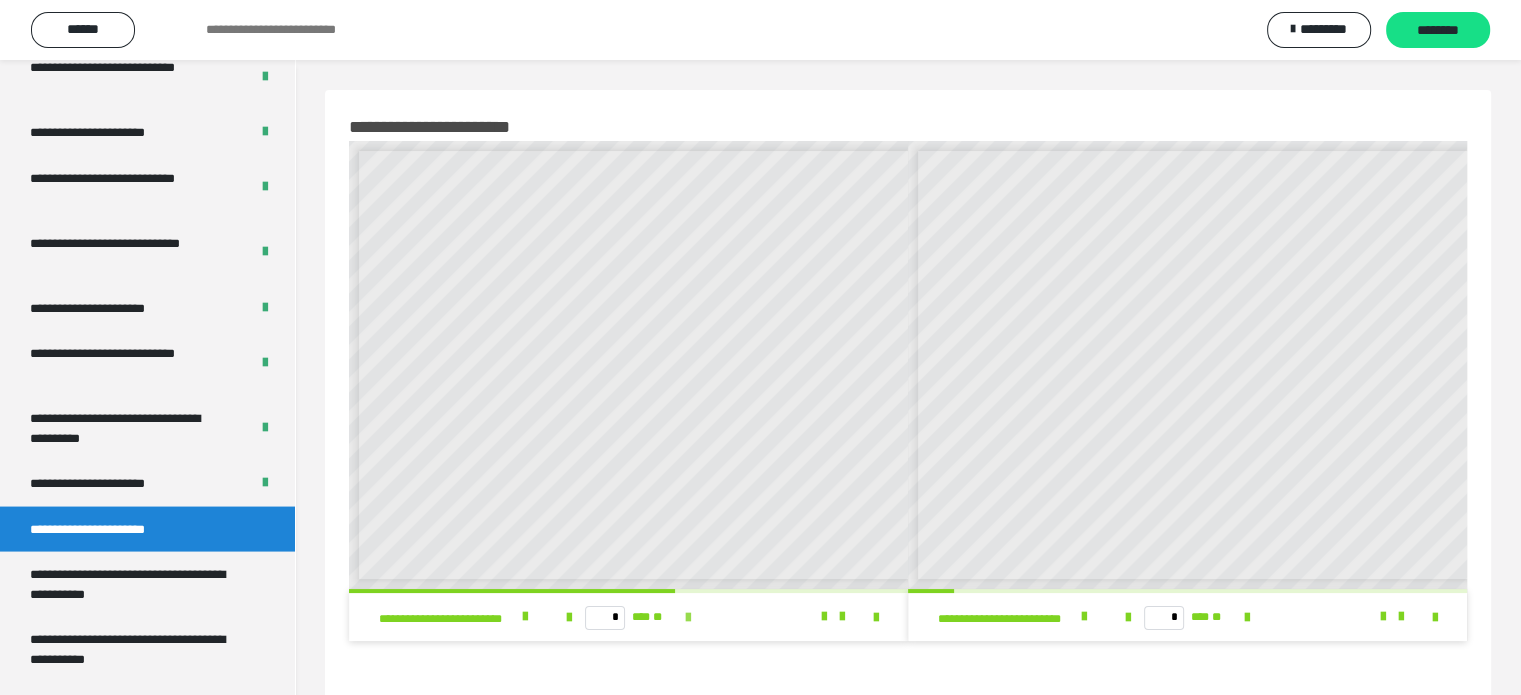 click at bounding box center [688, 618] 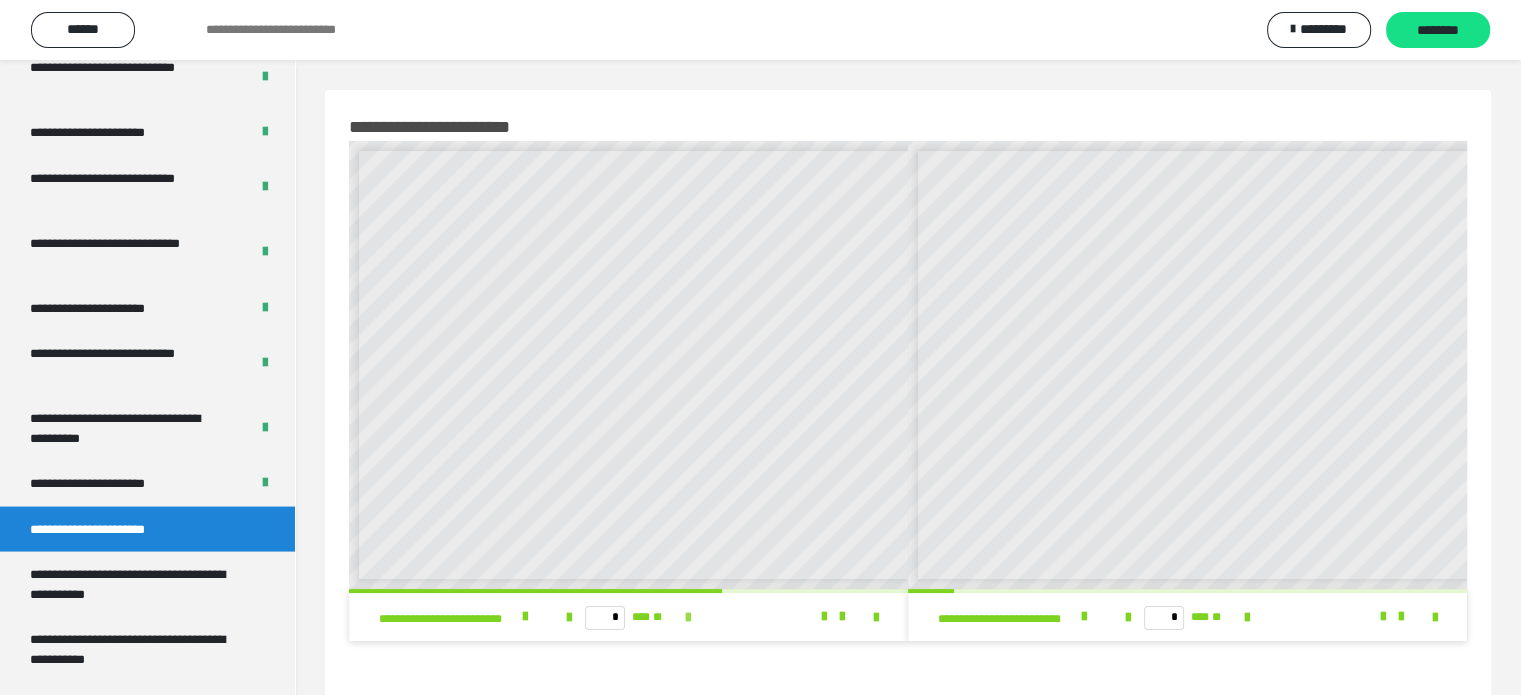 click at bounding box center [688, 618] 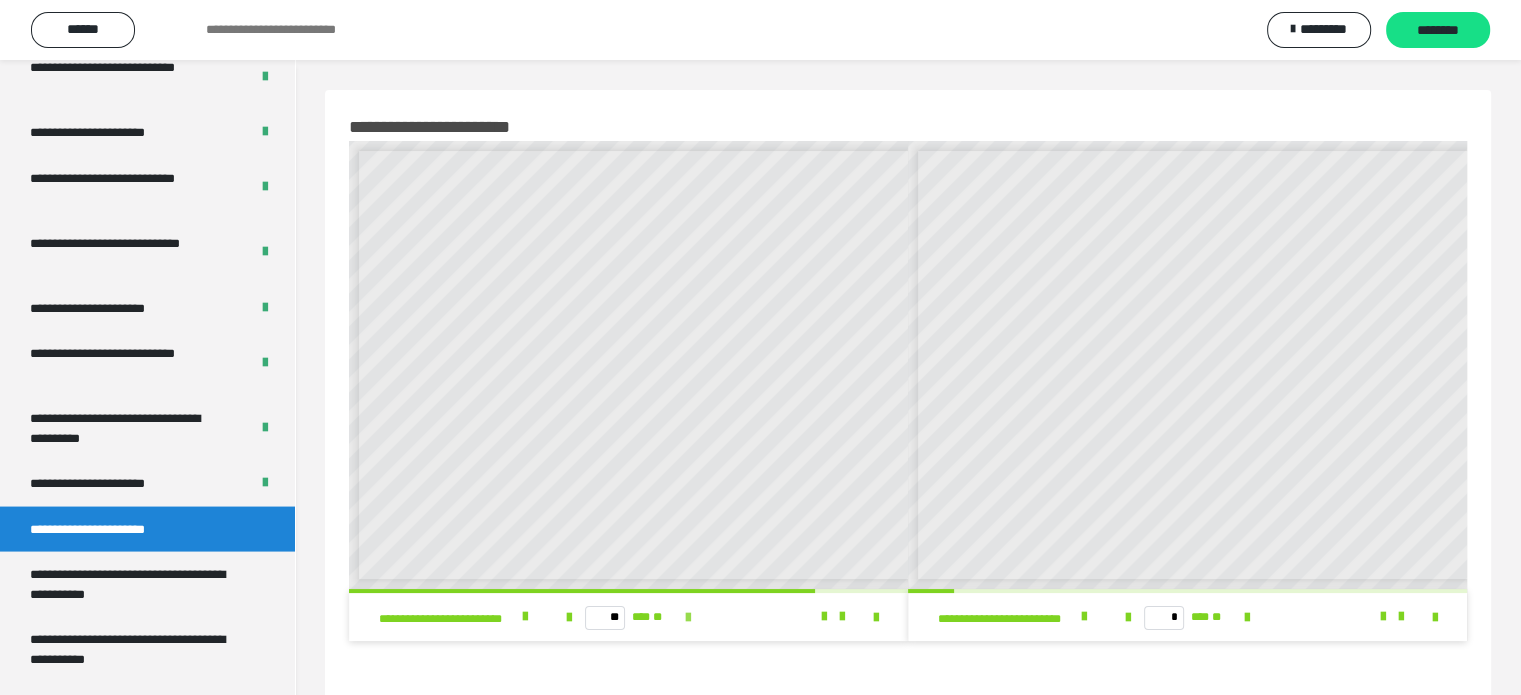 click at bounding box center [688, 618] 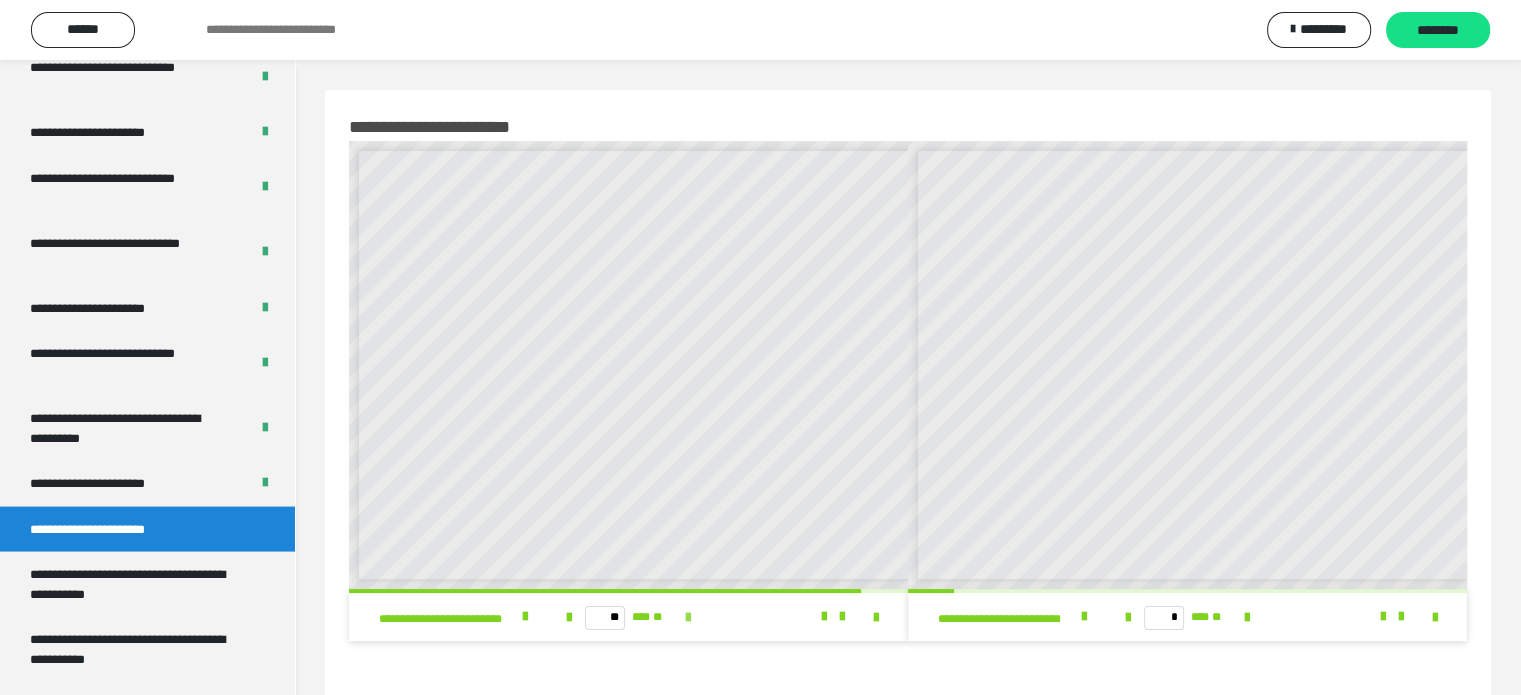 click at bounding box center (688, 618) 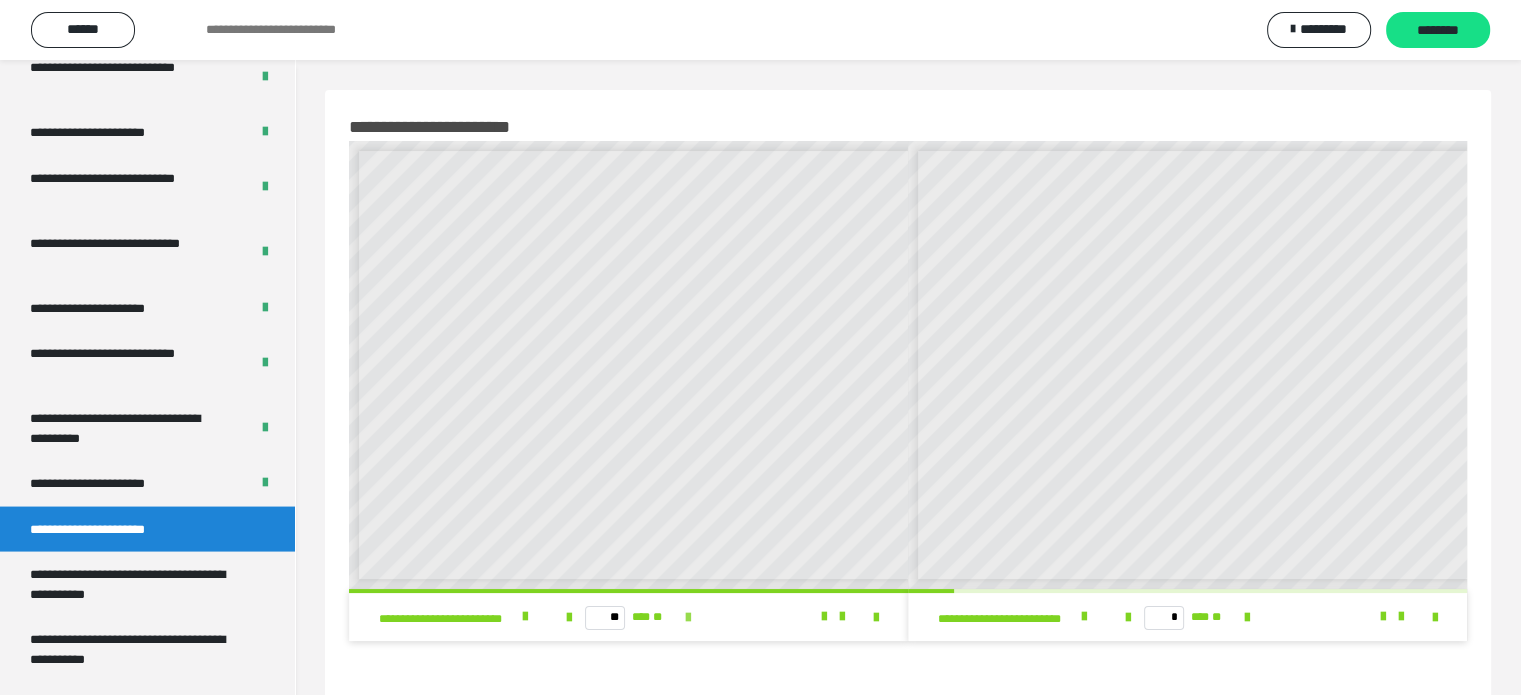 click on "** *** **" at bounding box center (628, 617) 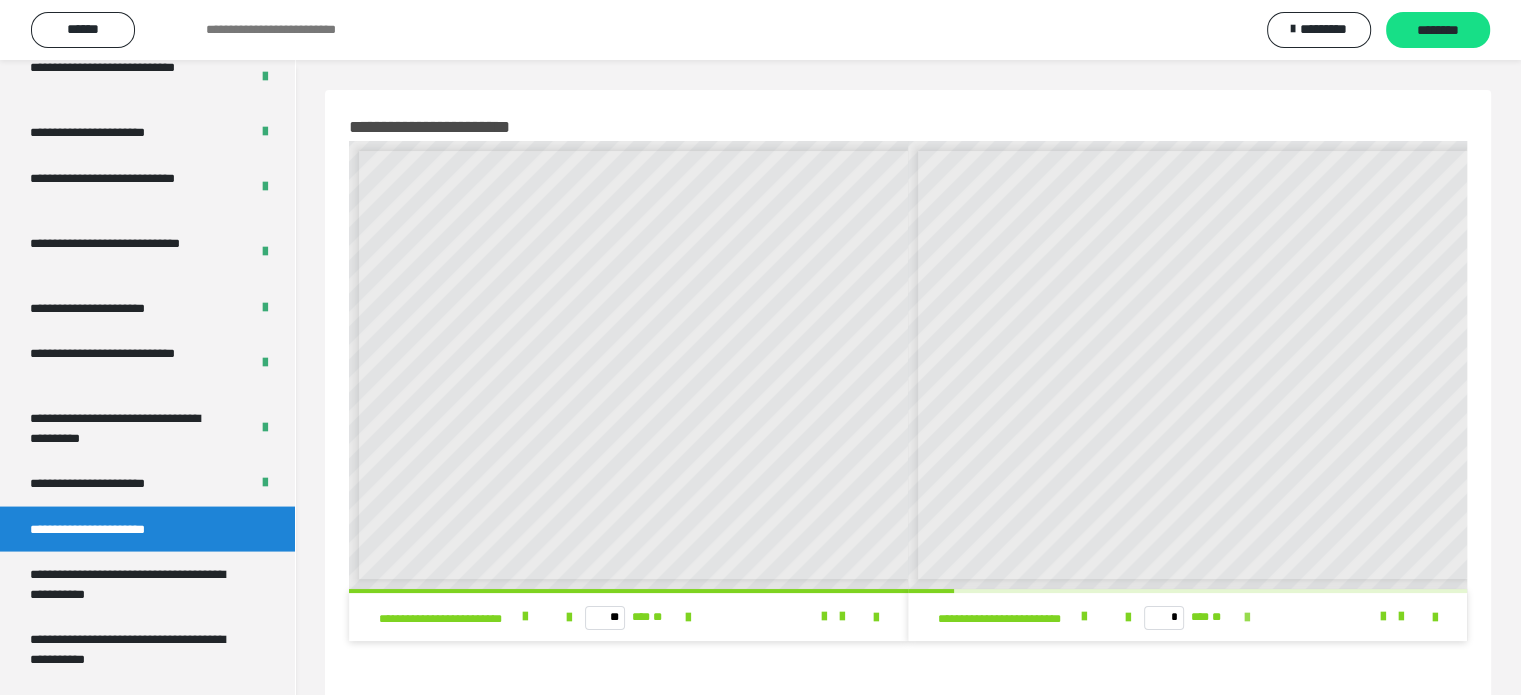 click at bounding box center [1247, 618] 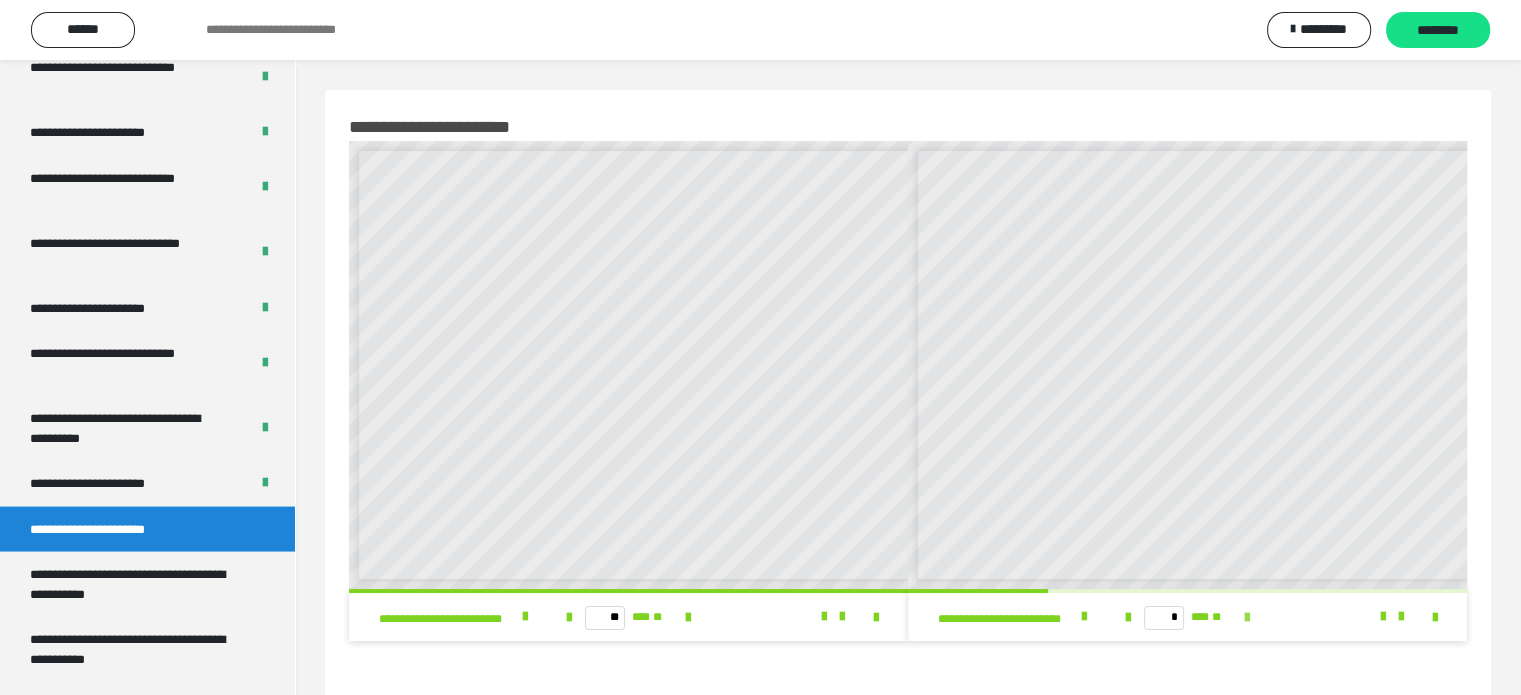 click at bounding box center [1247, 618] 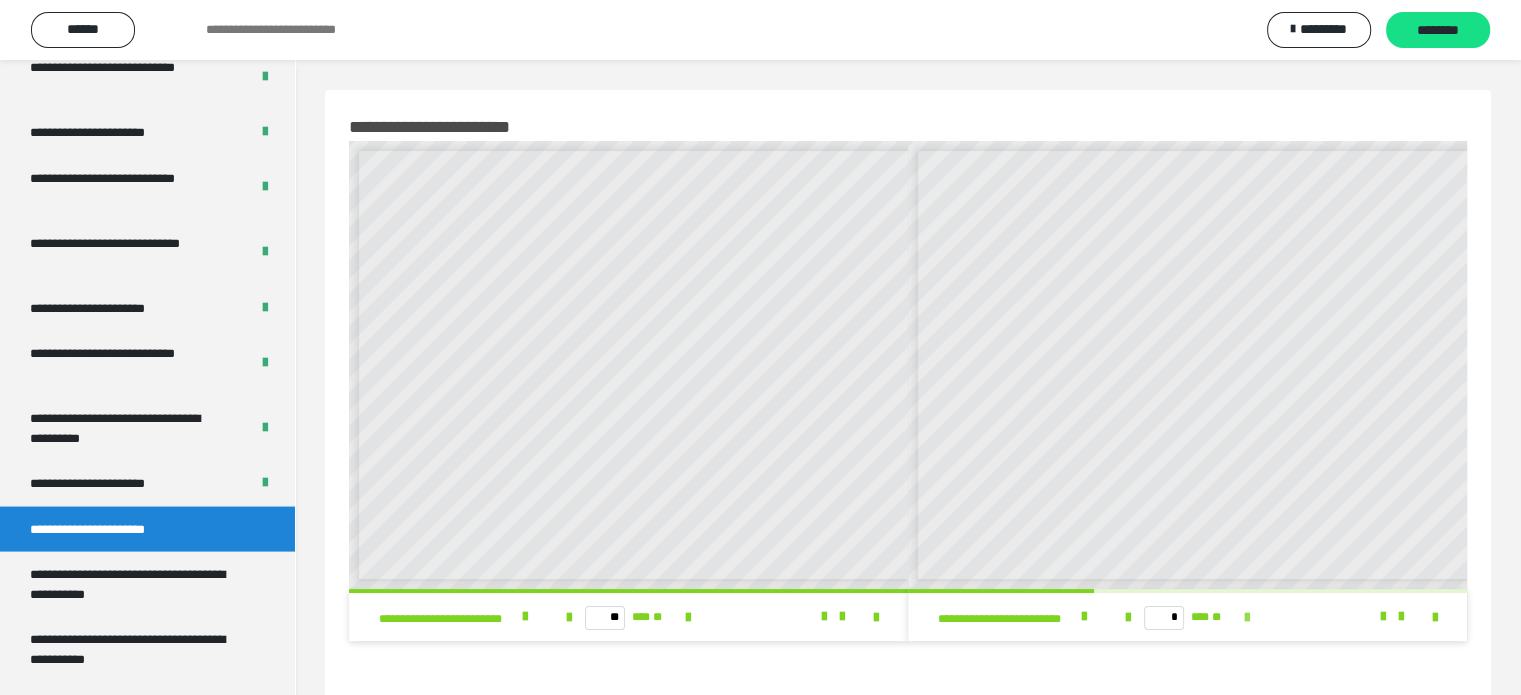 click at bounding box center (1247, 618) 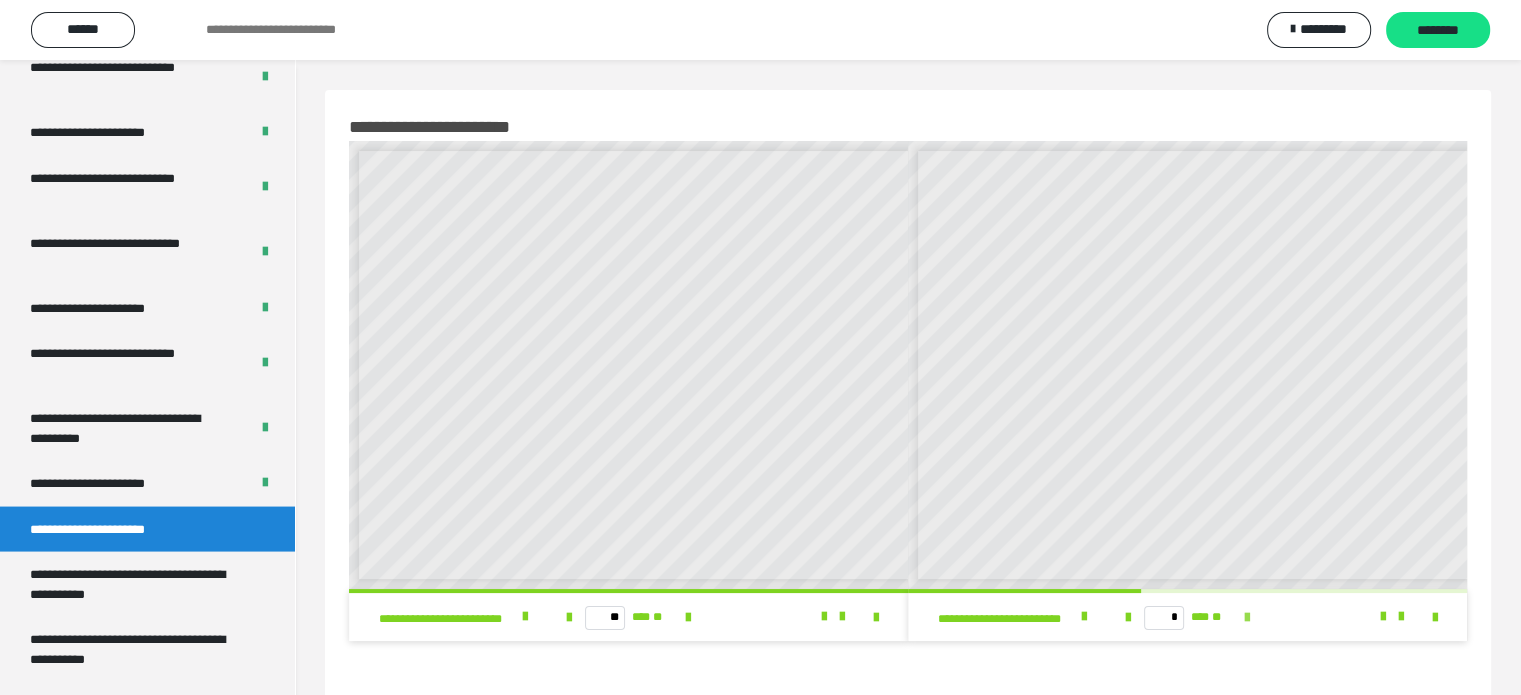 click at bounding box center (1247, 618) 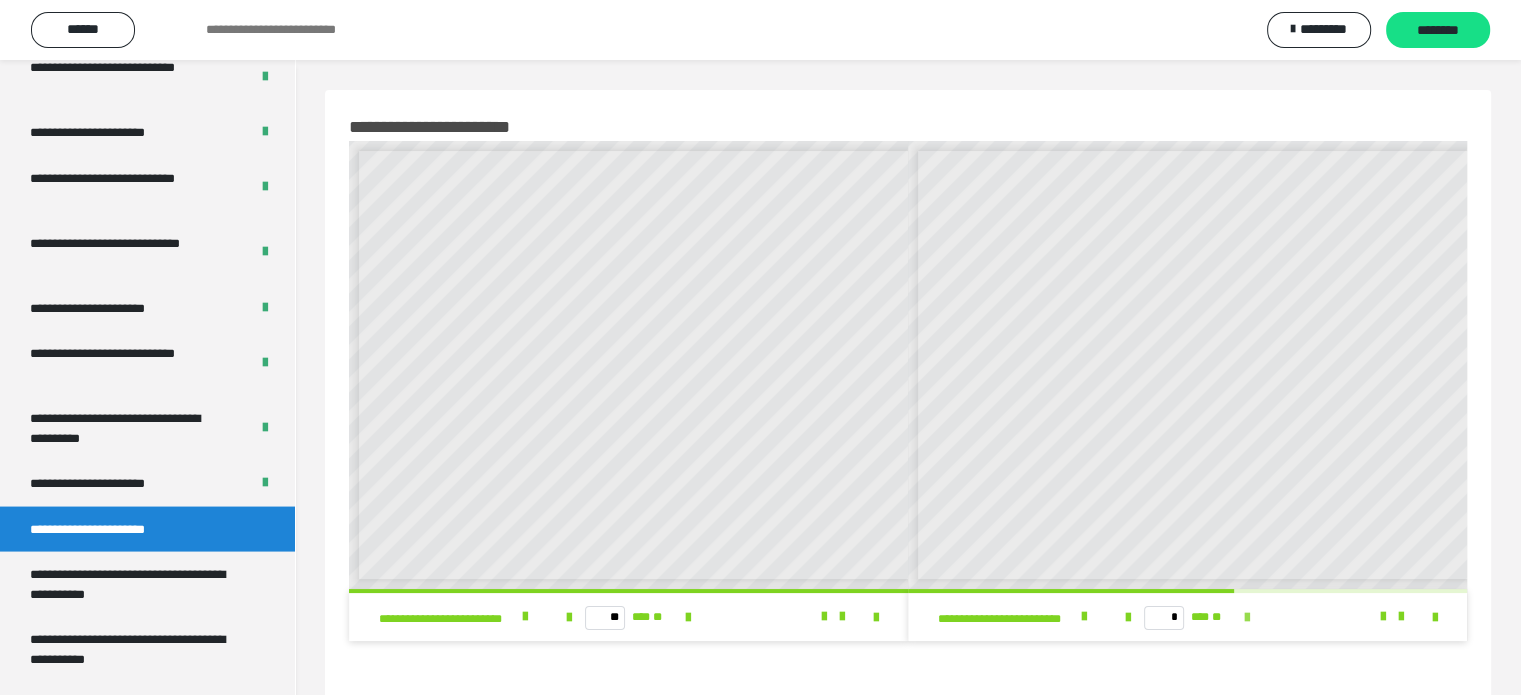 click at bounding box center [1247, 618] 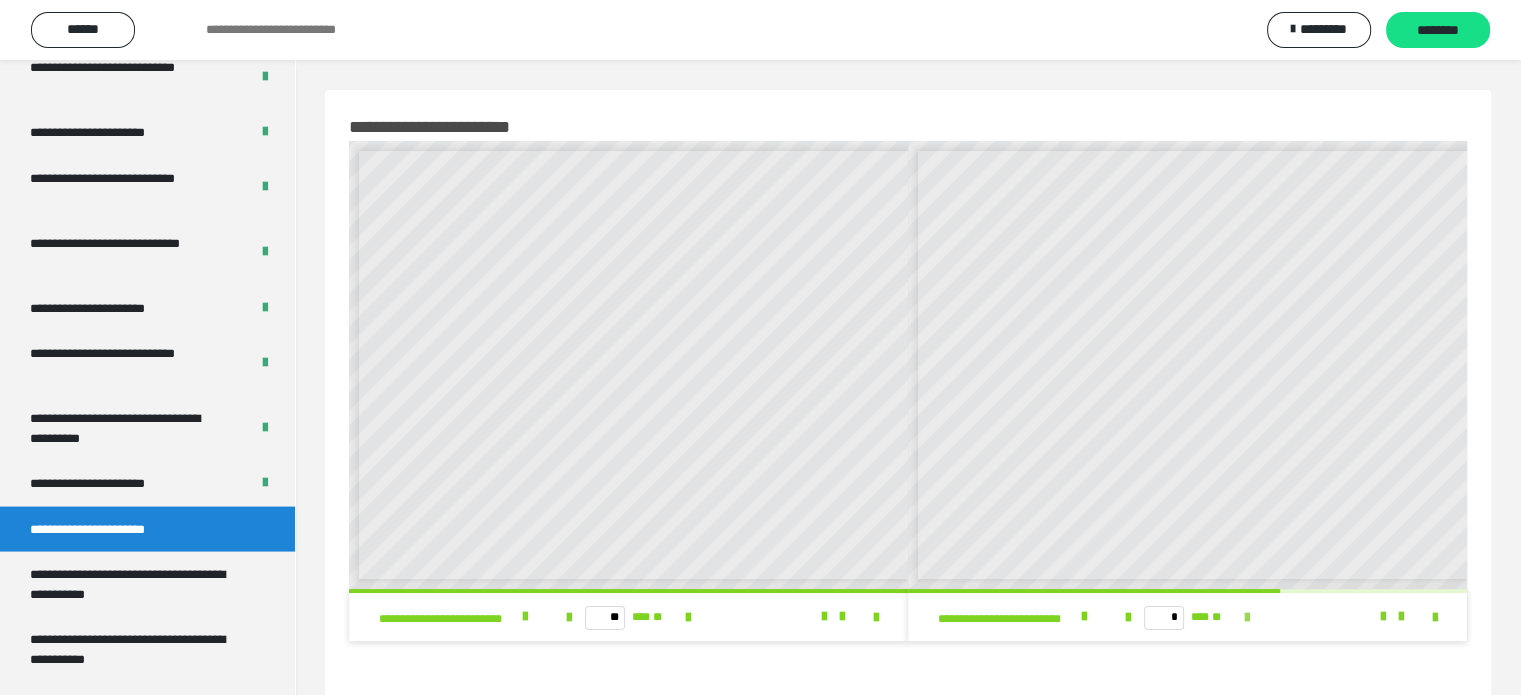 click at bounding box center [1247, 618] 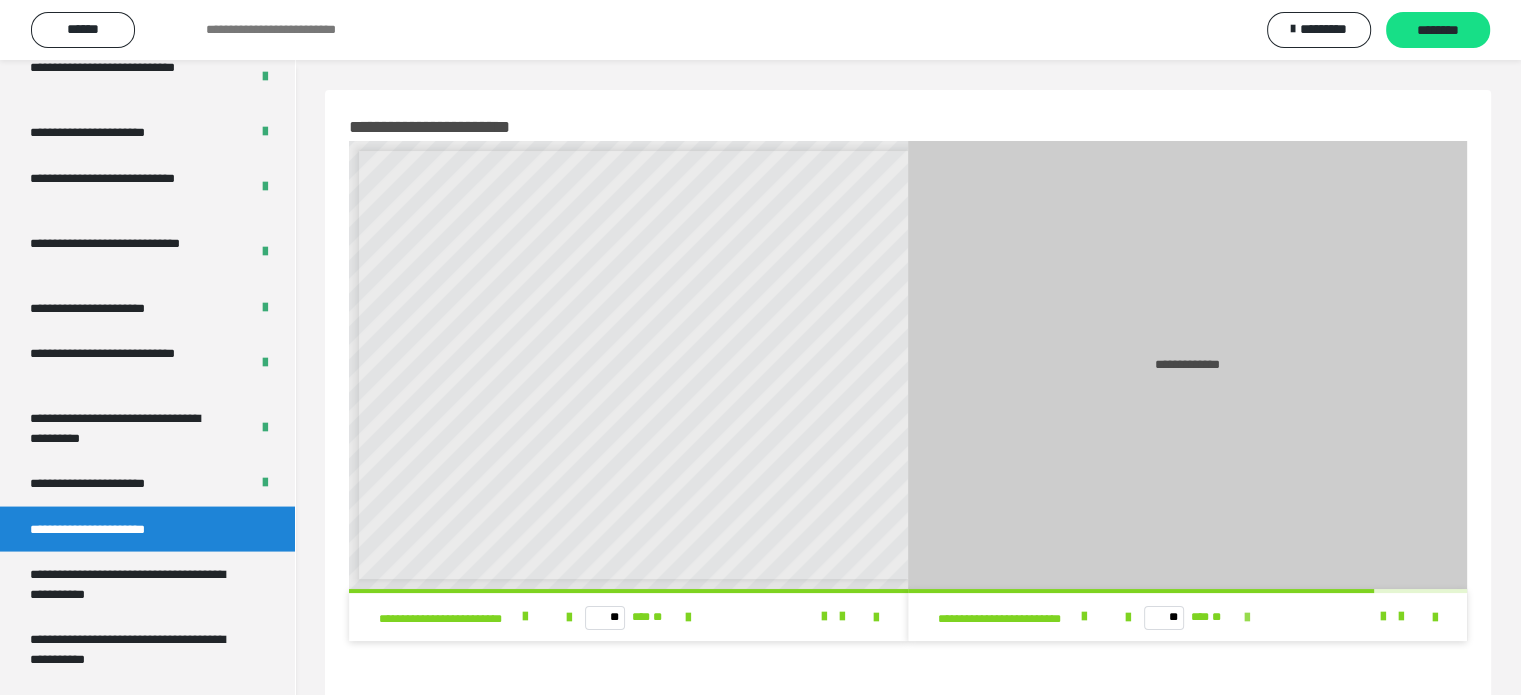 click at bounding box center (1247, 618) 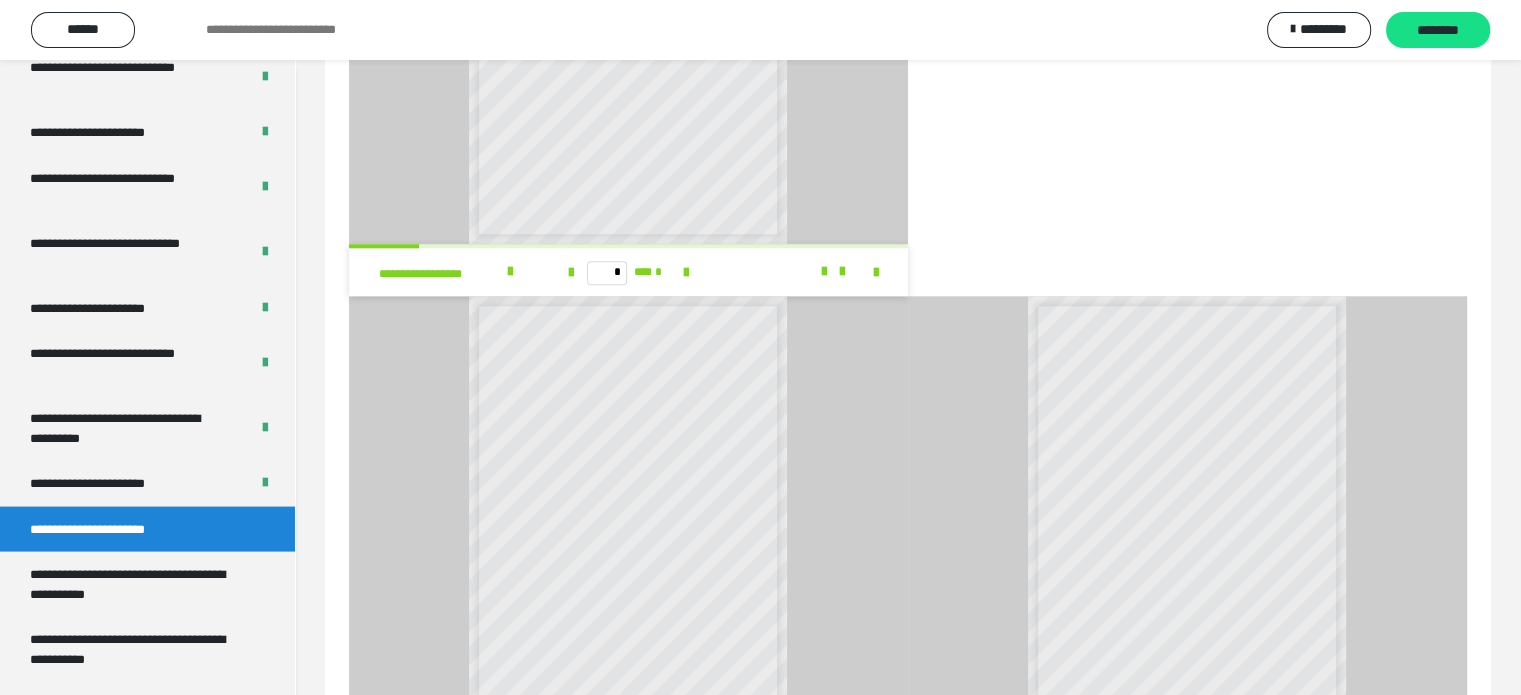 scroll, scrollTop: 2208, scrollLeft: 0, axis: vertical 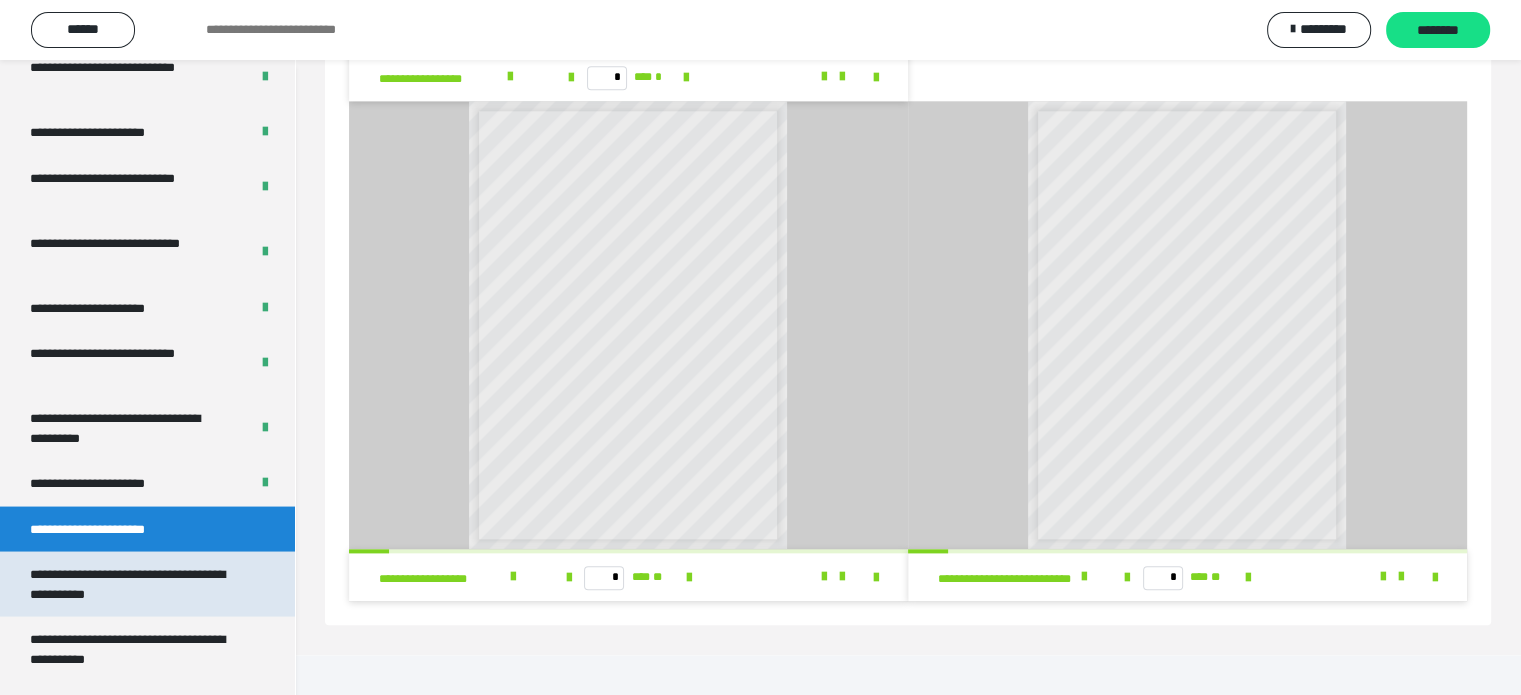 click on "**********" at bounding box center (132, 584) 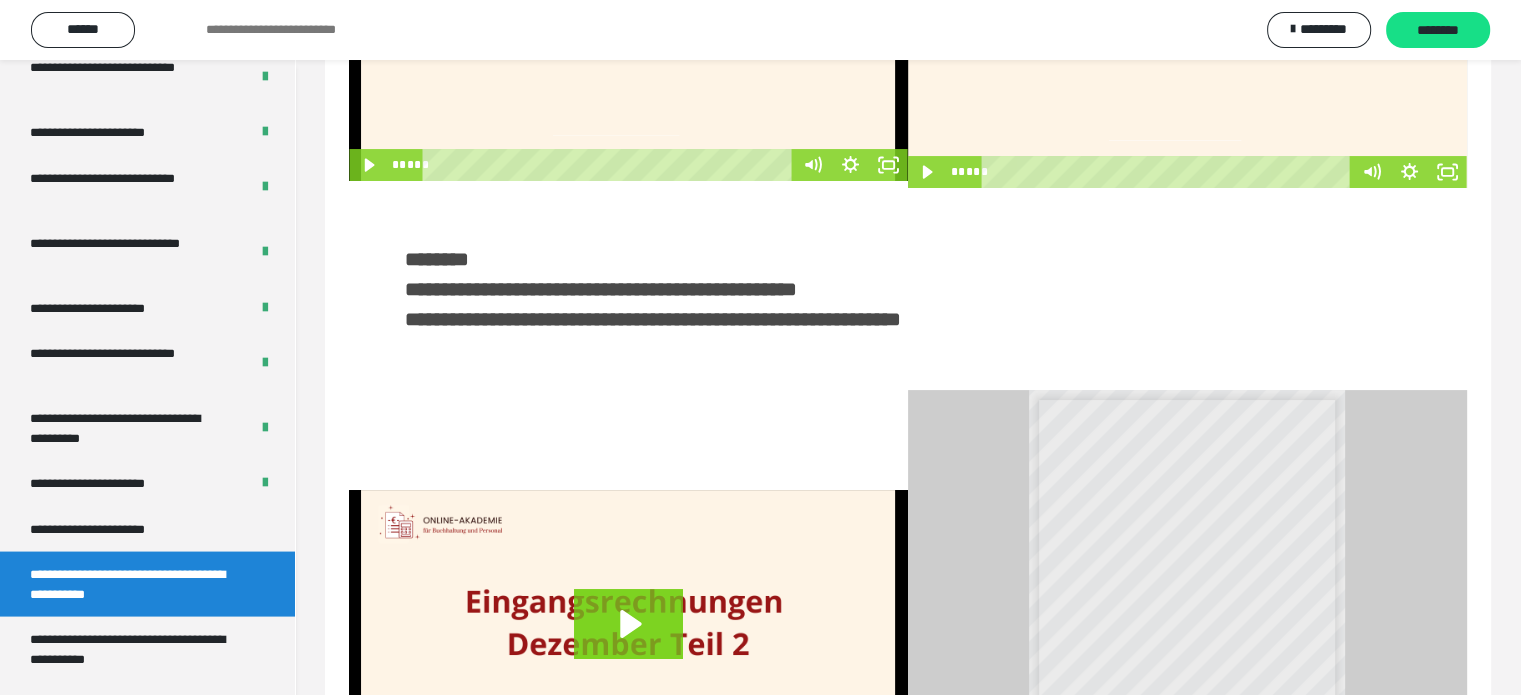 scroll, scrollTop: 500, scrollLeft: 0, axis: vertical 